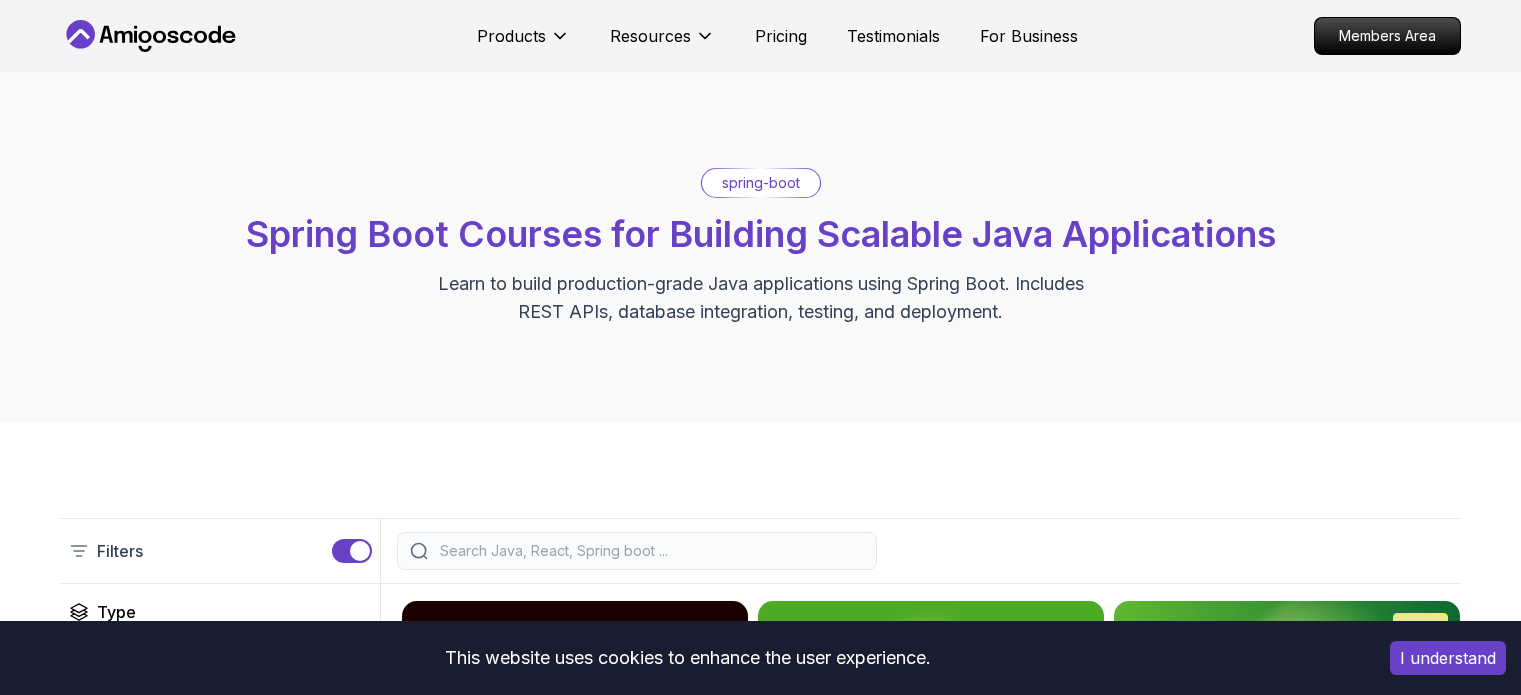 scroll, scrollTop: 0, scrollLeft: 0, axis: both 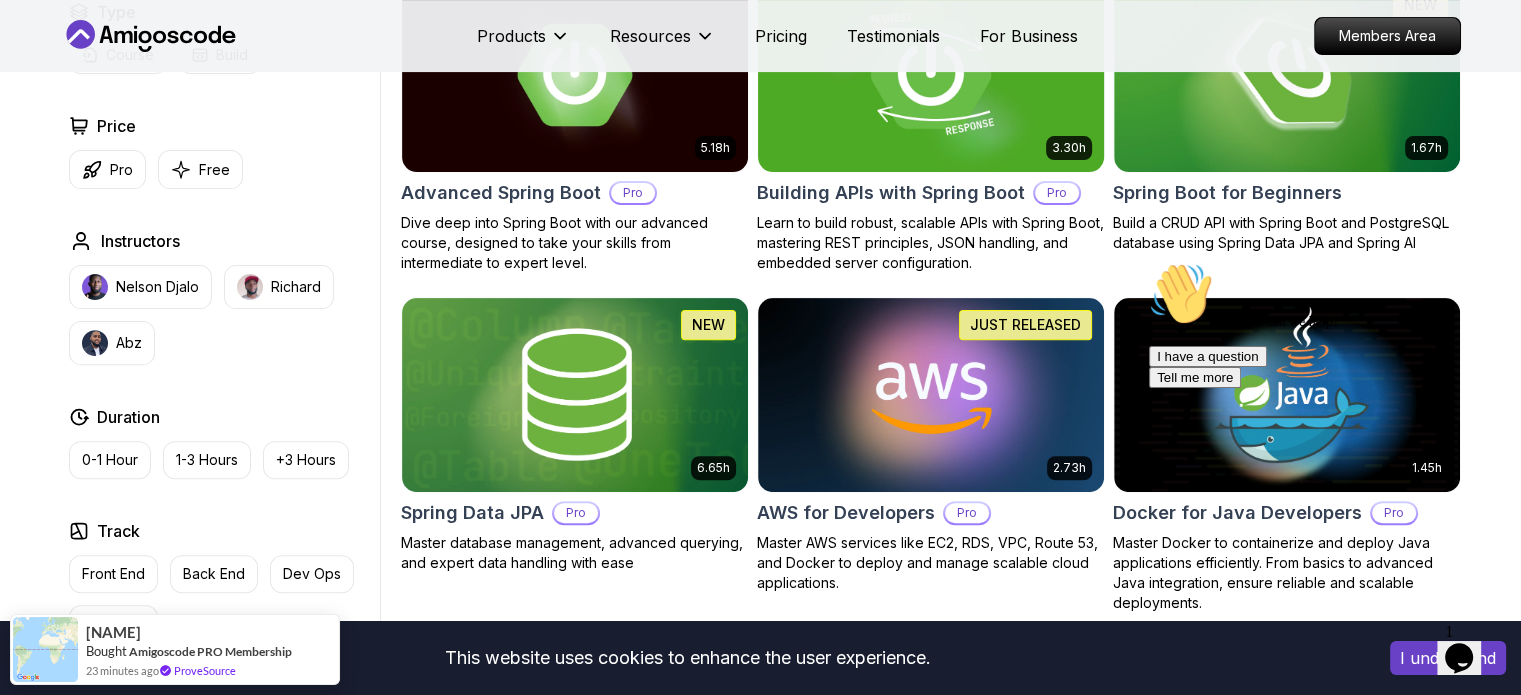 click on "This website uses cookies to enhance the user experience. I understand Products Resources Pricing Testimonials For Business Members Area Products Resources Pricing Testimonials For Business Members Area spring-boot Spring Boot Courses for Building Scalable Java Applications Learn to build production-grade Java applications using Spring Boot. Includes REST APIs, database integration, testing, and deployment. Filters Filters Type Course Build Price Pro Free Instructors Nelson Djalo Richard Abz Duration 0-1 Hour 1-3 Hours +3 Hours Track Front End Back End Dev Ops Full Stack Level Junior Mid-level Senior 5.18h Advanced Spring Boot Pro Dive deep into Spring Boot with our advanced course, designed to take your skills from intermediate to expert level. 3.30h Building APIs with Spring Boot Pro Learn to build robust, scalable APIs with Spring Boot, mastering REST principles, JSON handling, and embedded server configuration. 1.67h NEW Spring Boot for Beginners 6.65h NEW Spring Data JPA Pro 2.73h JUST RELEASED Pro 1.45h" at bounding box center (760, 1010) 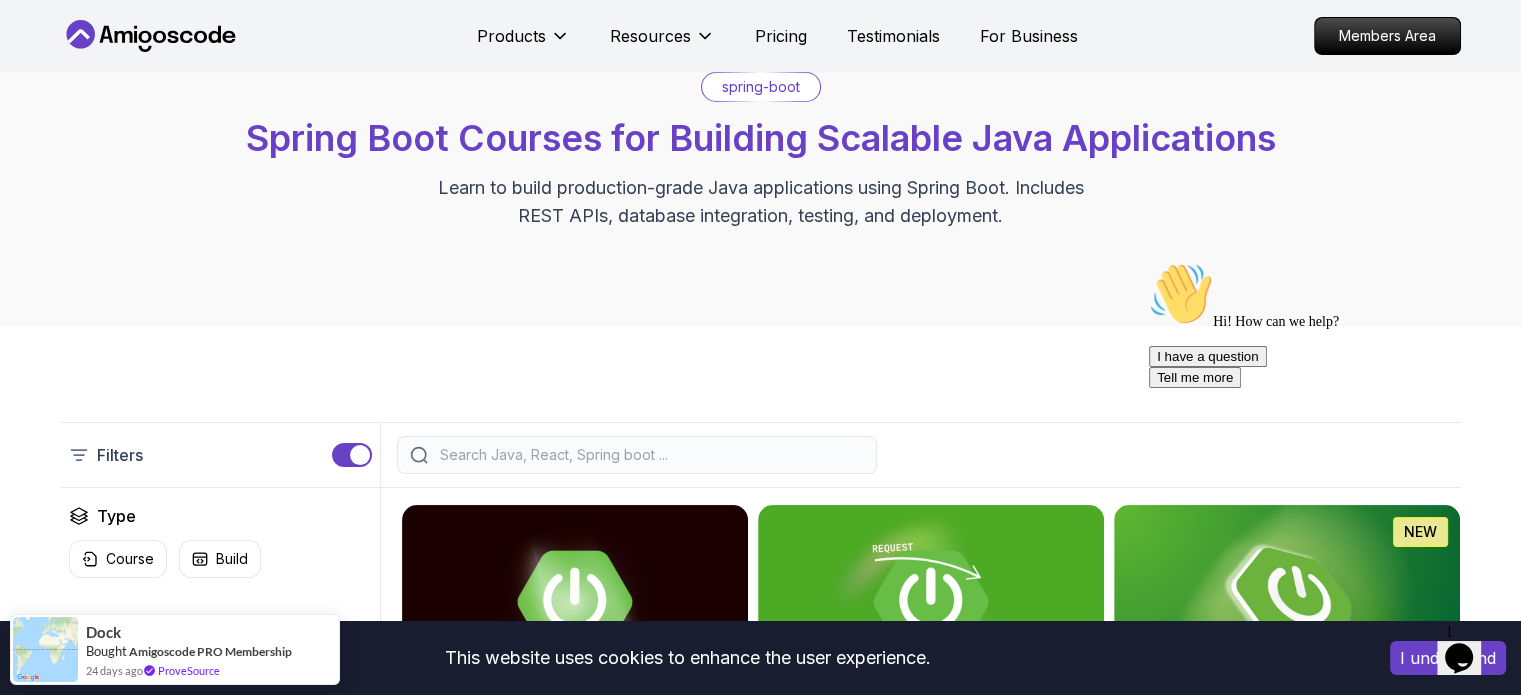 scroll, scrollTop: 53, scrollLeft: 0, axis: vertical 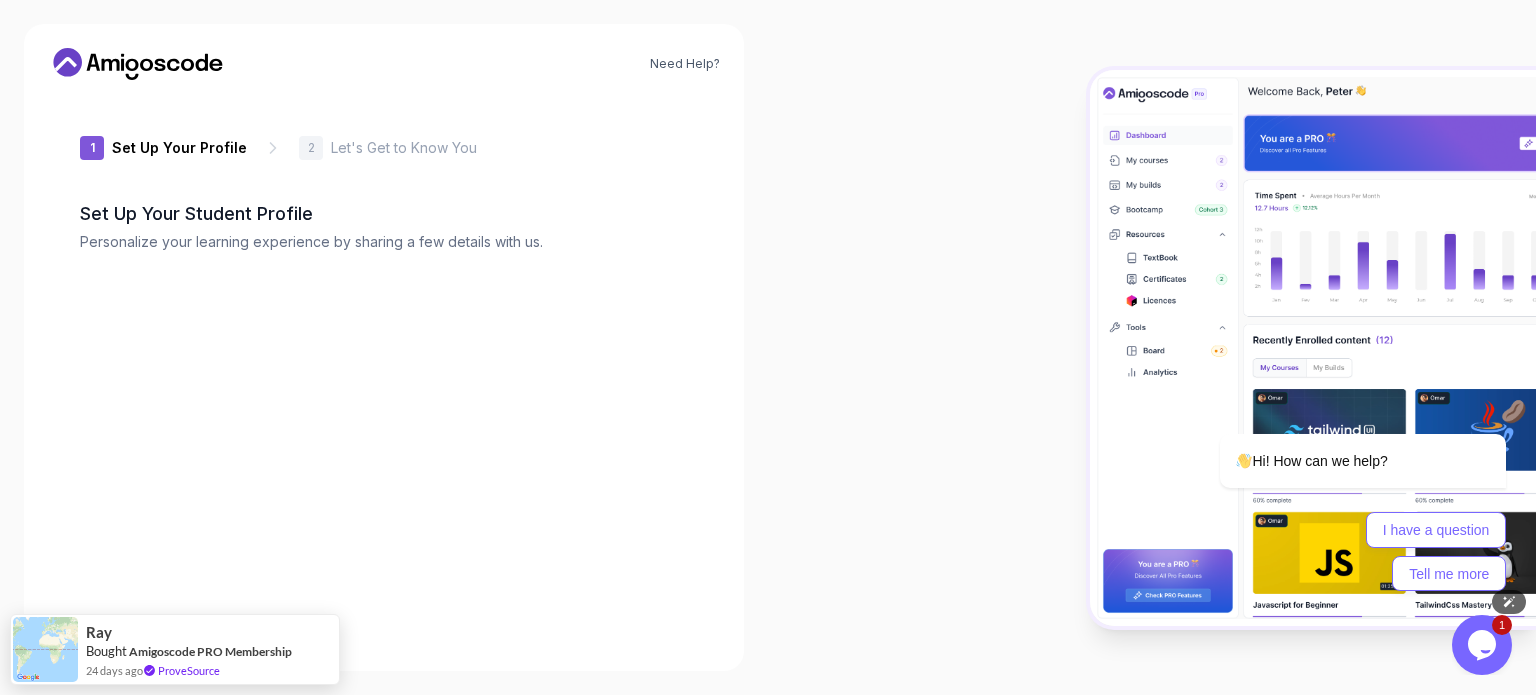 type on "[USERNAME]" 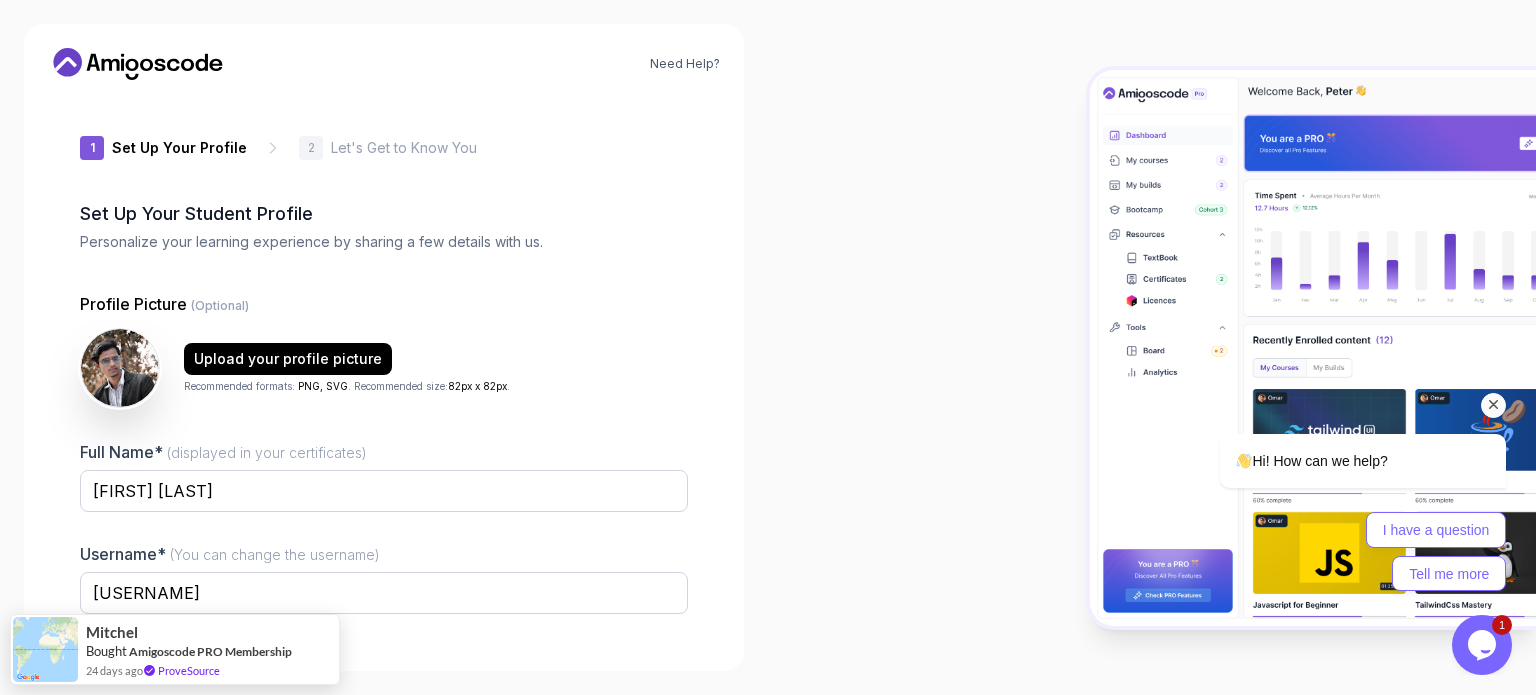 click at bounding box center [1494, 405] 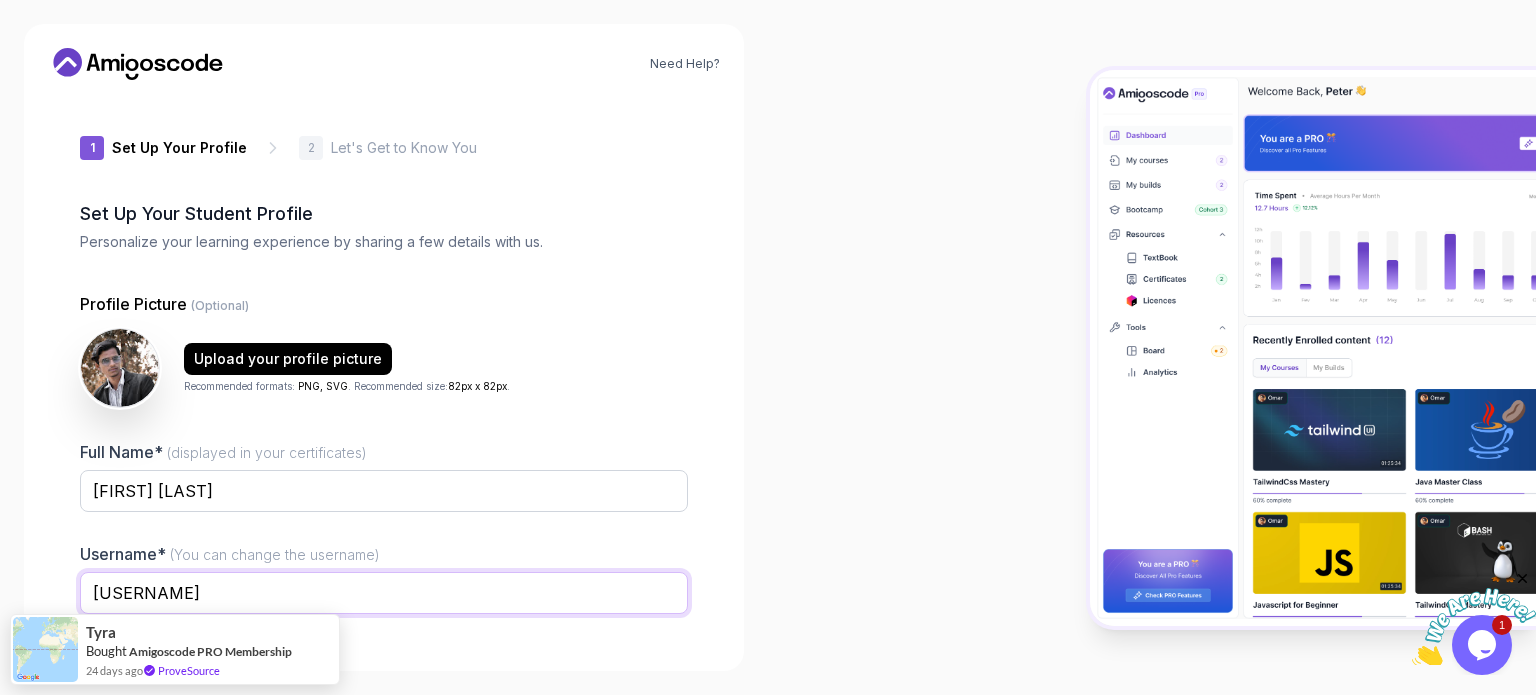 click on "boldmongoose3e8d1" at bounding box center (384, 593) 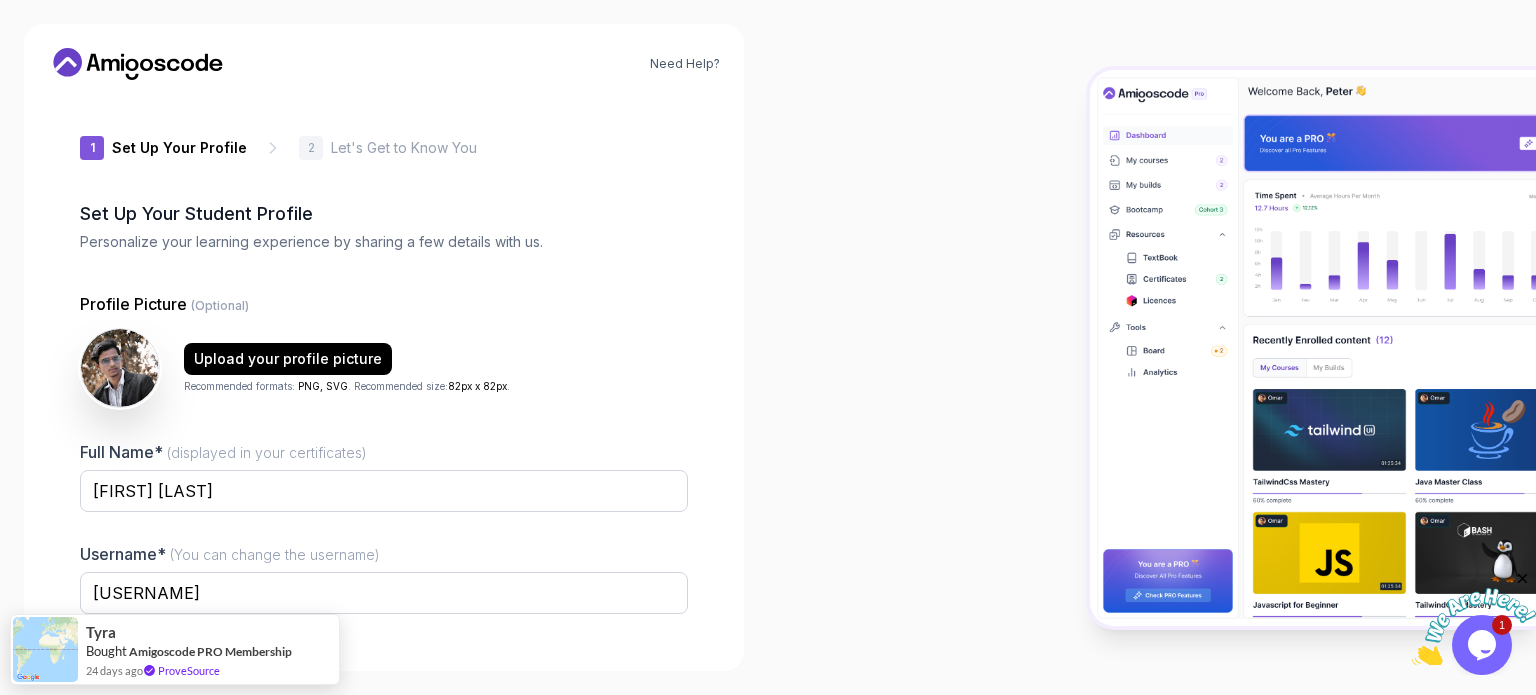 click on "Job Title*" at bounding box center (384, 654) 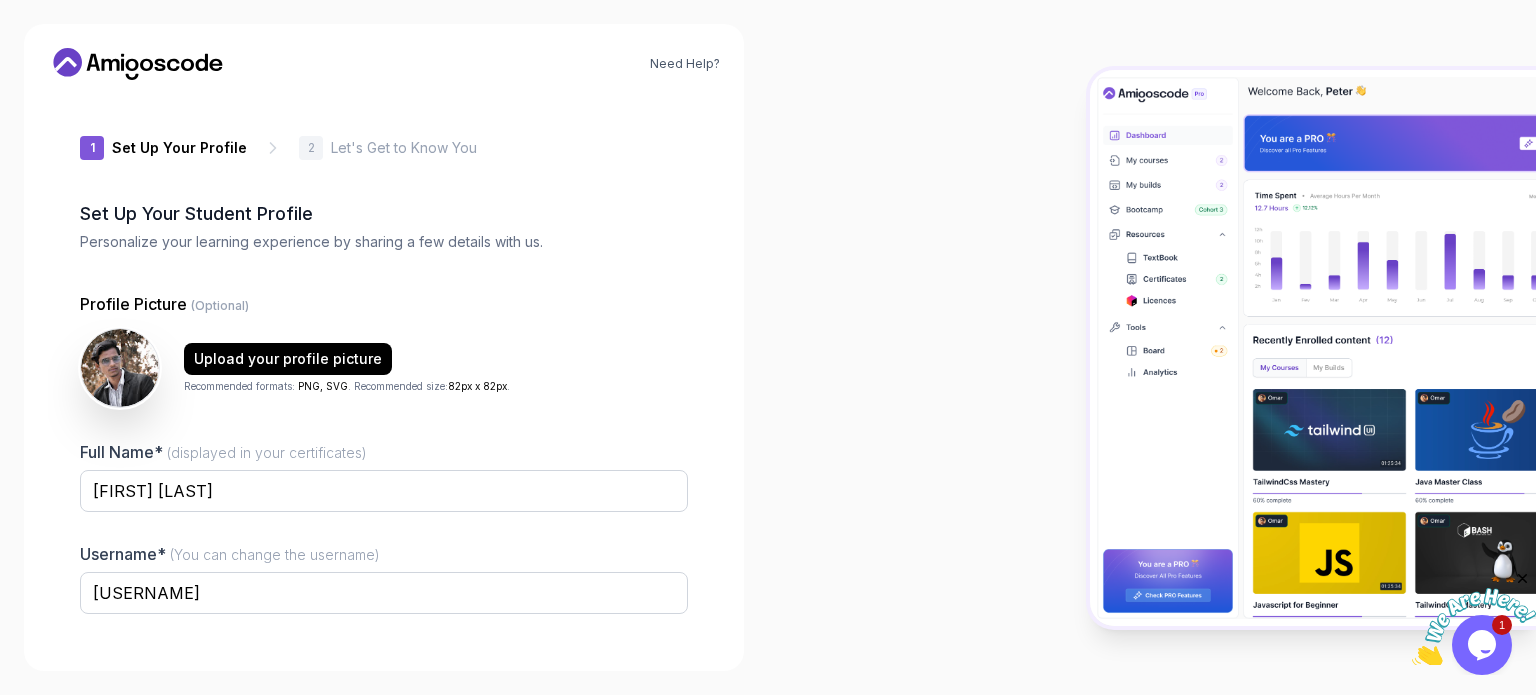 click on "Let's Get to Know You" at bounding box center [404, 148] 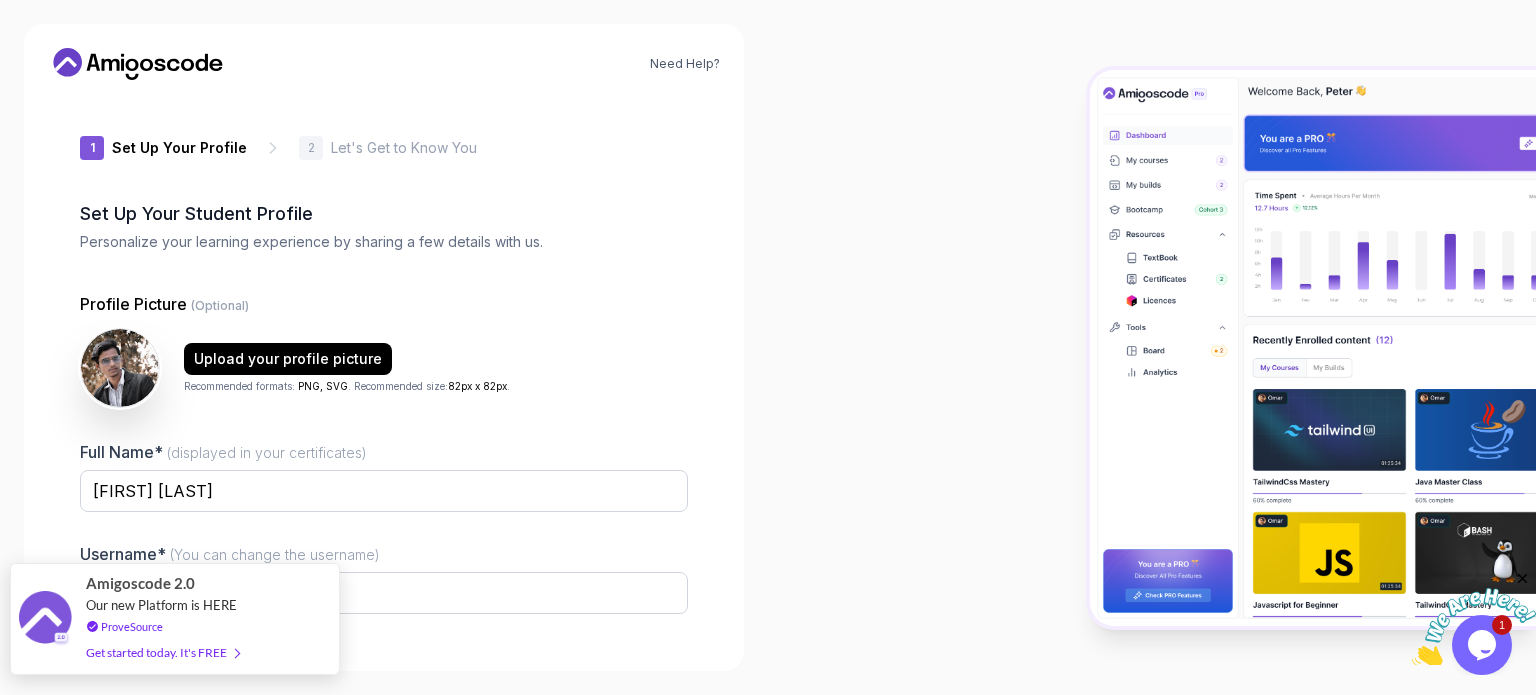 click on "Get started today. It's FREE" at bounding box center [162, 652] 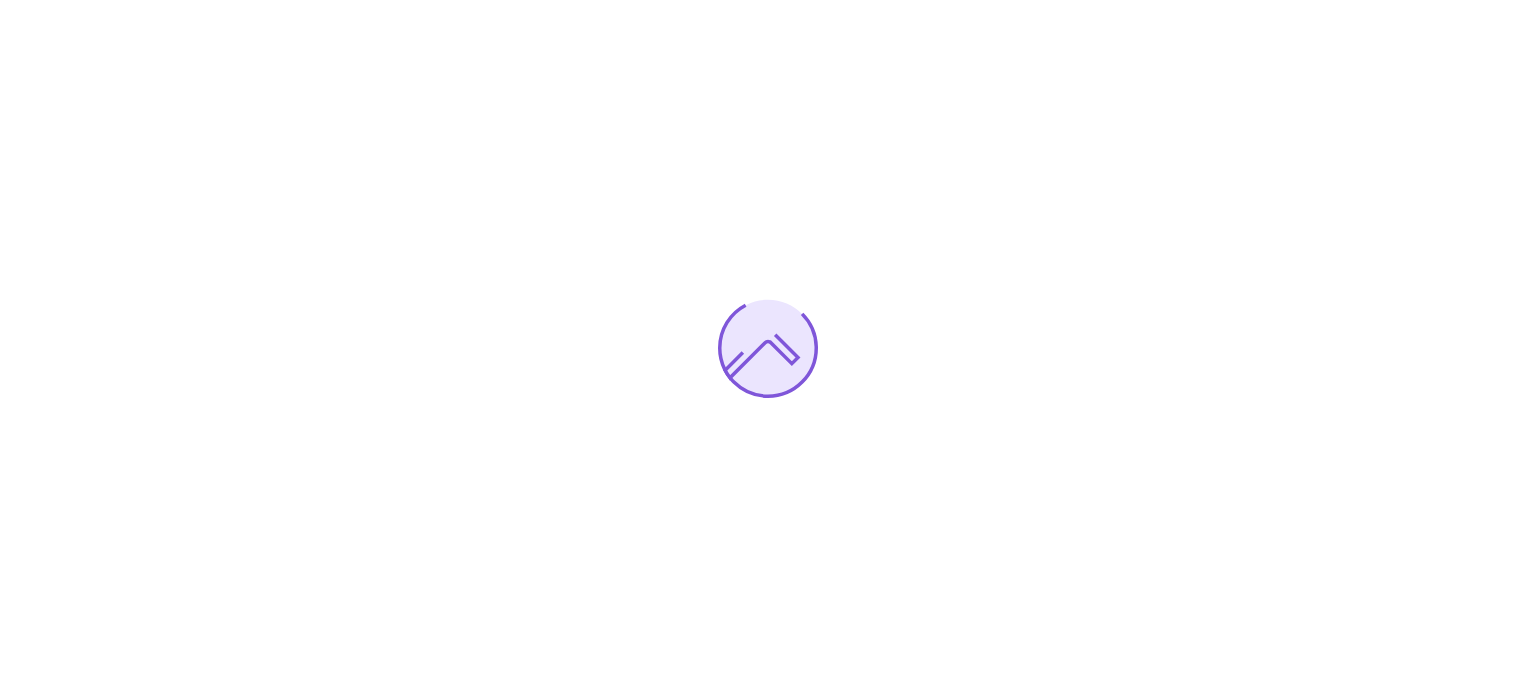 scroll, scrollTop: 0, scrollLeft: 0, axis: both 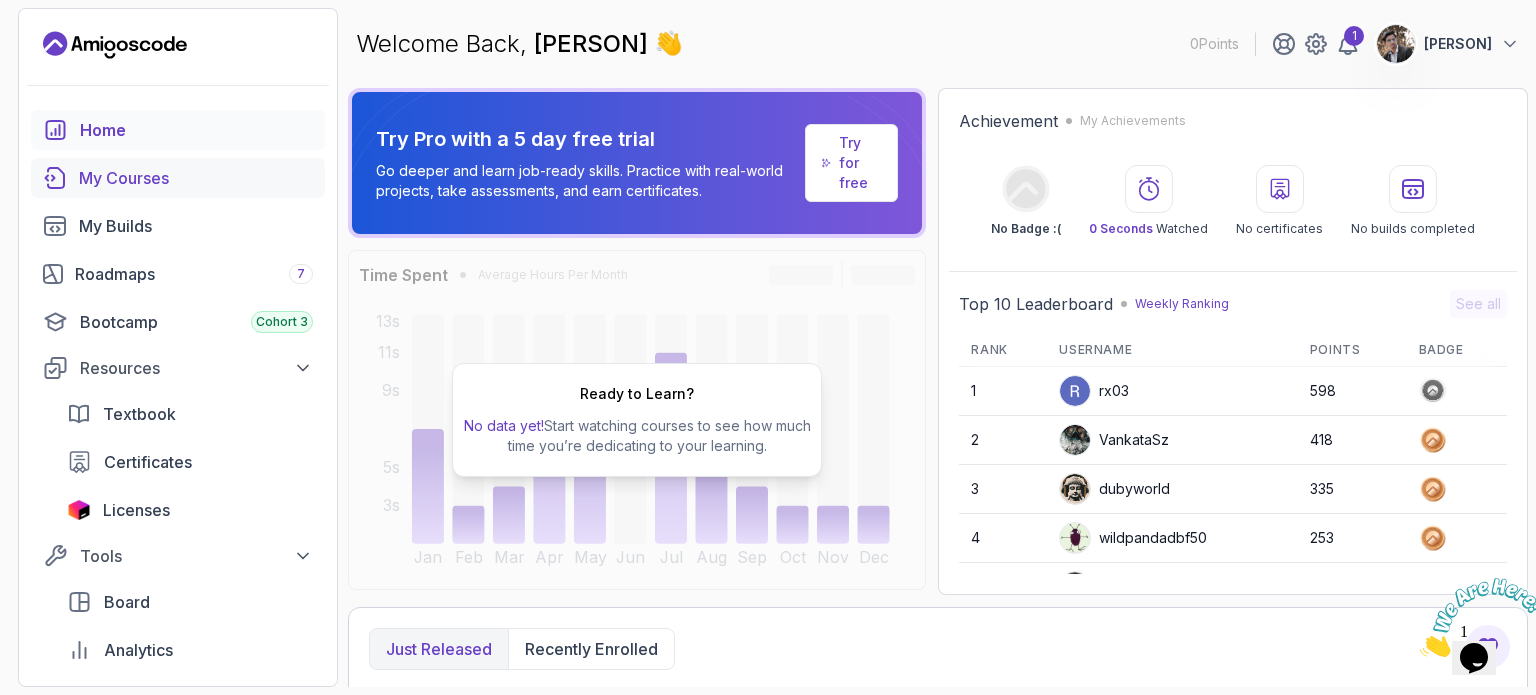 click on "My Courses" at bounding box center [196, 178] 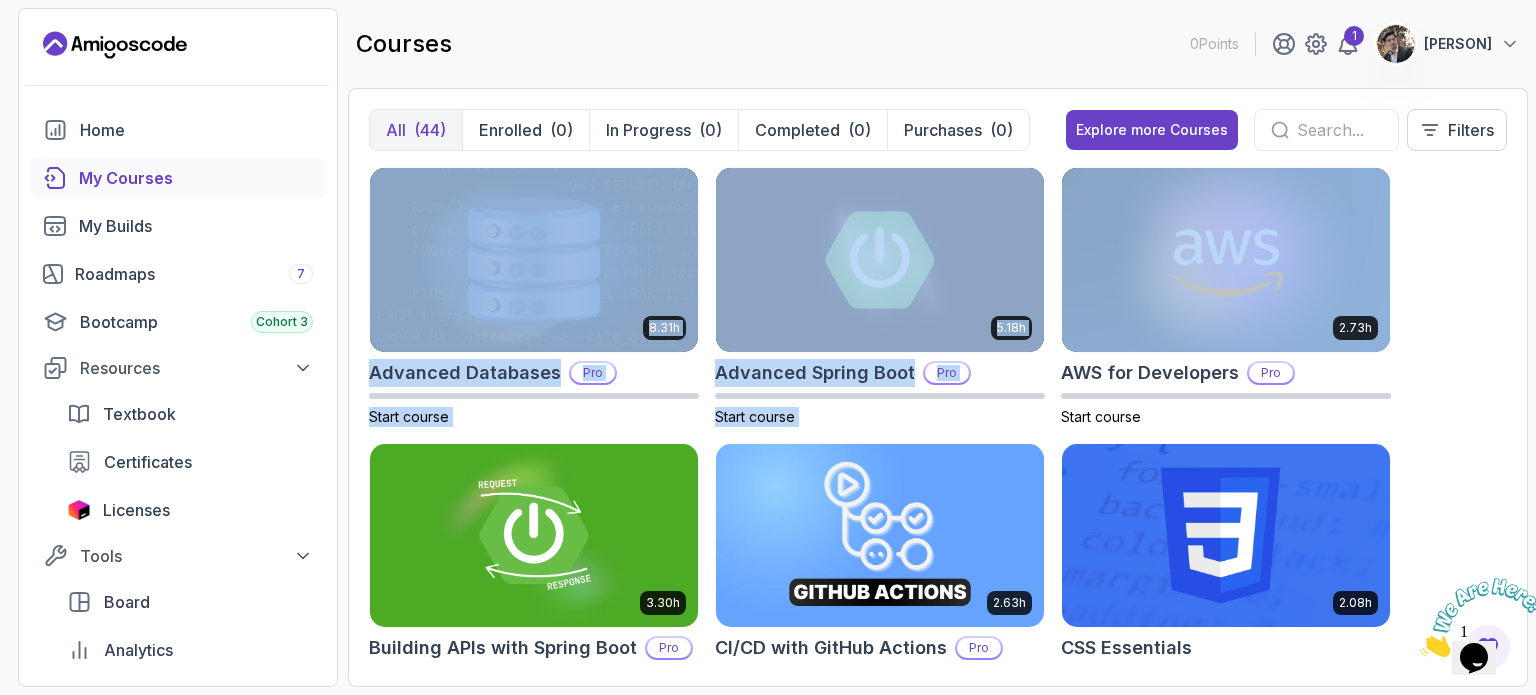 drag, startPoint x: 1535, startPoint y: 157, endPoint x: 1535, endPoint y: 175, distance: 18 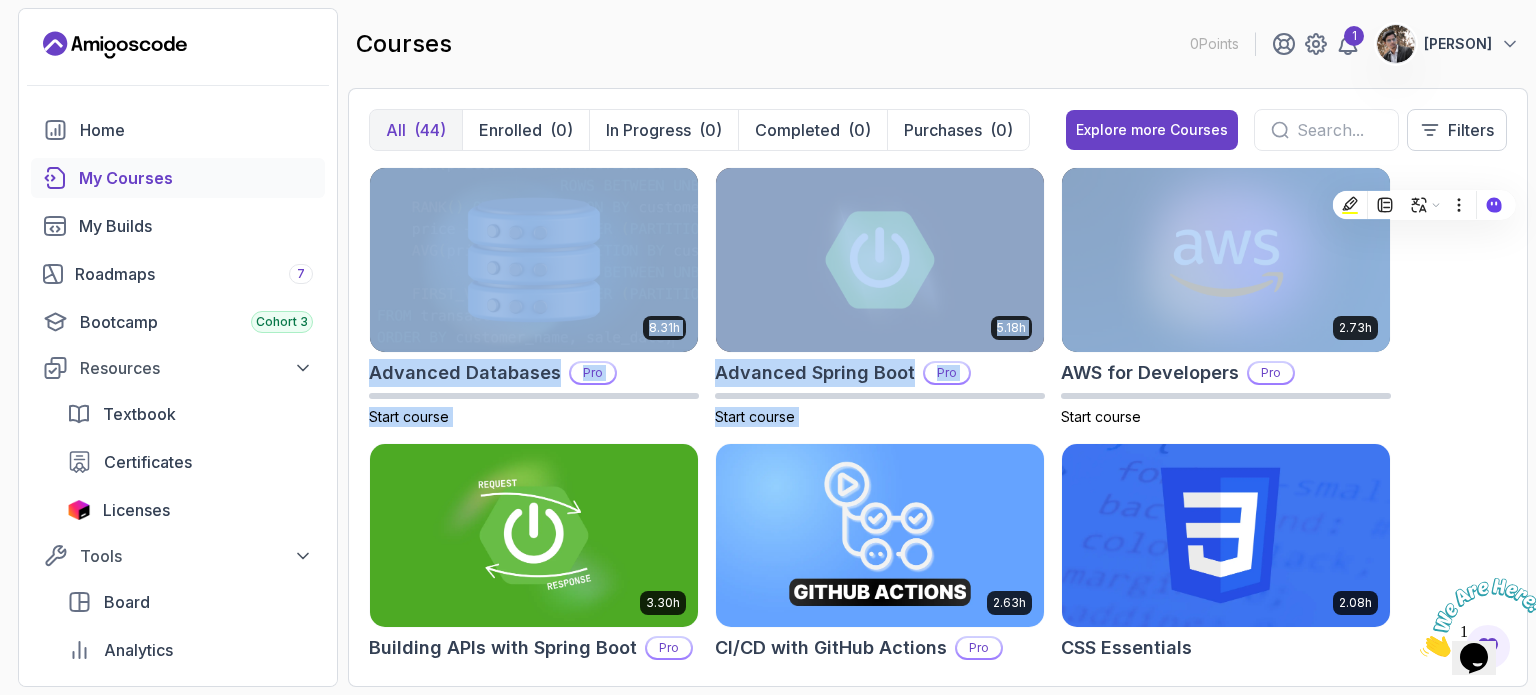 click on "0  Points 1 [PERSON] Home My Courses My Builds Roadmaps 7 Bootcamp Cohort 3 Resources Textbook Certificates Licenses Tools Board Analytics Feedback & Features Try Pro with a 5 day free trial Go deeper and learn job-ready skills. Practice with real-world projects, take assessments, and earn certificates. Try for free courses   0  Points 1 [PERSON] All (44) Enrolled (0) In Progress (0) Completed (0) Purchases (0) Explore more Courses Filters 8.31h Advanced Databases Pro Start course 5.18h Advanced Spring Boot Pro Start course 2.73h AWS for Developers Pro Start course 3.30h Building APIs with Spring Boot Pro Start course 2.63h CI/CD with GitHub Actions Pro Start course 2.08h CSS Essentials Start course 1.70h Database Design & Implementation Pro Start course 1.45h Docker for Java Developers Pro Start course 4.64h Docker For Professionals Pro Start course 10.13h Git for Professionals Pro Start course 2.55h Git & GitHub Fundamentals Start course 2.10h GitHub Toolkit Pro Start course 1.84h HTML Essentials" at bounding box center (768, 347) 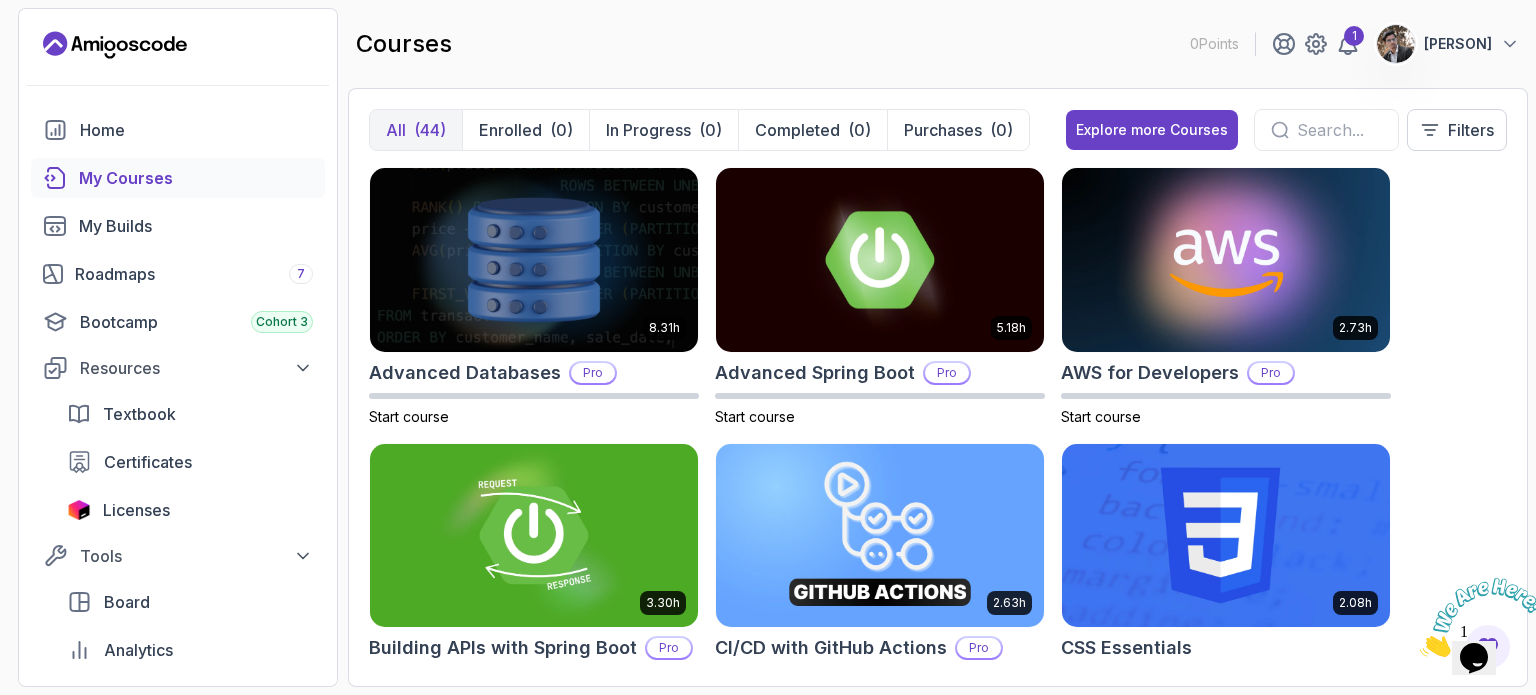 click on "0  Points 1 [PERSON] Home My Courses My Builds Roadmaps 7 Bootcamp Cohort 3 Resources Textbook Certificates Licenses Tools Board Analytics Feedback & Features Try Pro with a 5 day free trial Go deeper and learn job-ready skills. Practice with real-world projects, take assessments, and earn certificates. Try for free courses   0  Points 1 [PERSON] All (44) Enrolled (0) In Progress (0) Completed (0) Purchases (0) Explore more Courses Filters 8.31h Advanced Databases Pro Start course 5.18h Advanced Spring Boot Pro Start course 2.73h AWS for Developers Pro Start course 3.30h Building APIs with Spring Boot Pro Start course 2.63h CI/CD with GitHub Actions Pro Start course 2.08h CSS Essentials Start course 1.70h Database Design & Implementation Pro Start course 1.45h Docker for Java Developers Pro Start course 4.64h Docker For Professionals Pro Start course 10.13h Git for Professionals Pro Start course 2.55h Git & GitHub Fundamentals Start course 2.10h GitHub Toolkit Pro Start course 1.84h HTML Essentials" at bounding box center (768, 347) 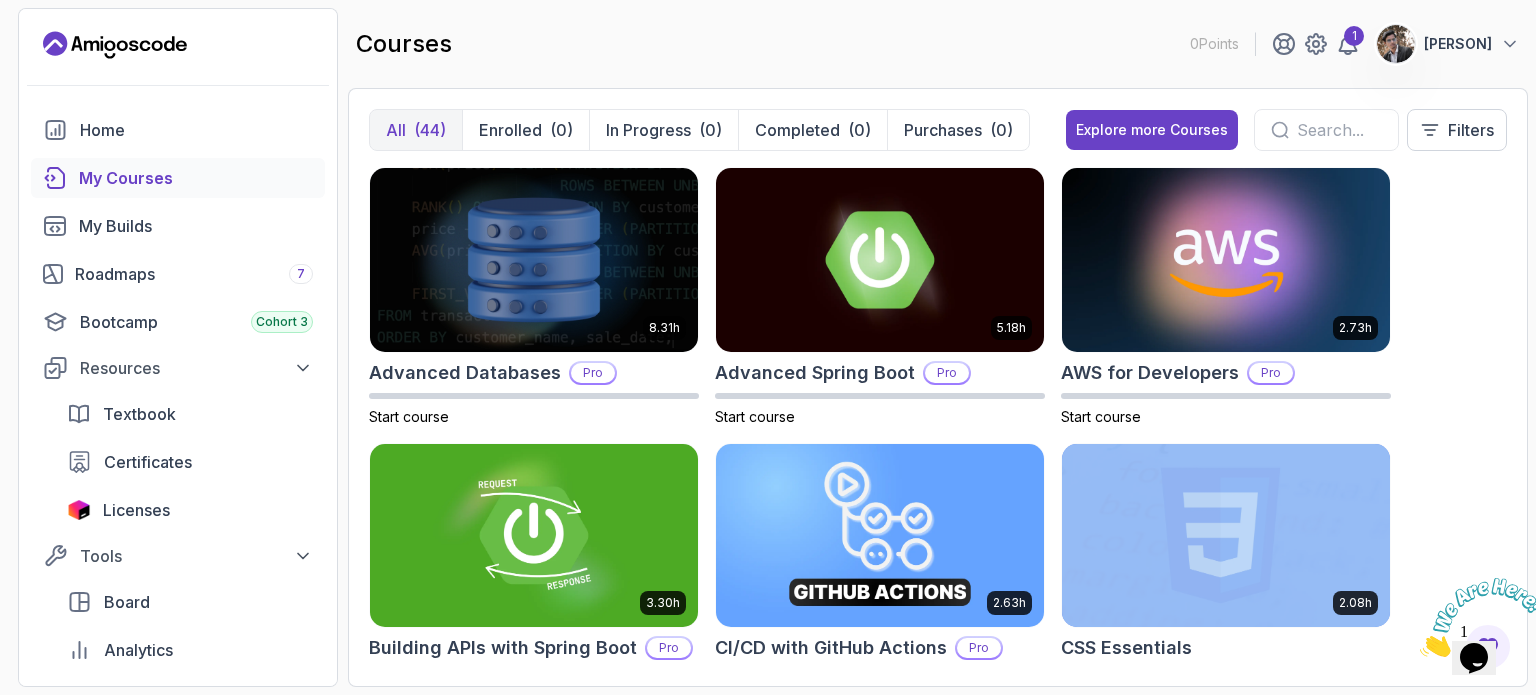 click on "0  Points 1 [PERSON] Home My Courses My Builds Roadmaps 7 Bootcamp Cohort 3 Resources Textbook Certificates Licenses Tools Board Analytics Feedback & Features Try Pro with a 5 day free trial Go deeper and learn job-ready skills. Practice with real-world projects, take assessments, and earn certificates. Try for free courses   0  Points 1 [PERSON] All (44) Enrolled (0) In Progress (0) Completed (0) Purchases (0) Explore more Courses Filters 8.31h Advanced Databases Pro Start course 5.18h Advanced Spring Boot Pro Start course 2.73h AWS for Developers Pro Start course 3.30h Building APIs with Spring Boot Pro Start course 2.63h CI/CD with GitHub Actions Pro Start course 2.08h CSS Essentials Start course 1.70h Database Design & Implementation Pro Start course 1.45h Docker for Java Developers Pro Start course 4.64h Docker For Professionals Pro Start course 10.13h Git for Professionals Pro Start course 2.55h Git & GitHub Fundamentals Start course 2.10h GitHub Toolkit Pro Start course 1.84h HTML Essentials" at bounding box center [768, 347] 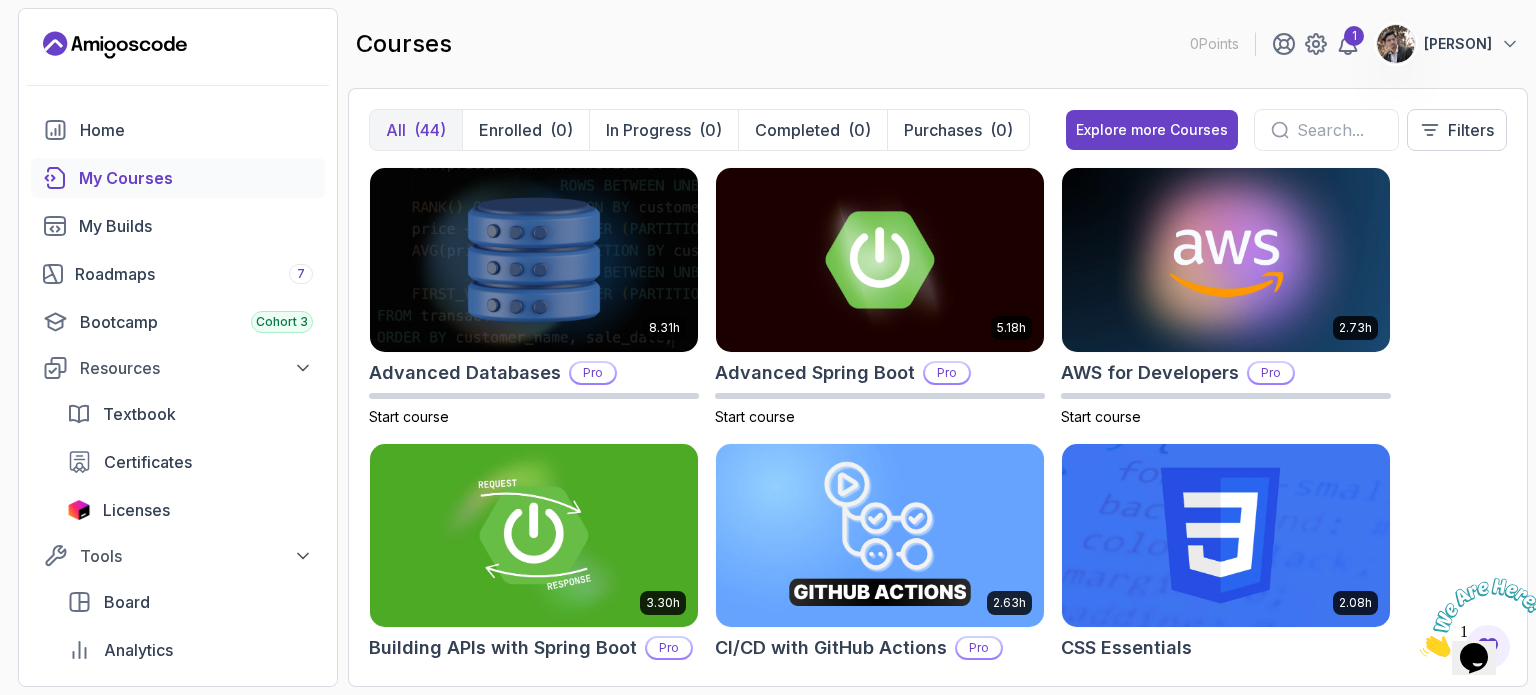 click on "Summarize Page" at bounding box center [768, 27393] 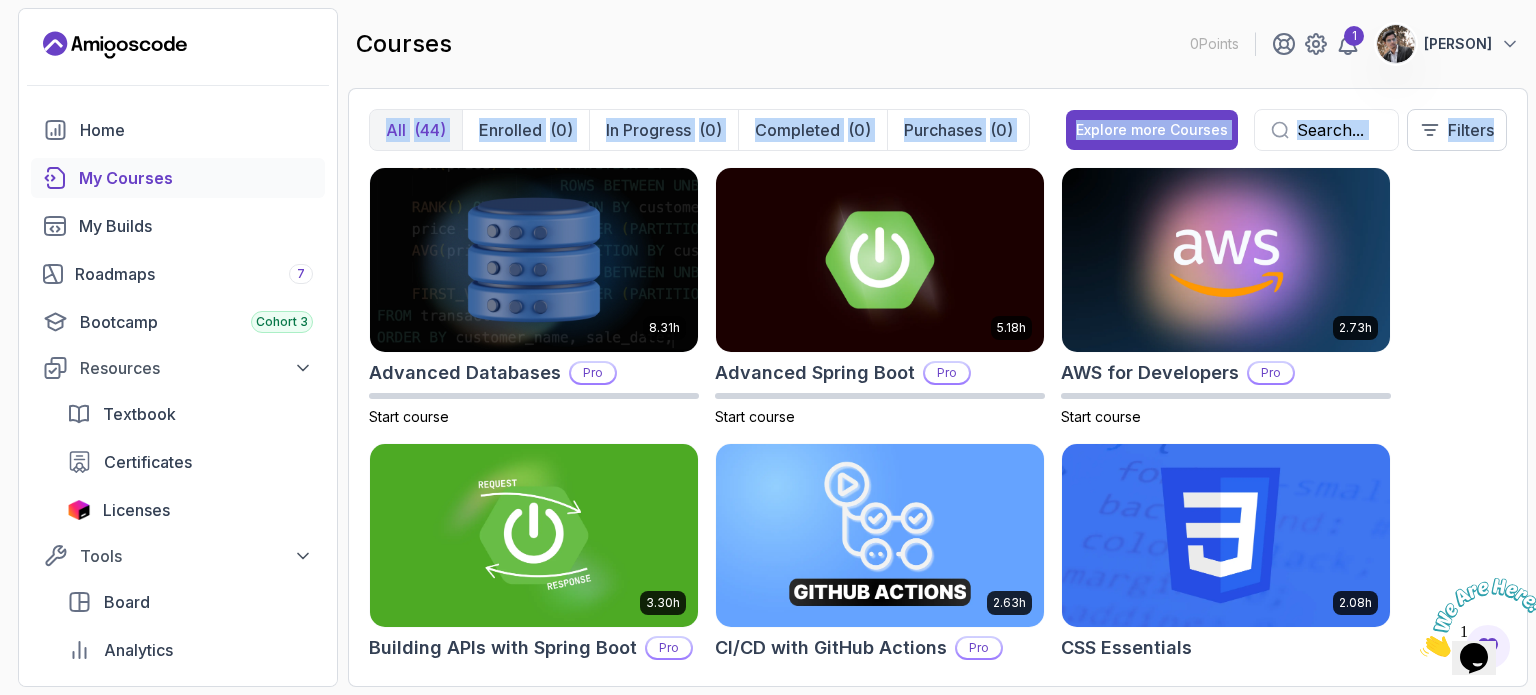 drag, startPoint x: 1535, startPoint y: 55, endPoint x: 1535, endPoint y: 127, distance: 72 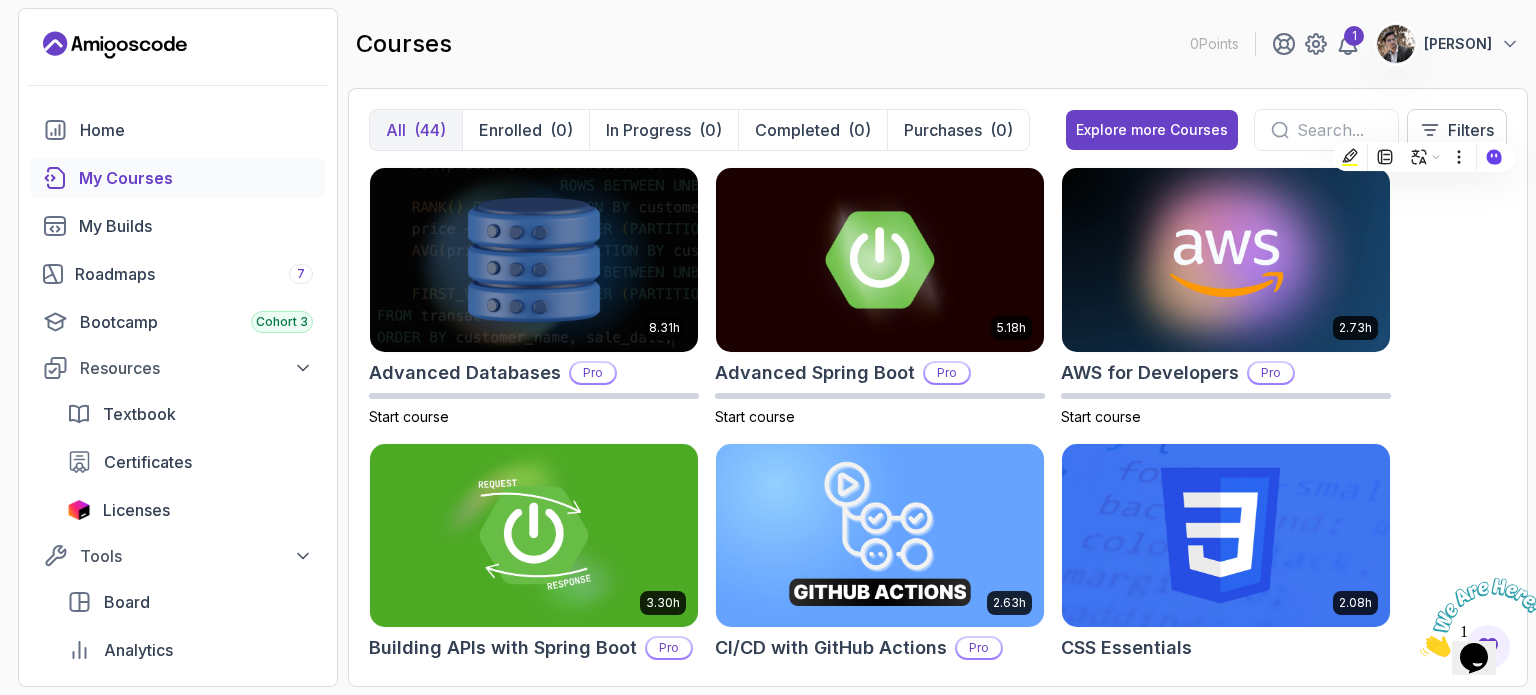 click on "8.31h Advanced Databases Pro Start course 5.18h Advanced Spring Boot Pro Start course 2.73h AWS for Developers Pro Start course 3.30h Building APIs with Spring Boot Pro Start course 2.63h CI/CD with GitHub Actions Pro Start course 2.08h CSS Essentials Start course 1.70h Database Design & Implementation Pro Start course 1.45h Docker for Java Developers Pro Start course 4.64h Docker For Professionals Pro Start course 10.13h Git for Professionals Pro Start course 2.55h Git & GitHub Fundamentals Start course 2.10h GitHub Toolkit Pro Start course 1.84h HTML Essentials Start course 5.57h IntelliJ IDEA Developer Guide Pro Start course 1.72h Java Data Structures Pro Start course 2.41h Java for Beginners Start course 9.18h Java for Developers Pro Start course 1.13h Java Generics Pro Start course 1.67h Java Integration Testing Pro Start course 2.82h Java Object Oriented Programming Pro Start course 26m Java Streams Essentials Start course 2.08h Java Streams Pro Start course 1.42h Stripe Checkout Pro Start course 38m" at bounding box center (938, 416) 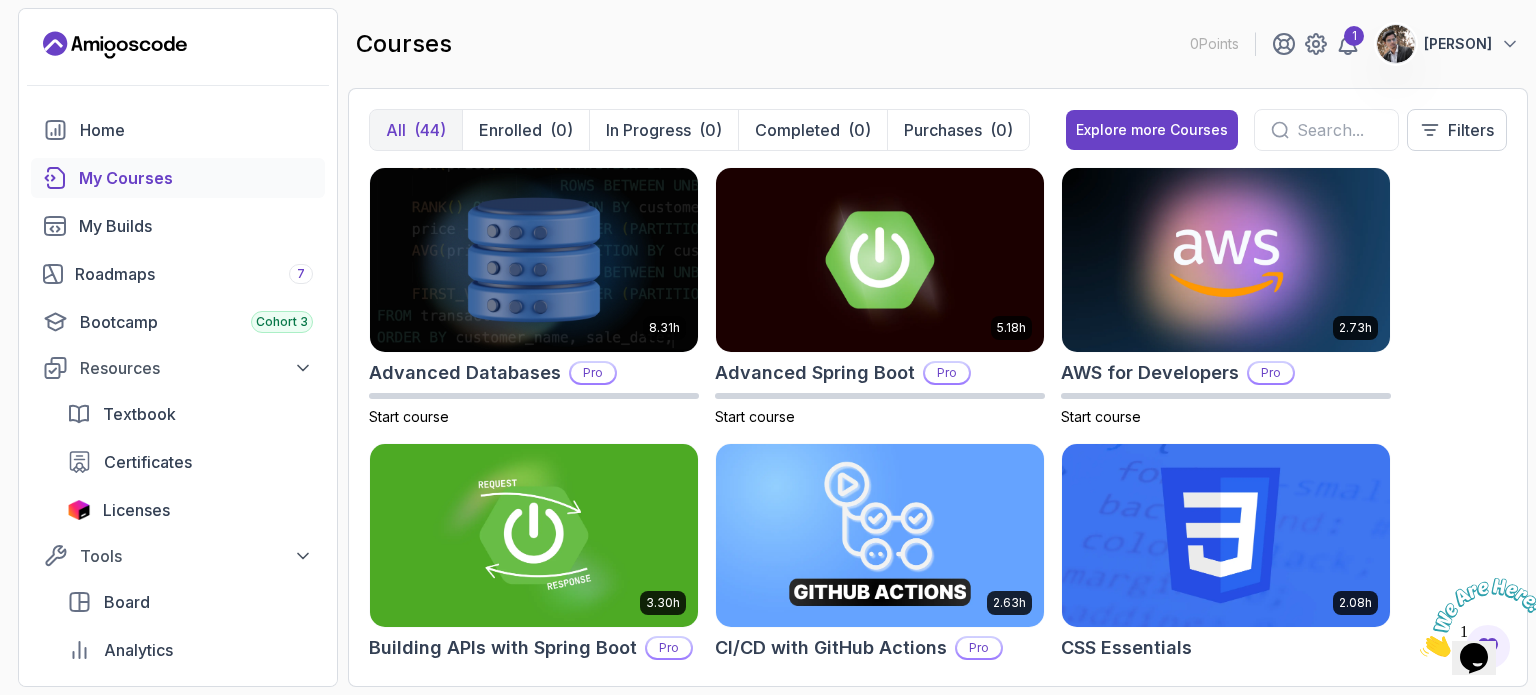click on "0  Points 1 [PERSON] Home My Courses My Builds Roadmaps 7 Bootcamp Cohort 3 Resources Textbook Certificates Licenses Tools Board Analytics Feedback & Features Try Pro with a 5 day free trial Go deeper and learn job-ready skills. Practice with real-world projects, take assessments, and earn certificates. Try for free courses   0  Points 1 [PERSON] All (44) Enrolled (0) In Progress (0) Completed (0) Purchases (0) Explore more Courses Filters 8.31h Advanced Databases Pro Start course 5.18h Advanced Spring Boot Pro Start course 2.73h AWS for Developers Pro Start course 3.30h Building APIs with Spring Boot Pro Start course 2.63h CI/CD with GitHub Actions Pro Start course 2.08h CSS Essentials Start course 1.70h Database Design & Implementation Pro Start course 1.45h Docker for Java Developers Pro Start course 4.64h Docker For Professionals Pro Start course 10.13h Git for Professionals Pro Start course 2.55h Git & GitHub Fundamentals Start course 2.10h GitHub Toolkit Pro Start course 1.84h HTML Essentials" at bounding box center [768, 347] 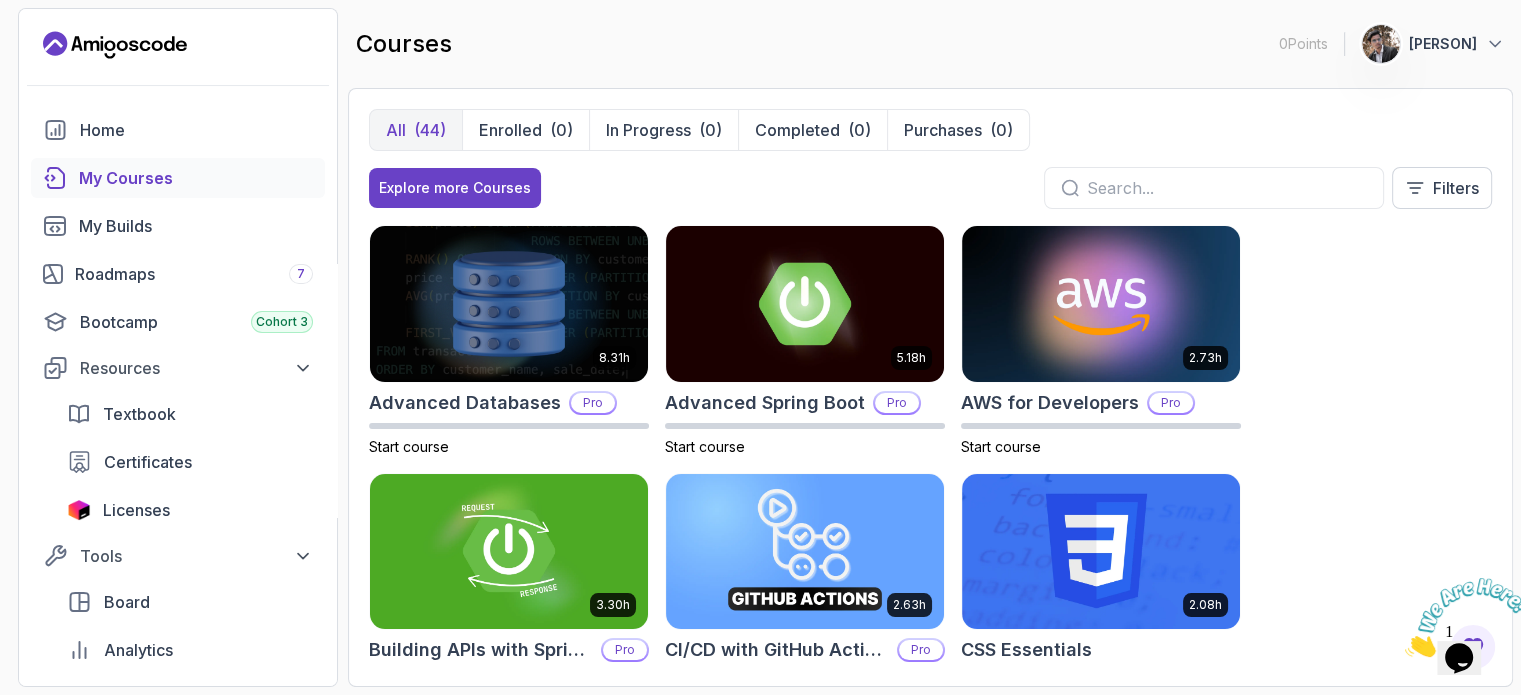 scroll, scrollTop: 25, scrollLeft: 0, axis: vertical 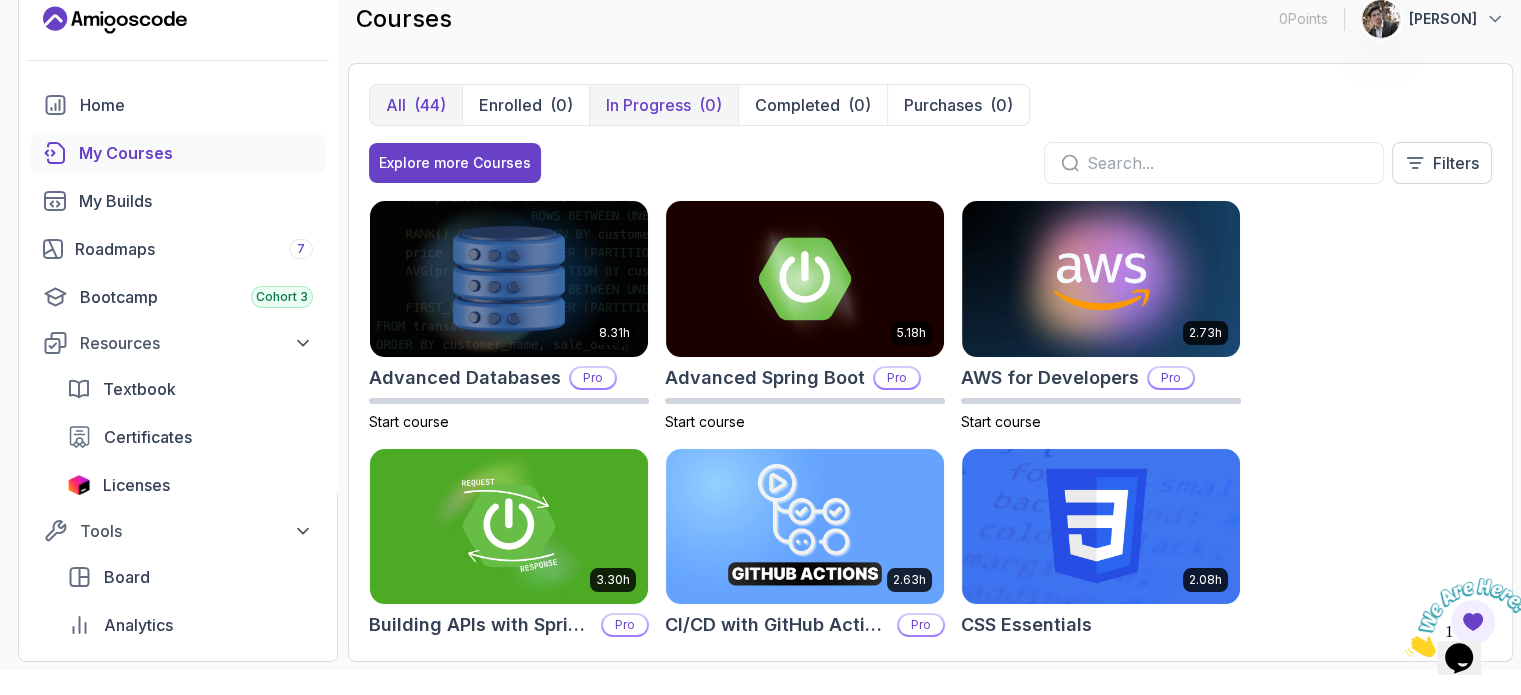 click on "In Progress" at bounding box center [648, 105] 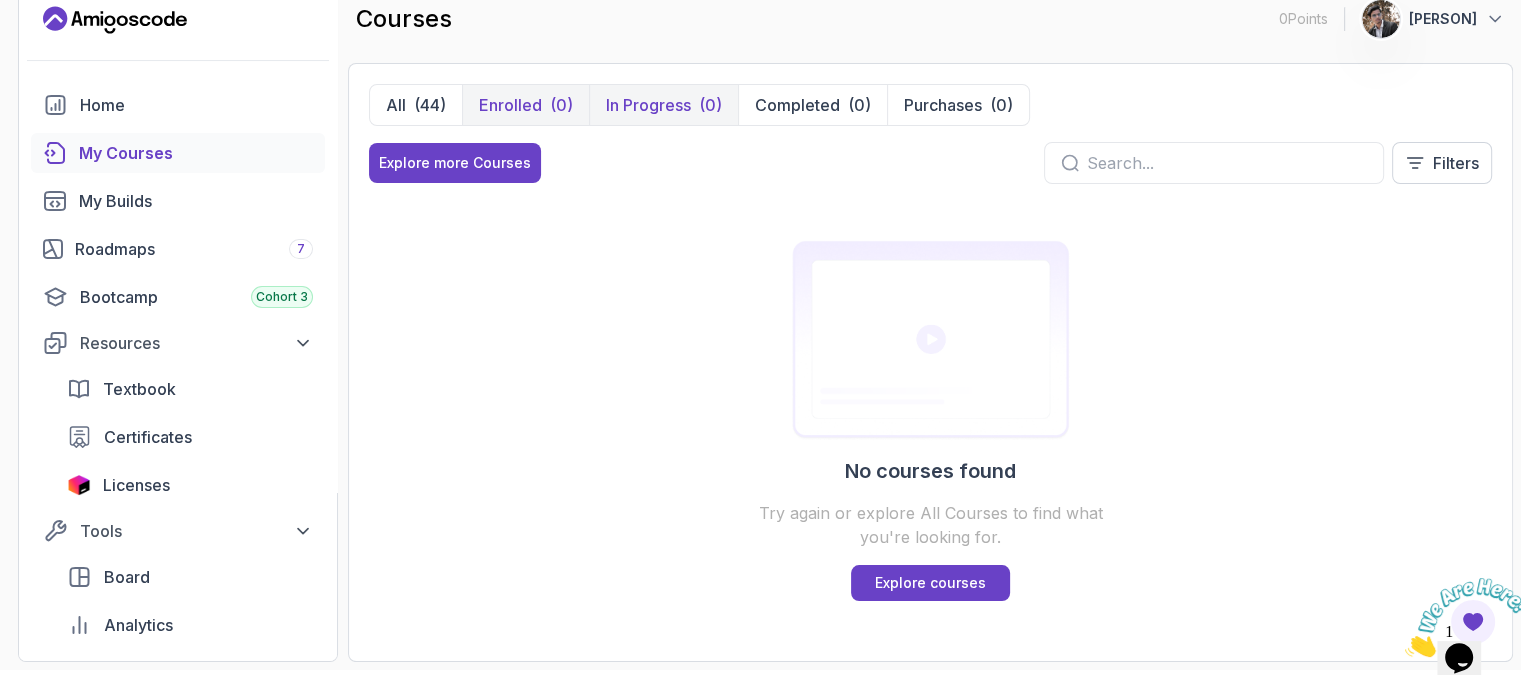 click on "Enrolled" at bounding box center (510, 105) 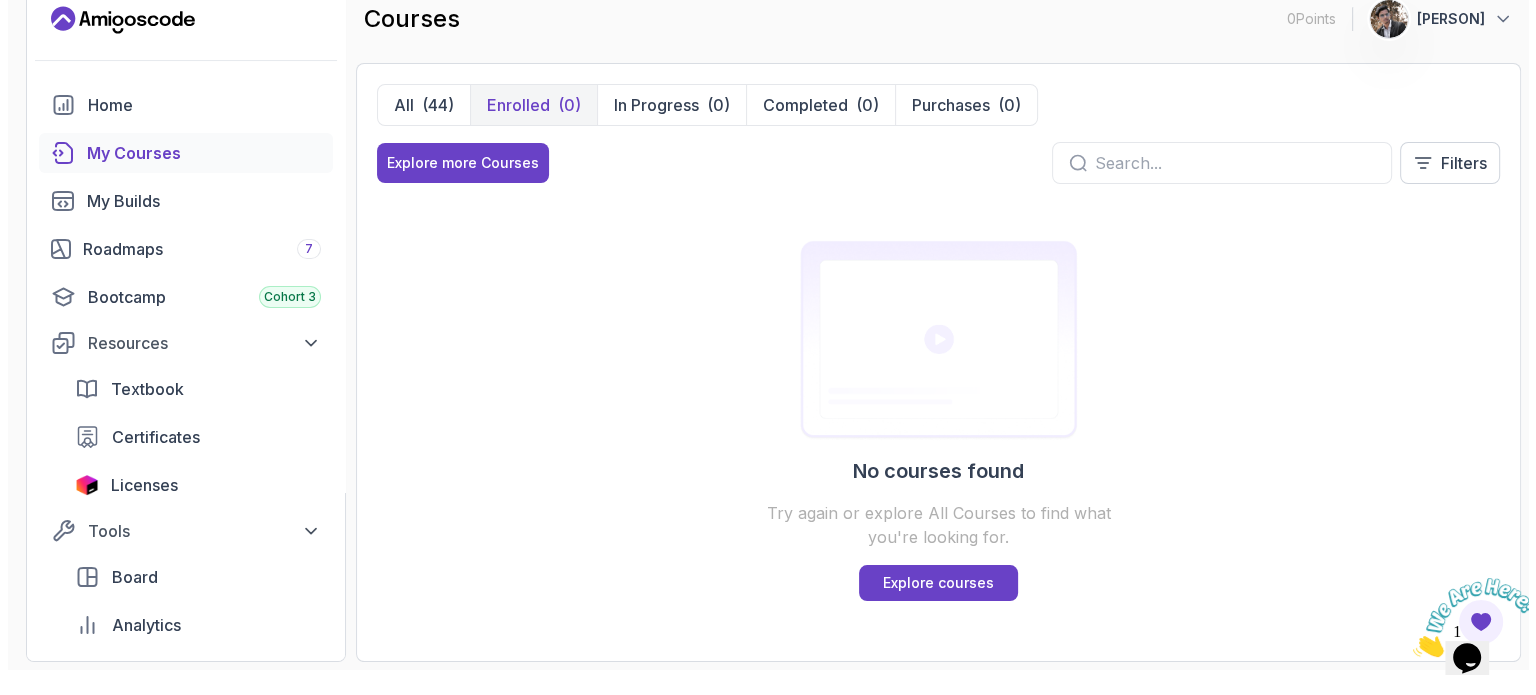 scroll, scrollTop: 0, scrollLeft: 0, axis: both 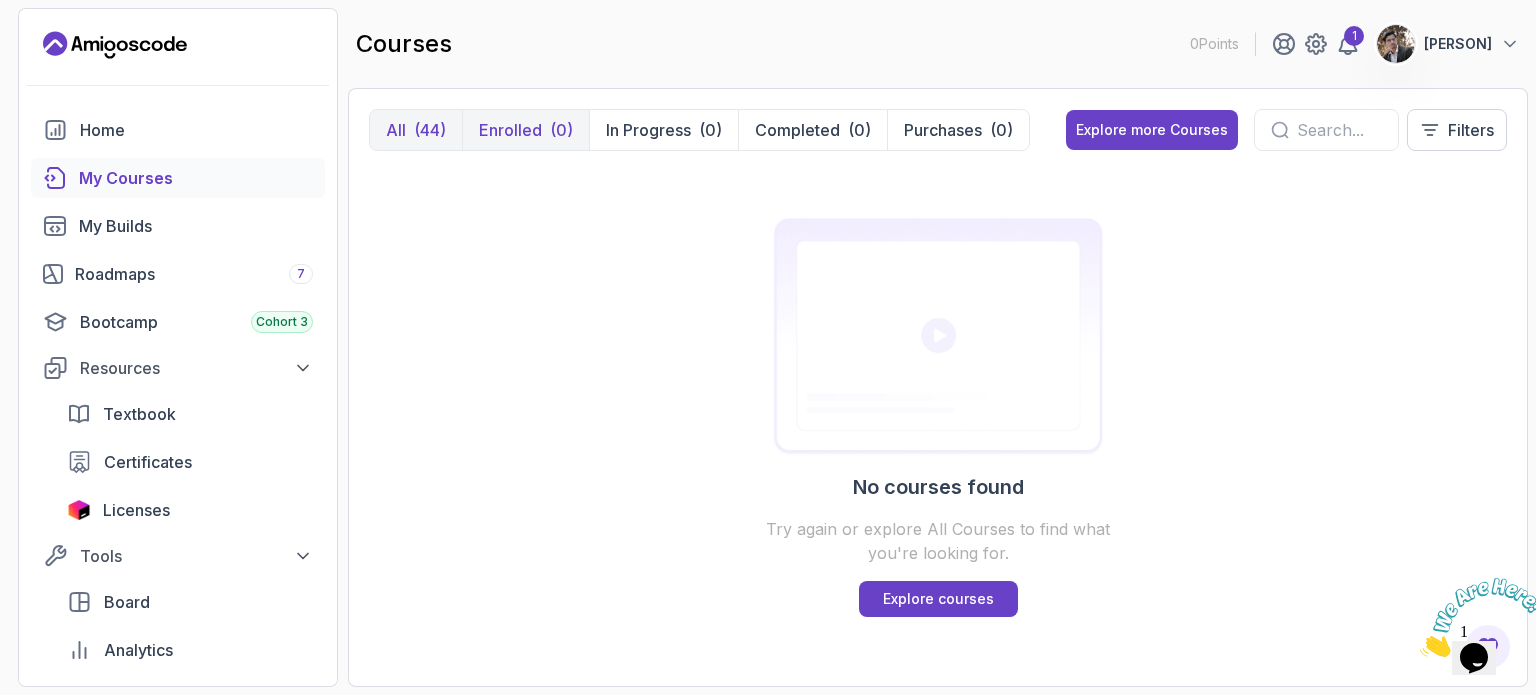 click on "(44)" at bounding box center (430, 130) 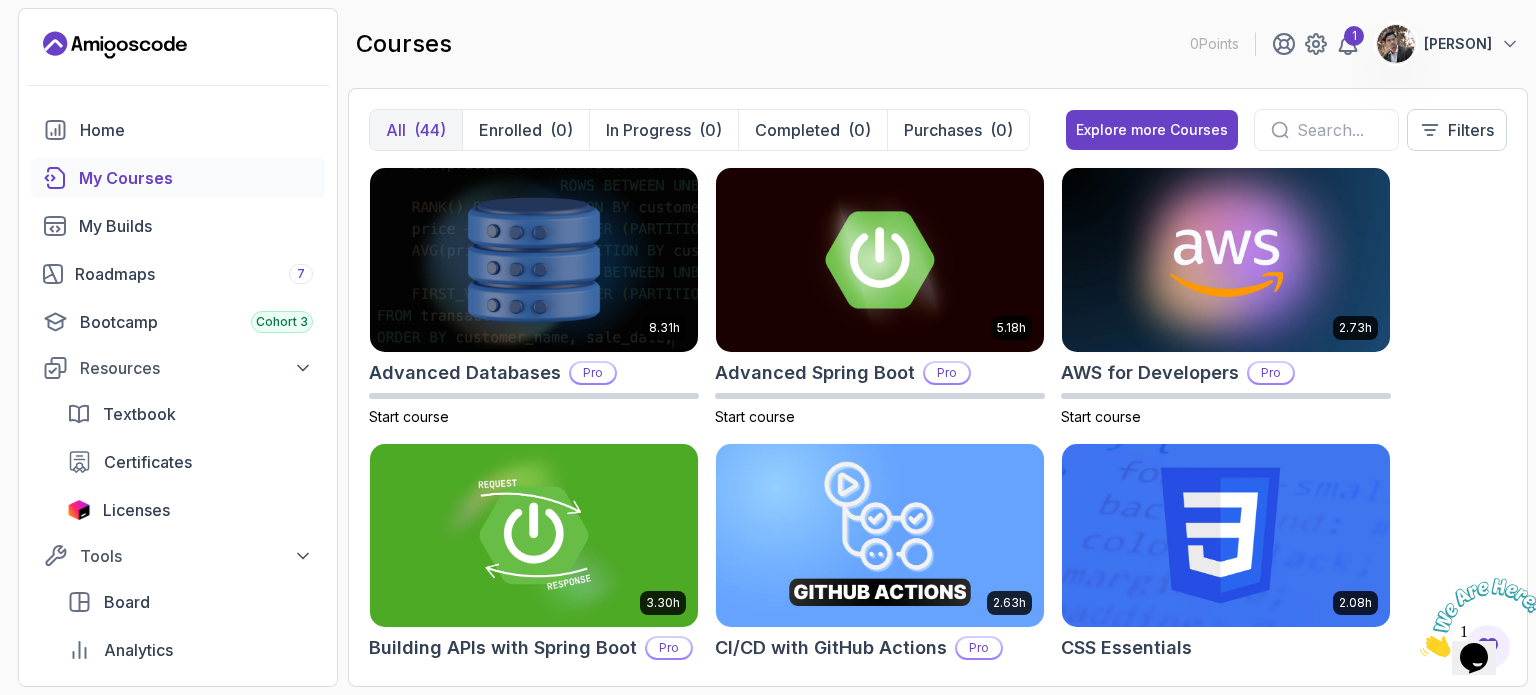 click at bounding box center [1482, 617] 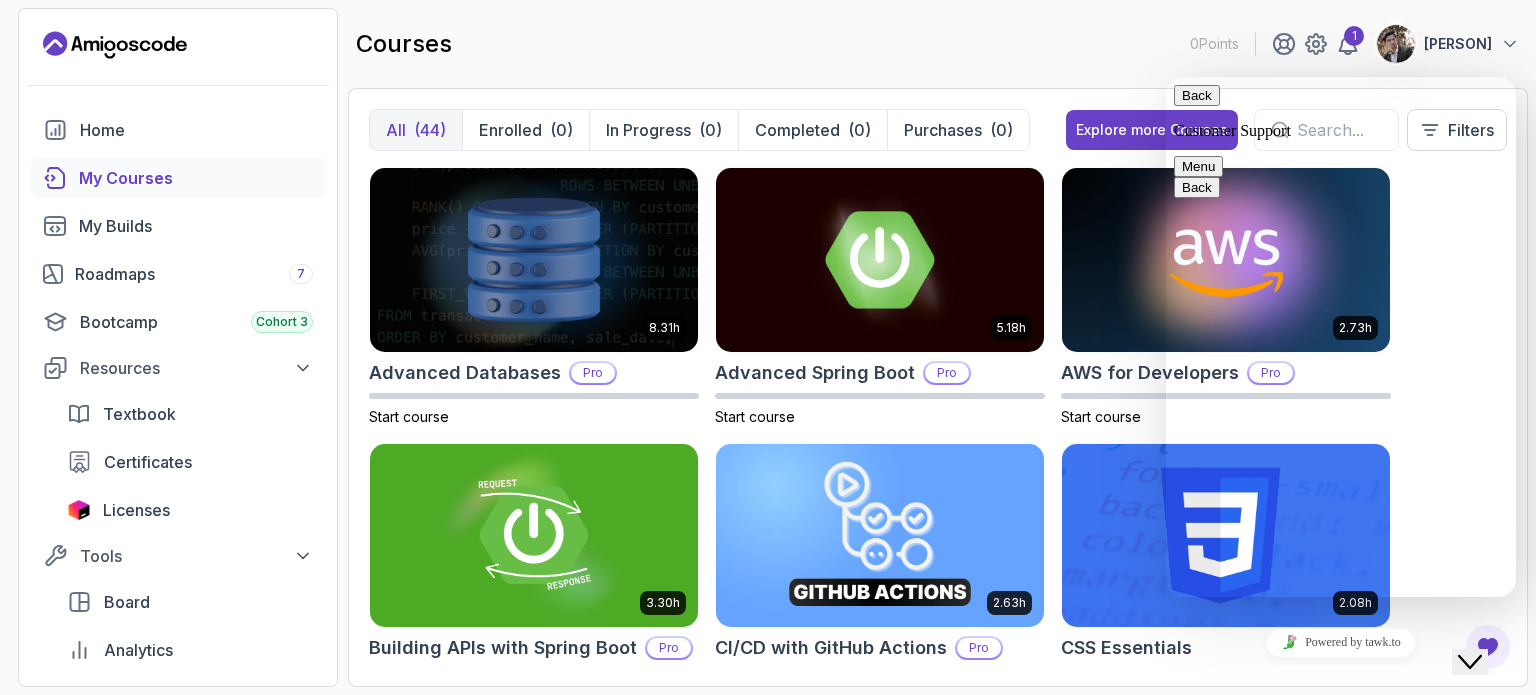 click on "0  Points 1 [PERSON] Home My Courses My Builds Roadmaps 7 Bootcamp Cohort 3 Resources Textbook Certificates Licenses Tools Board Analytics Feedback & Features Try Pro with a 5 day free trial Go deeper and learn job-ready skills. Practice with real-world projects, take assessments, and earn certificates. Try for free courses   0  Points 1 [PERSON] All (44) Enrolled (0) In Progress (0) Completed (0) Purchases (0) Explore more Courses Filters 8.31h Advanced Databases Pro Start course 5.18h Advanced Spring Boot Pro Start course 2.73h AWS for Developers Pro Start course 3.30h Building APIs with Spring Boot Pro Start course 2.63h CI/CD with GitHub Actions Pro Start course 2.08h CSS Essentials Start course 1.70h Database Design & Implementation Pro Start course 1.45h Docker for Java Developers Pro Start course 4.64h Docker For Professionals Pro Start course 10.13h Git for Professionals Pro Start course 2.55h Git & GitHub Fundamentals Start course 2.10h GitHub Toolkit Pro Start course 1.84h HTML Essentials" at bounding box center (768, 347) 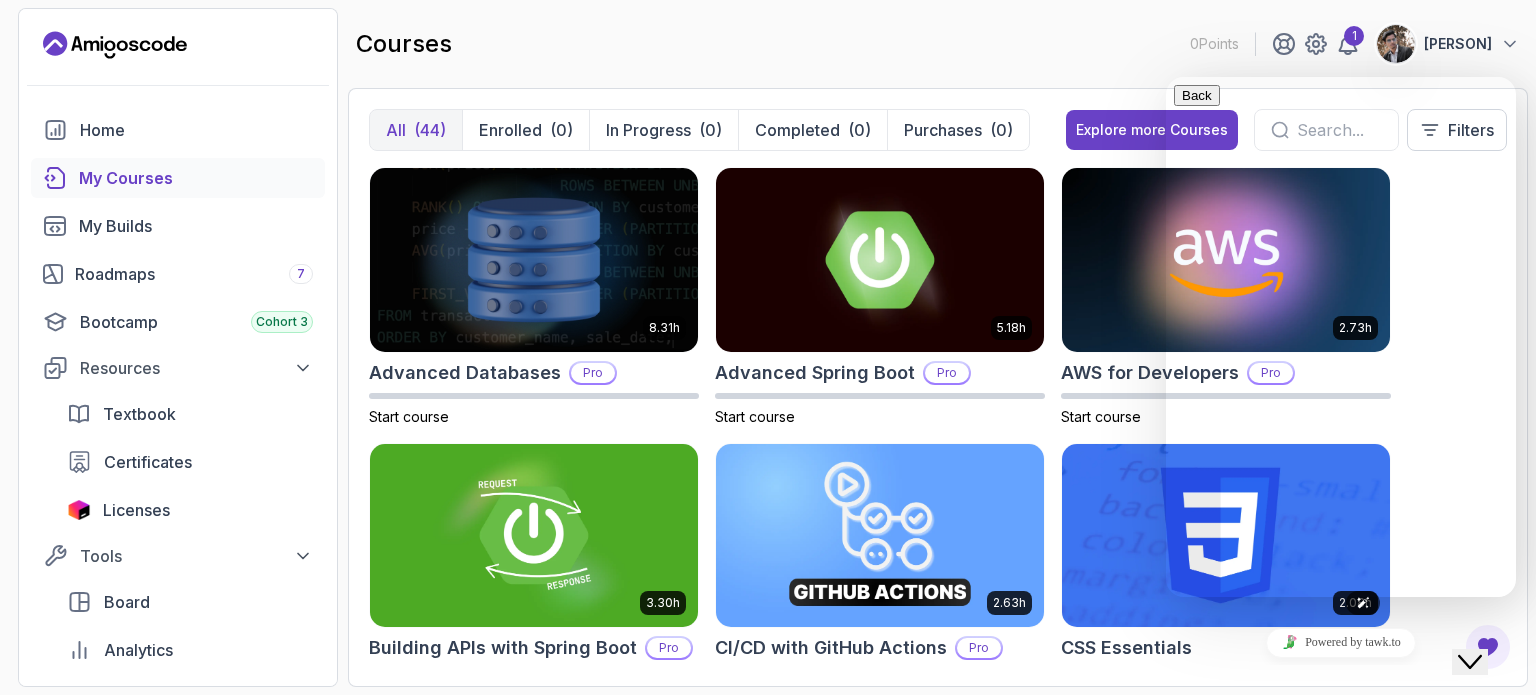 click at bounding box center (1182, 920) 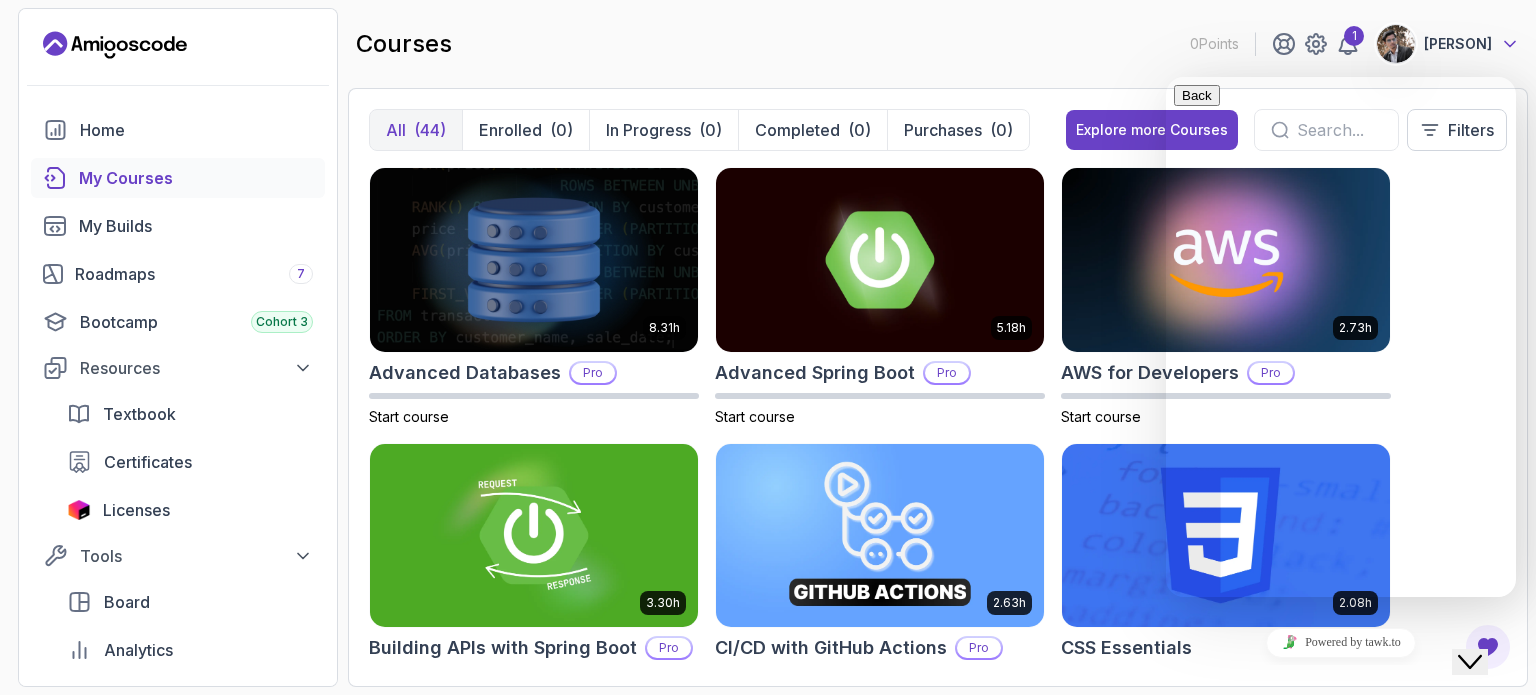 click 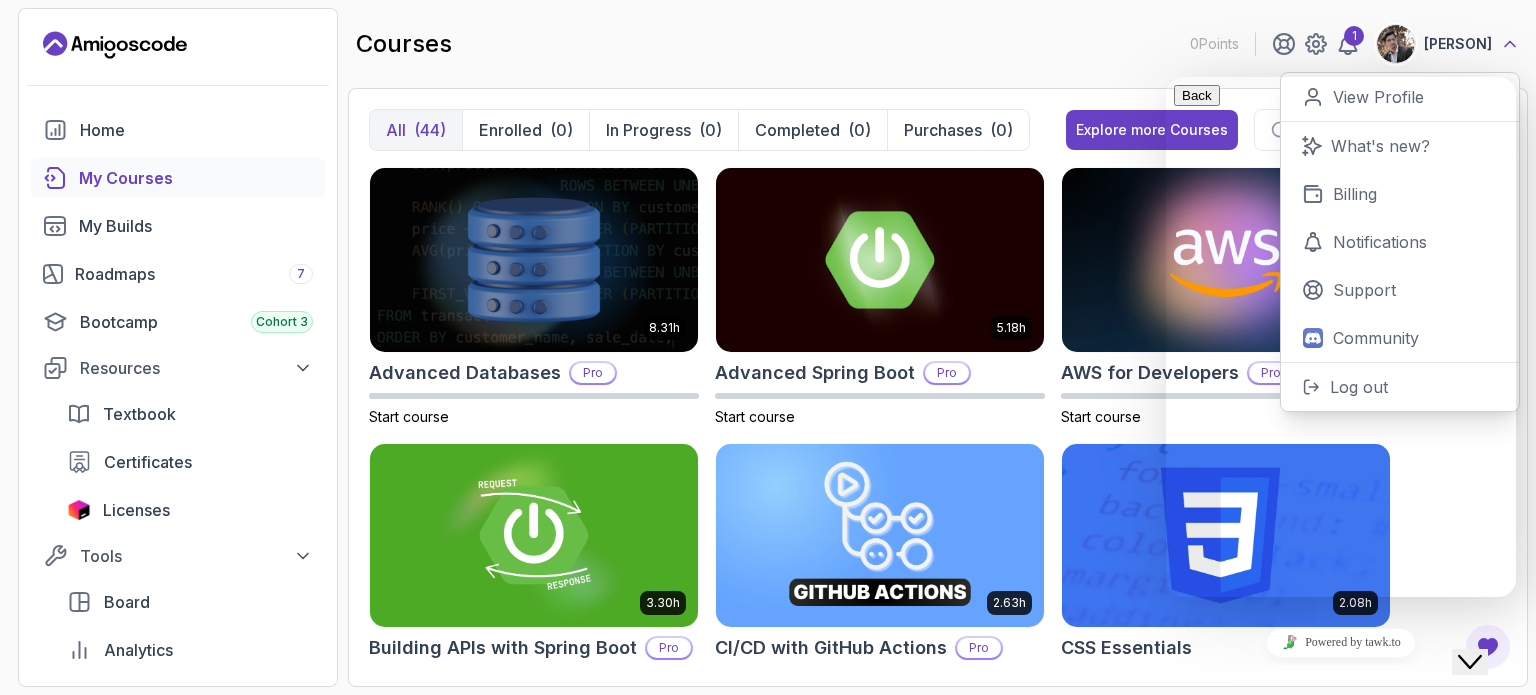 click 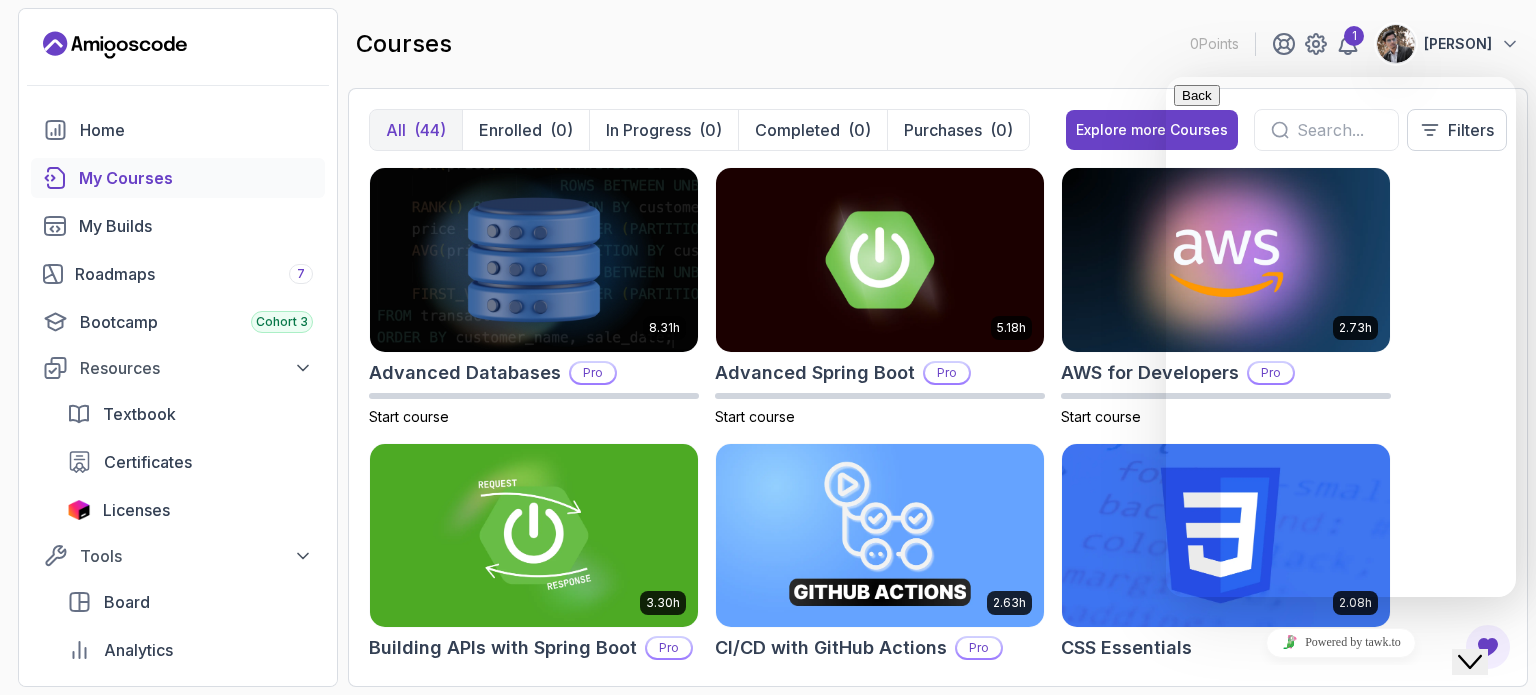 click on "courses   0  Points 1 [PERSON]" at bounding box center [938, 44] 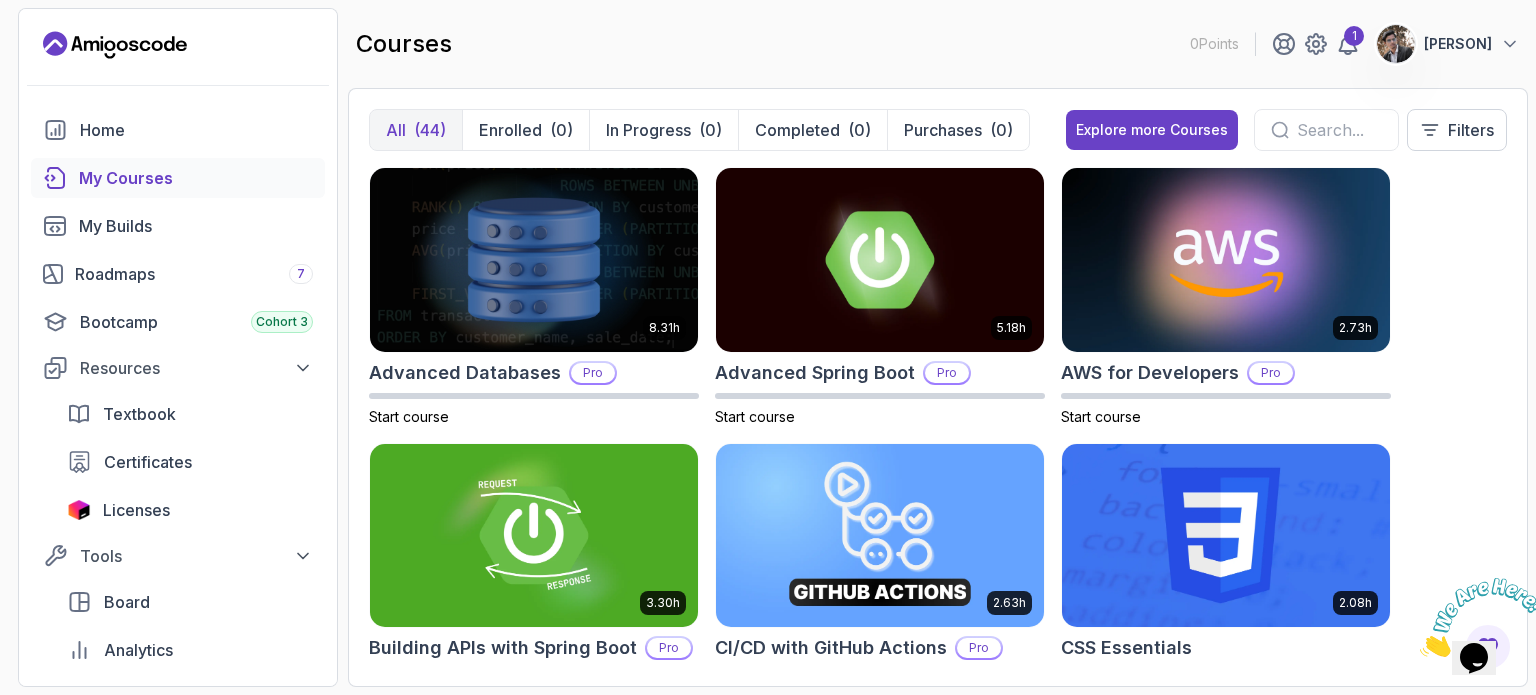 click on "0  Points 1 [PERSON] Home My Courses My Builds Roadmaps 7 Bootcamp Cohort 3 Resources Textbook Certificates Licenses Tools Board Analytics Feedback & Features Try Pro with a 5 day free trial Go deeper and learn job-ready skills. Practice with real-world projects, take assessments, and earn certificates. Try for free courses   0  Points 1 [PERSON] All (44) Enrolled (0) In Progress (0) Completed (0) Purchases (0) Explore more Courses Filters 8.31h Advanced Databases Pro Start course 5.18h Advanced Spring Boot Pro Start course 2.73h AWS for Developers Pro Start course 3.30h Building APIs with Spring Boot Pro Start course 2.63h CI/CD with GitHub Actions Pro Start course 2.08h CSS Essentials Start course 1.70h Database Design & Implementation Pro Start course 1.45h Docker for Java Developers Pro Start course 4.64h Docker For Professionals Pro Start course 10.13h Git for Professionals Pro Start course 2.55h Git & GitHub Fundamentals Start course 2.10h GitHub Toolkit Pro Start course 1.84h HTML Essentials" at bounding box center [768, 347] 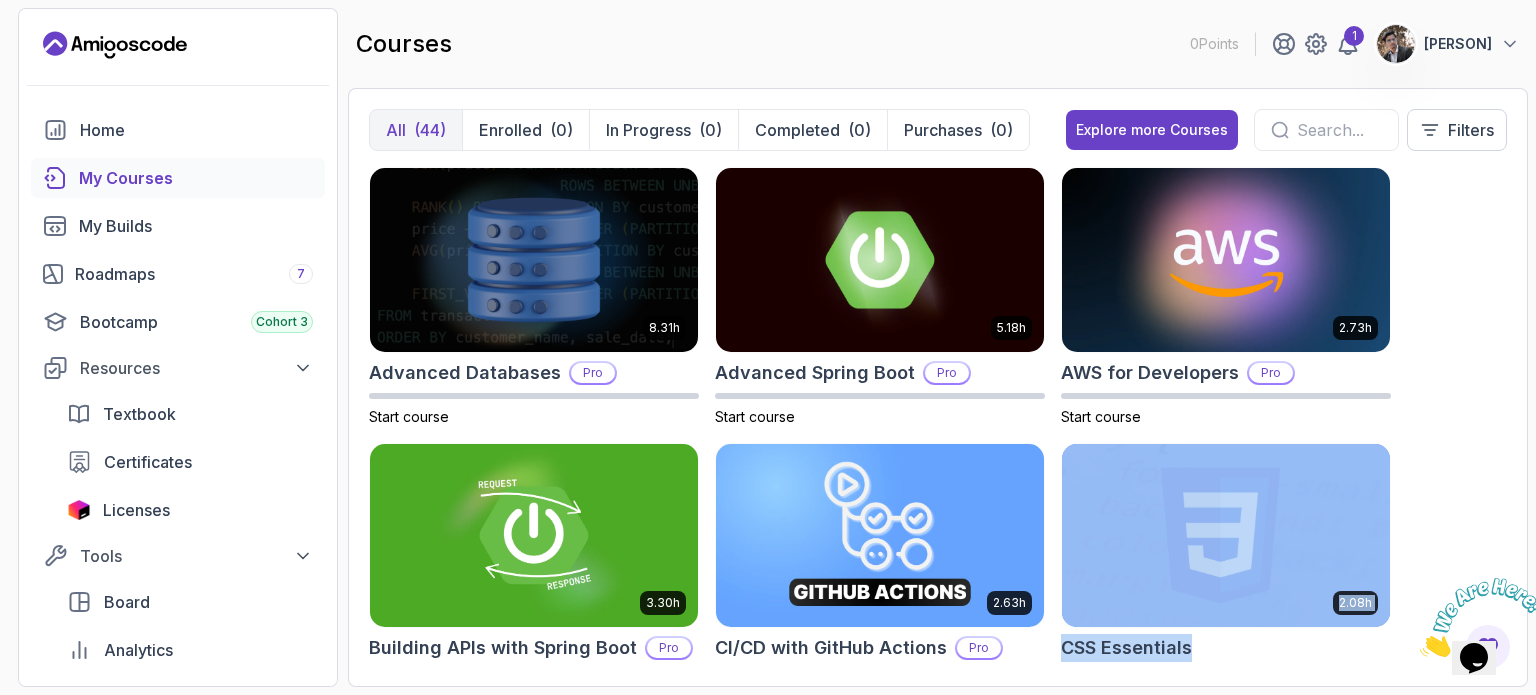 drag, startPoint x: 1532, startPoint y: 673, endPoint x: 1504, endPoint y: 485, distance: 190.07367 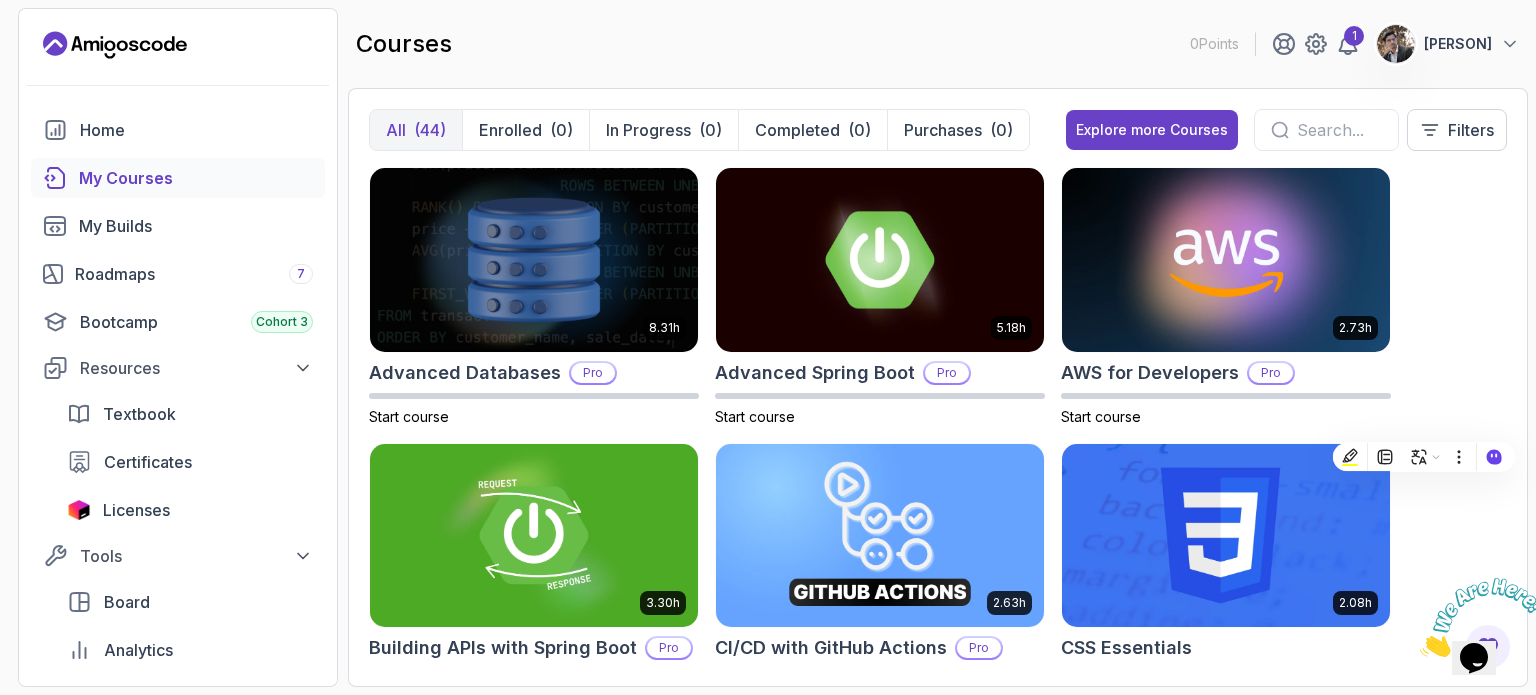 click on "All (44) Enrolled (0) In Progress (0) Completed (0) Purchases (0) Explore more Courses Filters 8.31h Advanced Databases Pro Start course 5.18h Advanced Spring Boot Pro Start course 2.73h AWS for Developers Pro Start course 3.30h Building APIs with Spring Boot Pro Start course 2.63h CI/CD with GitHub Actions Pro Start course 2.08h CSS Essentials Start course 1.70h Database Design & Implementation Pro Start course 1.45h Docker for Java Developers Pro Start course 4.64h Docker For Professionals Pro Start course 10.13h Git for Professionals Pro Start course 2.55h Git & GitHub Fundamentals Start course 2.10h GitHub Toolkit Pro Start course 1.84h HTML Essentials Start course 5.57h IntelliJ IDEA Developer Guide Pro Start course 1.72h Java Data Structures Pro Start course 2.41h Java for Beginners Start course 9.18h Java for Developers Pro Start course 1.13h Java Generics Pro Start course 1.67h Java Integration Testing Pro Start course 2.82h Java Object Oriented Programming Pro Start course 26m Java Streams Essentials" at bounding box center [938, 387] 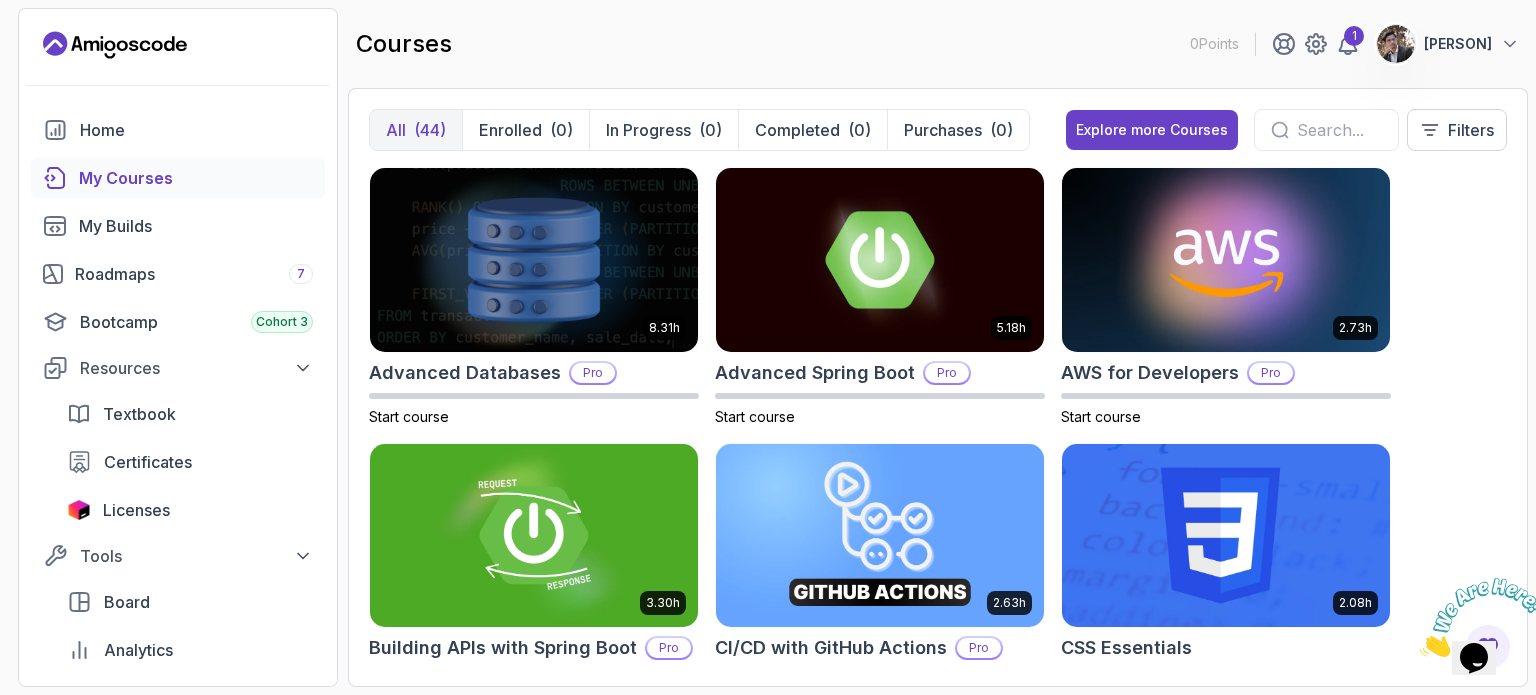 click on "All (44) Enrolled (0) In Progress (0) Completed (0) Purchases (0) Explore more Courses Filters 8.31h Advanced Databases Pro Start course 5.18h Advanced Spring Boot Pro Start course 2.73h AWS for Developers Pro Start course 3.30h Building APIs with Spring Boot Pro Start course 2.63h CI/CD with GitHub Actions Pro Start course 2.08h CSS Essentials Start course 1.70h Database Design & Implementation Pro Start course 1.45h Docker for Java Developers Pro Start course 4.64h Docker For Professionals Pro Start course 10.13h Git for Professionals Pro Start course 2.55h Git & GitHub Fundamentals Start course 2.10h GitHub Toolkit Pro Start course 1.84h HTML Essentials Start course 5.57h IntelliJ IDEA Developer Guide Pro Start course 1.72h Java Data Structures Pro Start course 2.41h Java for Beginners Start course 9.18h Java for Developers Pro Start course 1.13h Java Generics Pro Start course 1.67h Java Integration Testing Pro Start course 2.82h Java Object Oriented Programming Pro Start course 26m Java Streams Essentials" at bounding box center (938, 387) 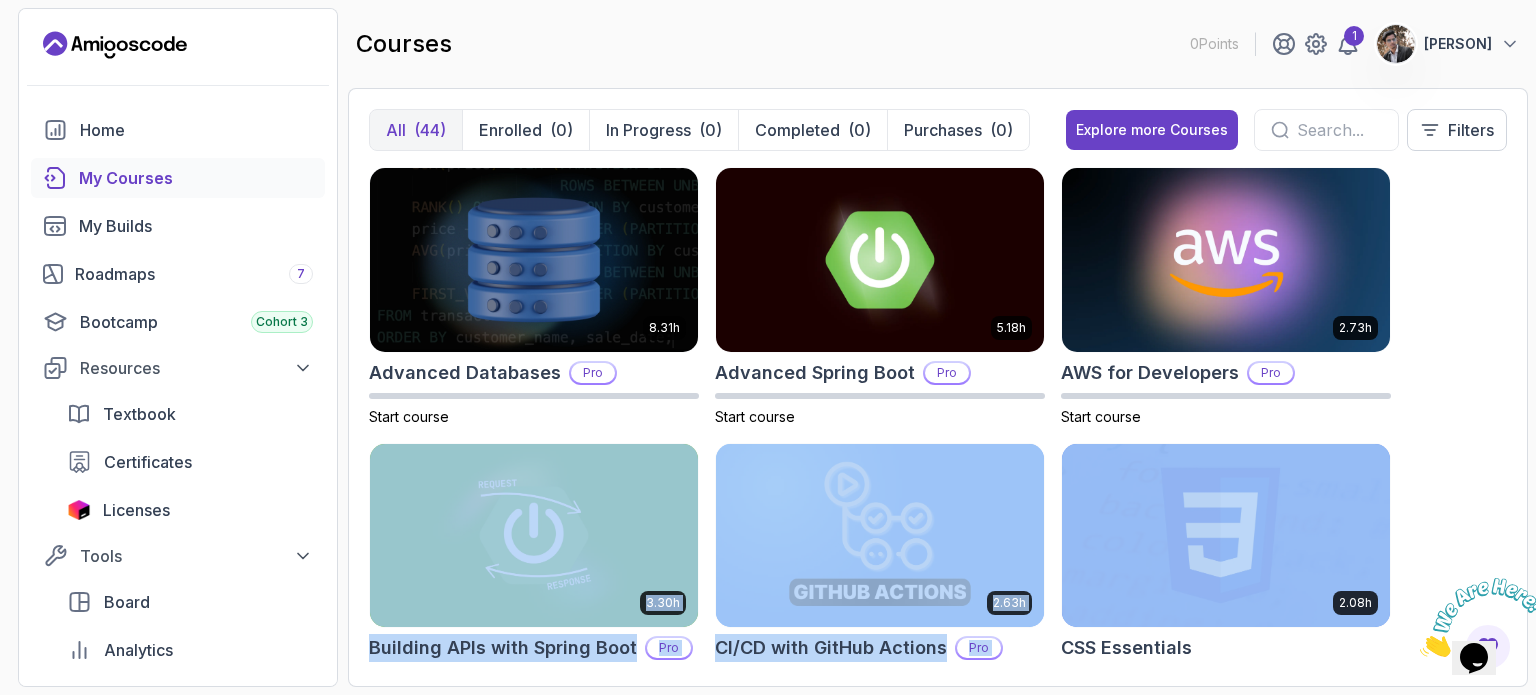 drag, startPoint x: 1531, startPoint y: 412, endPoint x: 1534, endPoint y: 459, distance: 47.095646 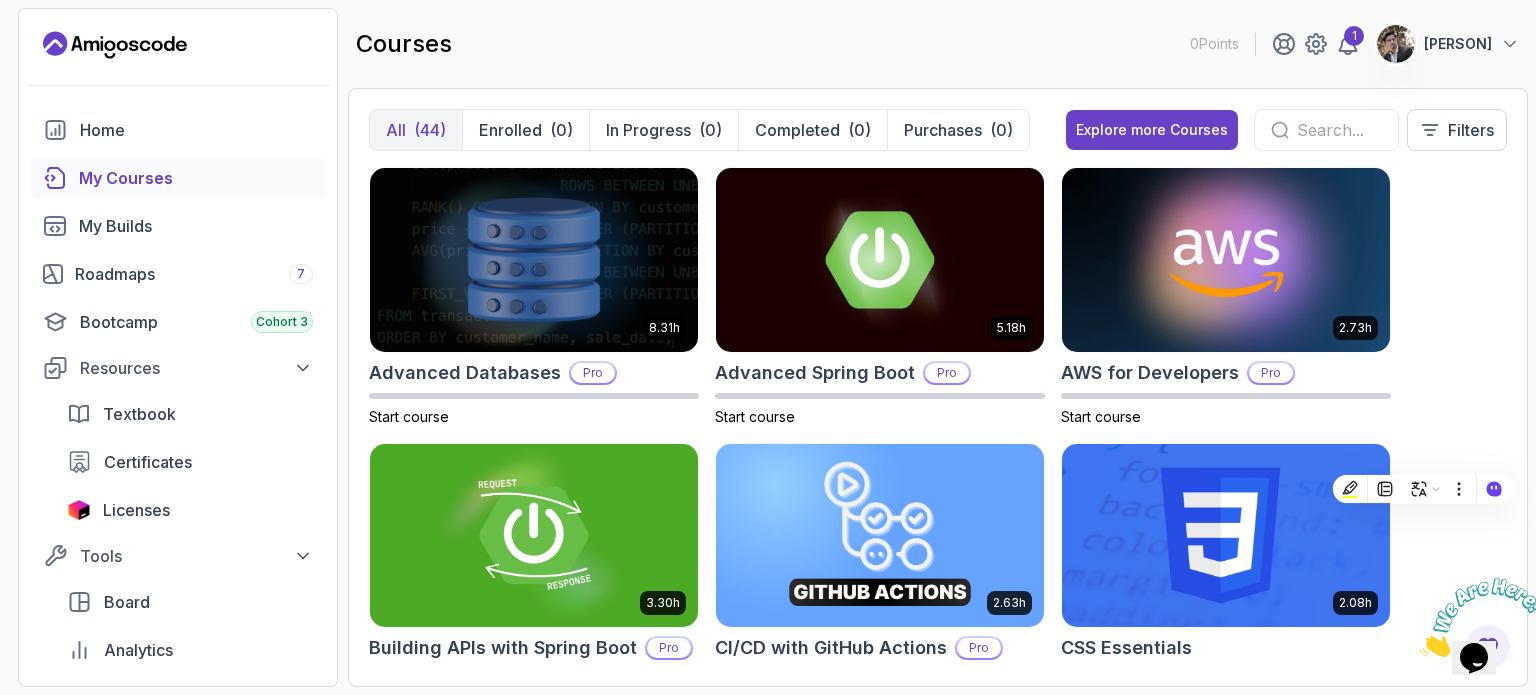 click on "8.31h Advanced Databases Pro Start course 5.18h Advanced Spring Boot Pro Start course 2.73h AWS for Developers Pro Start course 3.30h Building APIs with Spring Boot Pro Start course 2.63h CI/CD with GitHub Actions Pro Start course 2.08h CSS Essentials Start course 1.70h Database Design & Implementation Pro Start course 1.45h Docker for Java Developers Pro Start course 4.64h Docker For Professionals Pro Start course 10.13h Git for Professionals Pro Start course 2.55h Git & GitHub Fundamentals Start course 2.10h GitHub Toolkit Pro Start course 1.84h HTML Essentials Start course 5.57h IntelliJ IDEA Developer Guide Pro Start course 1.72h Java Data Structures Pro Start course 2.41h Java for Beginners Start course 9.18h Java for Developers Pro Start course 1.13h Java Generics Pro Start course 1.67h Java Integration Testing Pro Start course 2.82h Java Object Oriented Programming Pro Start course 26m Java Streams Essentials Start course 2.08h Java Streams Pro Start course 1.42h Stripe Checkout Pro Start course 38m" at bounding box center [938, 416] 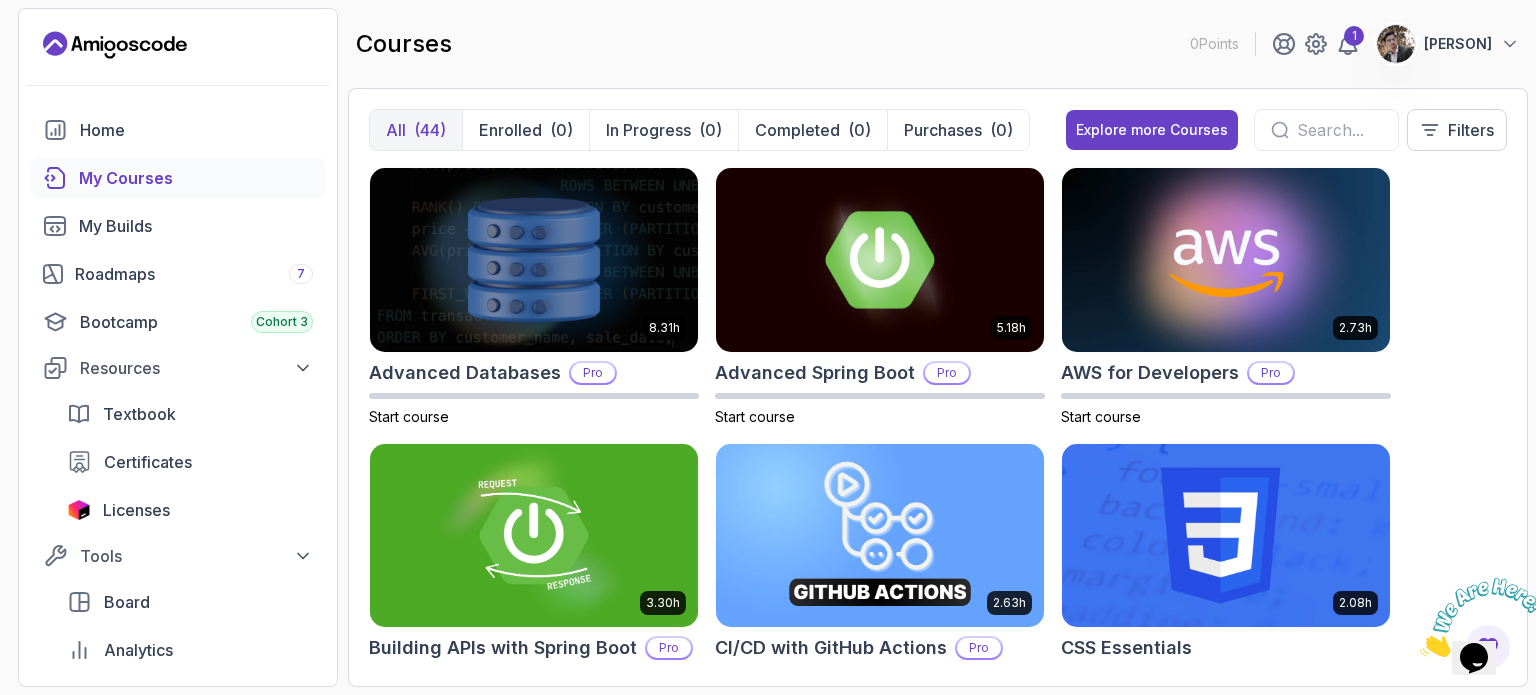 click at bounding box center (1482, 617) 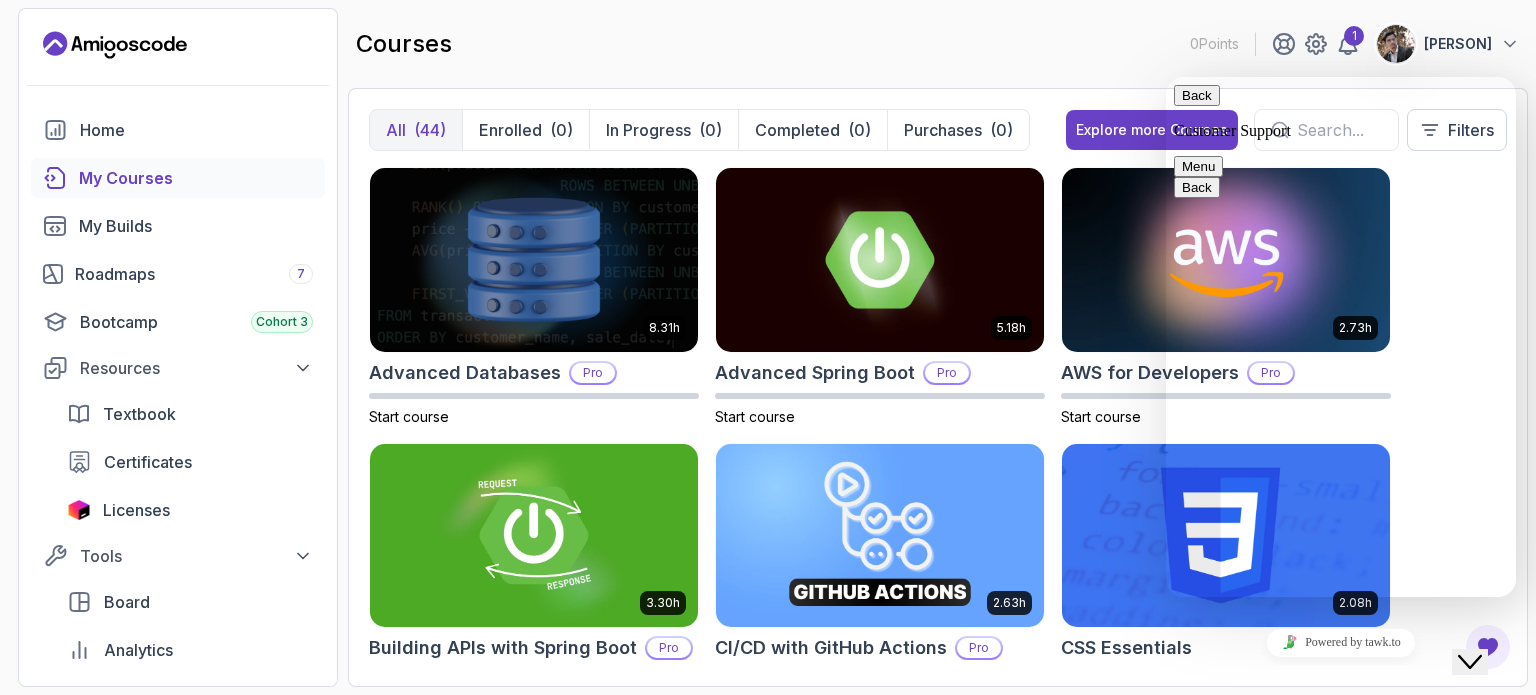 click on "0  Points 1 [PERSON] Home My Courses My Builds Roadmaps 7 Bootcamp Cohort 3 Resources Textbook Certificates Licenses Tools Board Analytics Feedback & Features Try Pro with a 5 day free trial Go deeper and learn job-ready skills. Practice with real-world projects, take assessments, and earn certificates. Try for free courses   0  Points 1 [PERSON] All (44) Enrolled (0) In Progress (0) Completed (0) Purchases (0) Explore more Courses Filters 8.31h Advanced Databases Pro Start course 5.18h Advanced Spring Boot Pro Start course 2.73h AWS for Developers Pro Start course 3.30h Building APIs with Spring Boot Pro Start course 2.63h CI/CD with GitHub Actions Pro Start course 2.08h CSS Essentials Start course 1.70h Database Design & Implementation Pro Start course 1.45h Docker for Java Developers Pro Start course 4.64h Docker For Professionals Pro Start course 10.13h Git for Professionals Pro Start course 2.55h Git & GitHub Fundamentals Start course 2.10h GitHub Toolkit Pro Start course 1.84h HTML Essentials" at bounding box center [768, 347] 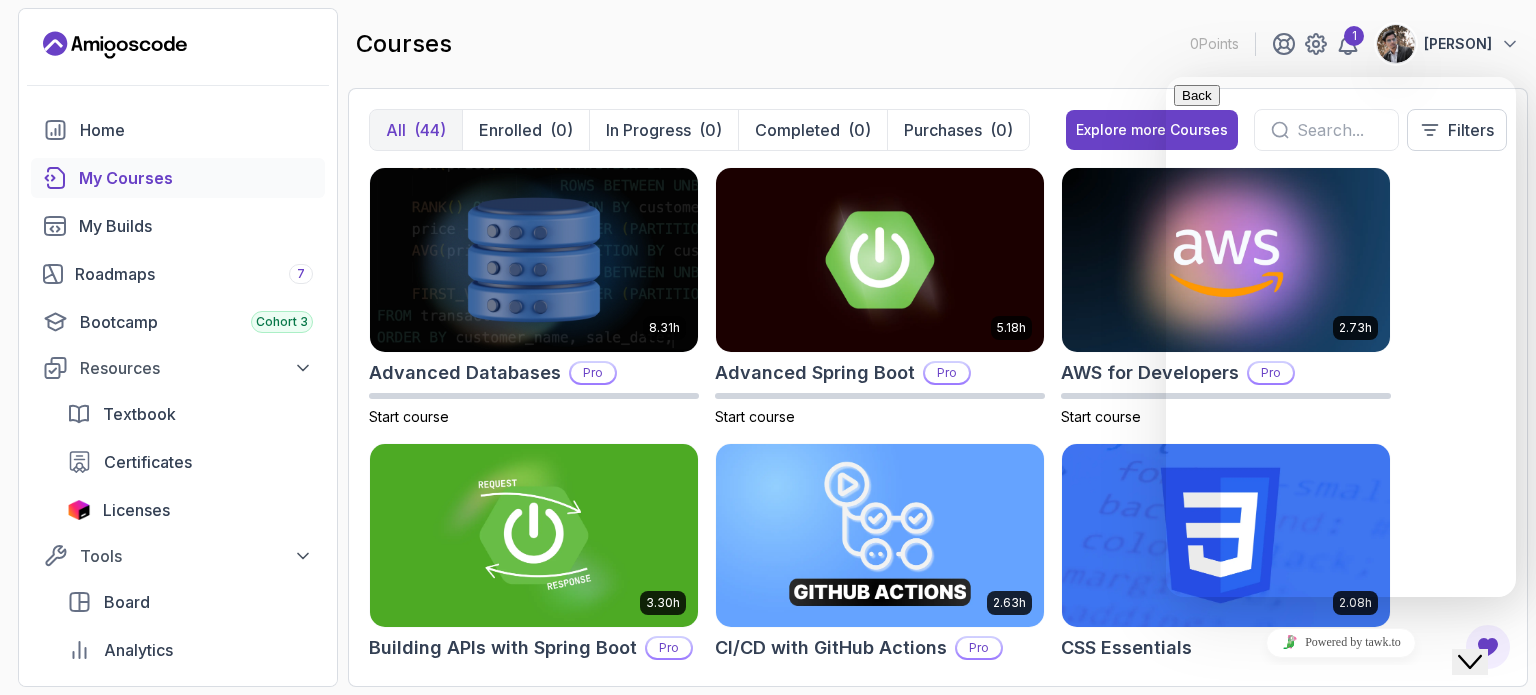 click on "courses   0  Points 1 [PERSON]" at bounding box center [938, 44] 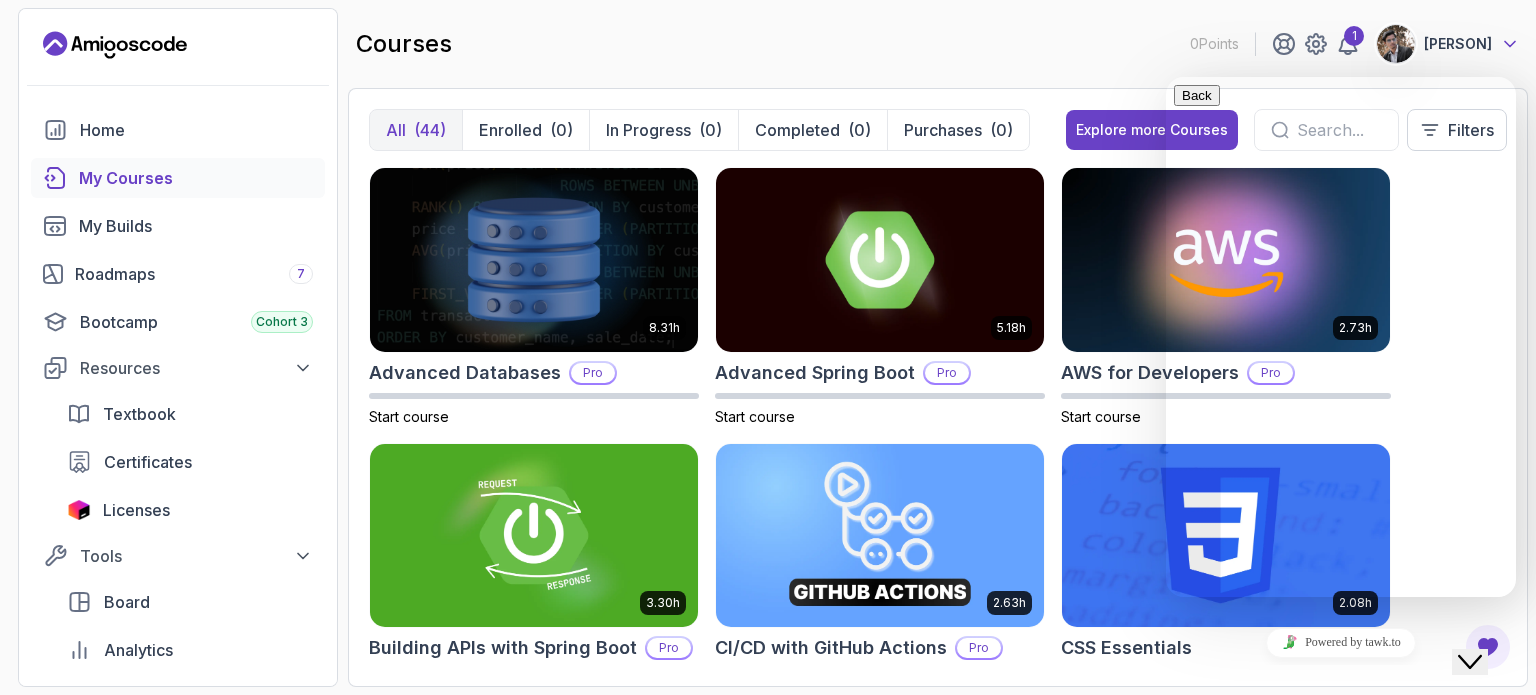 click 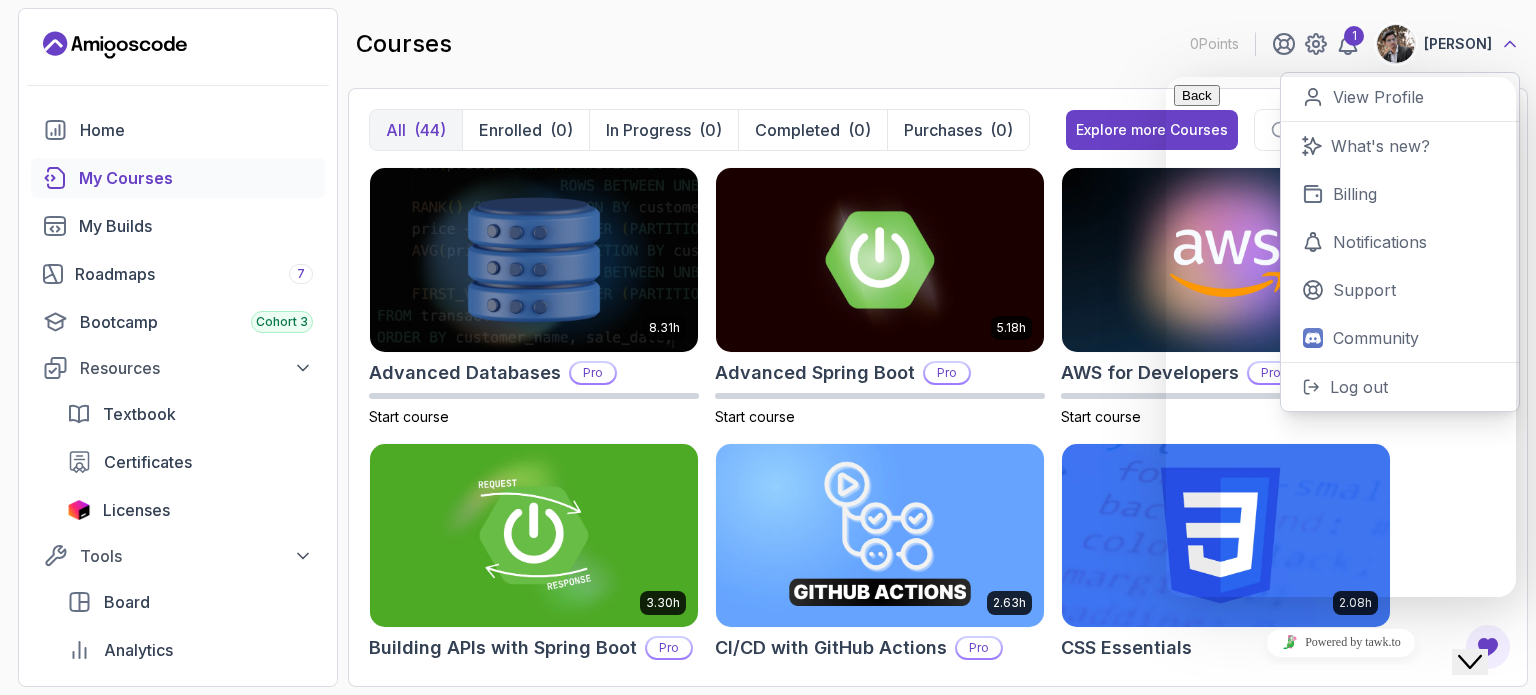 click 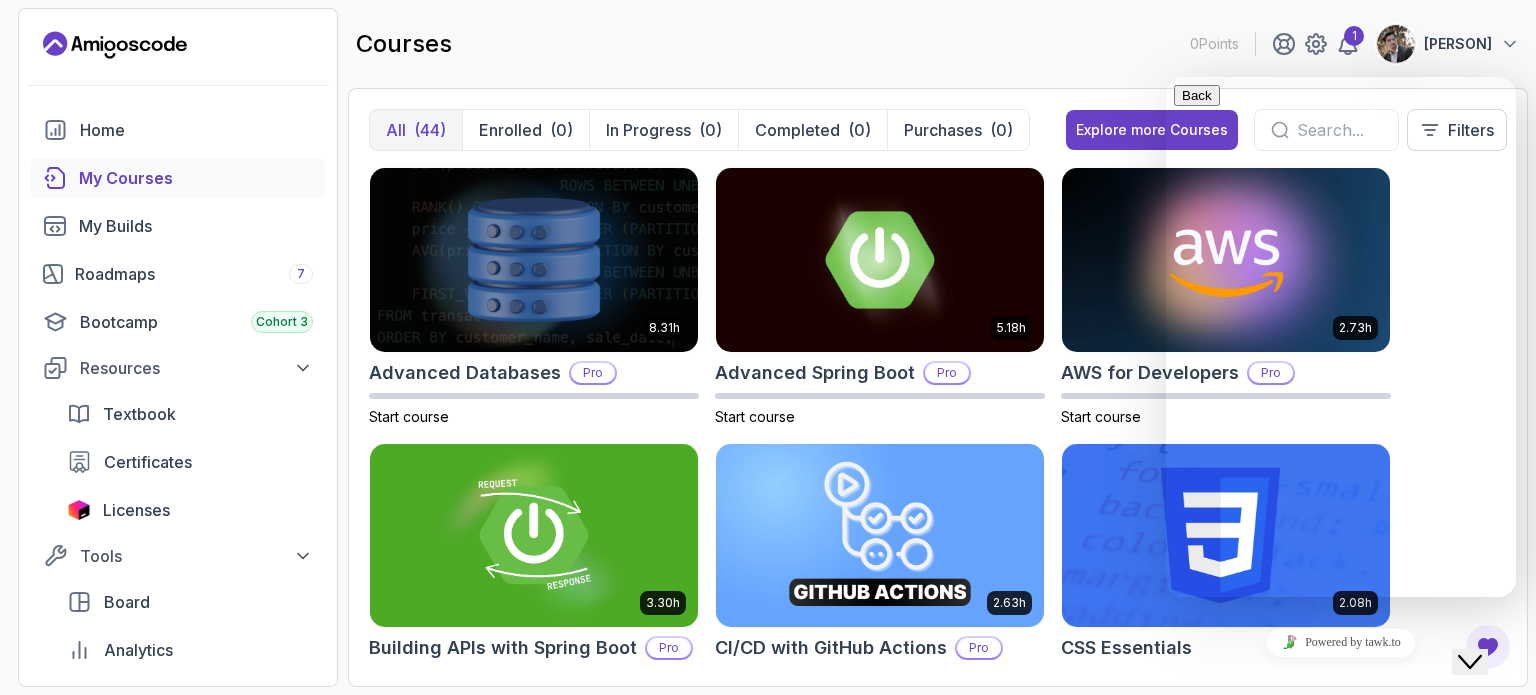 click on "Close Chat This icon closes the chat window." 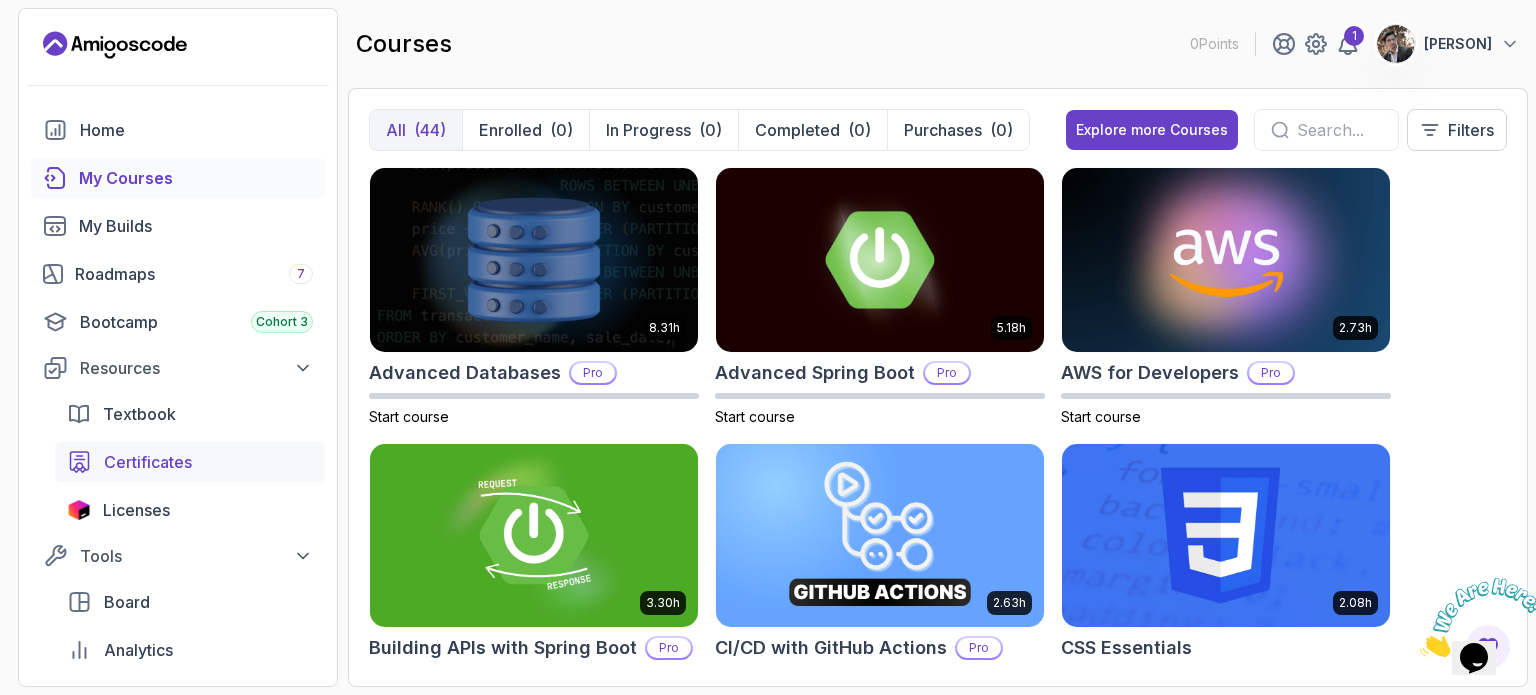 click on "Certificates" at bounding box center (190, 462) 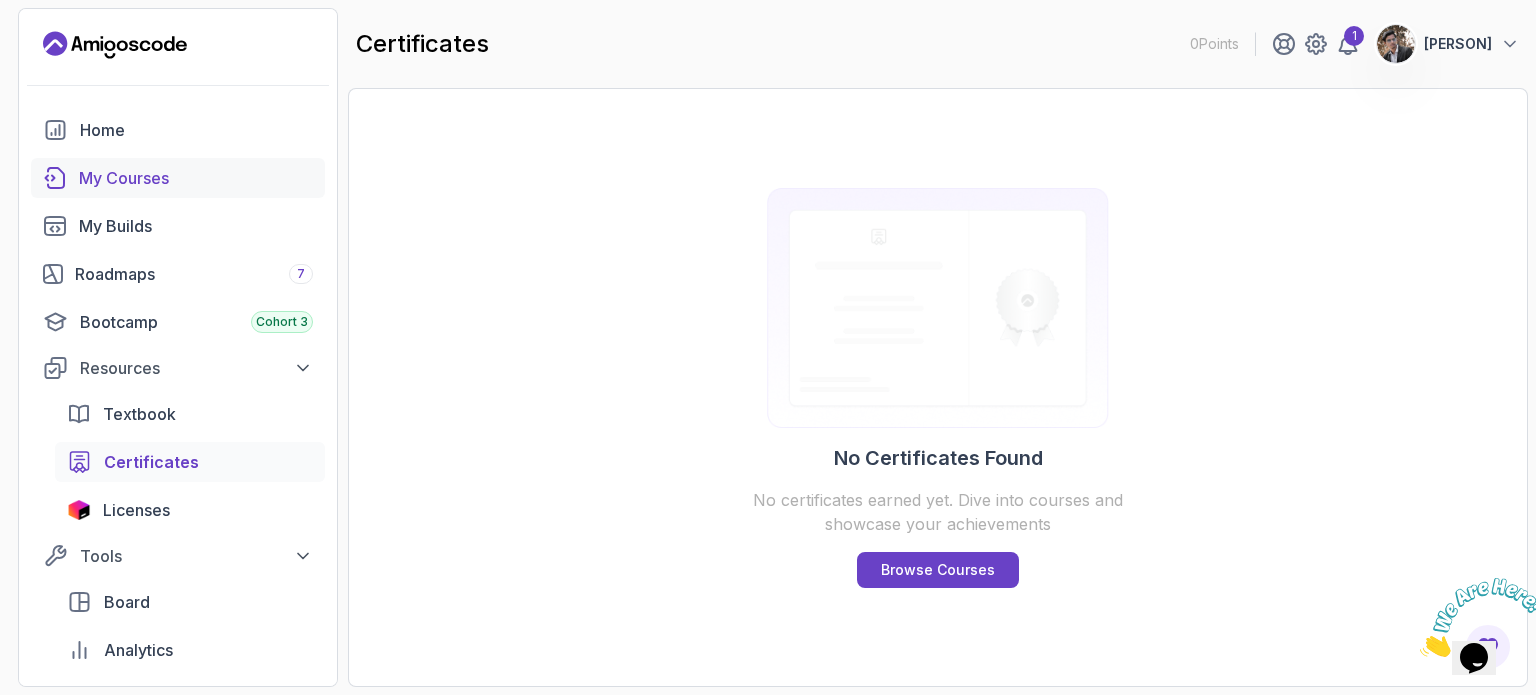 click on "My Courses" at bounding box center [196, 178] 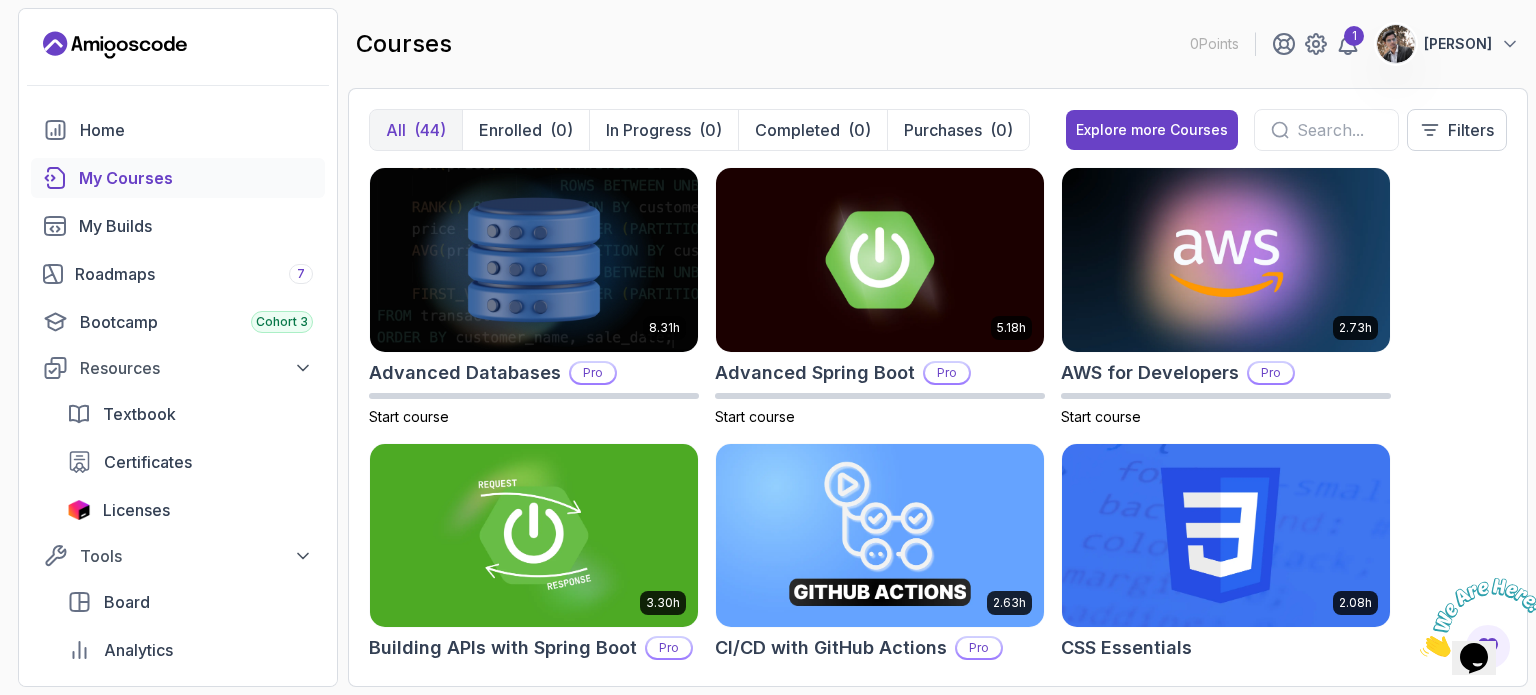 click at bounding box center (1339, 130) 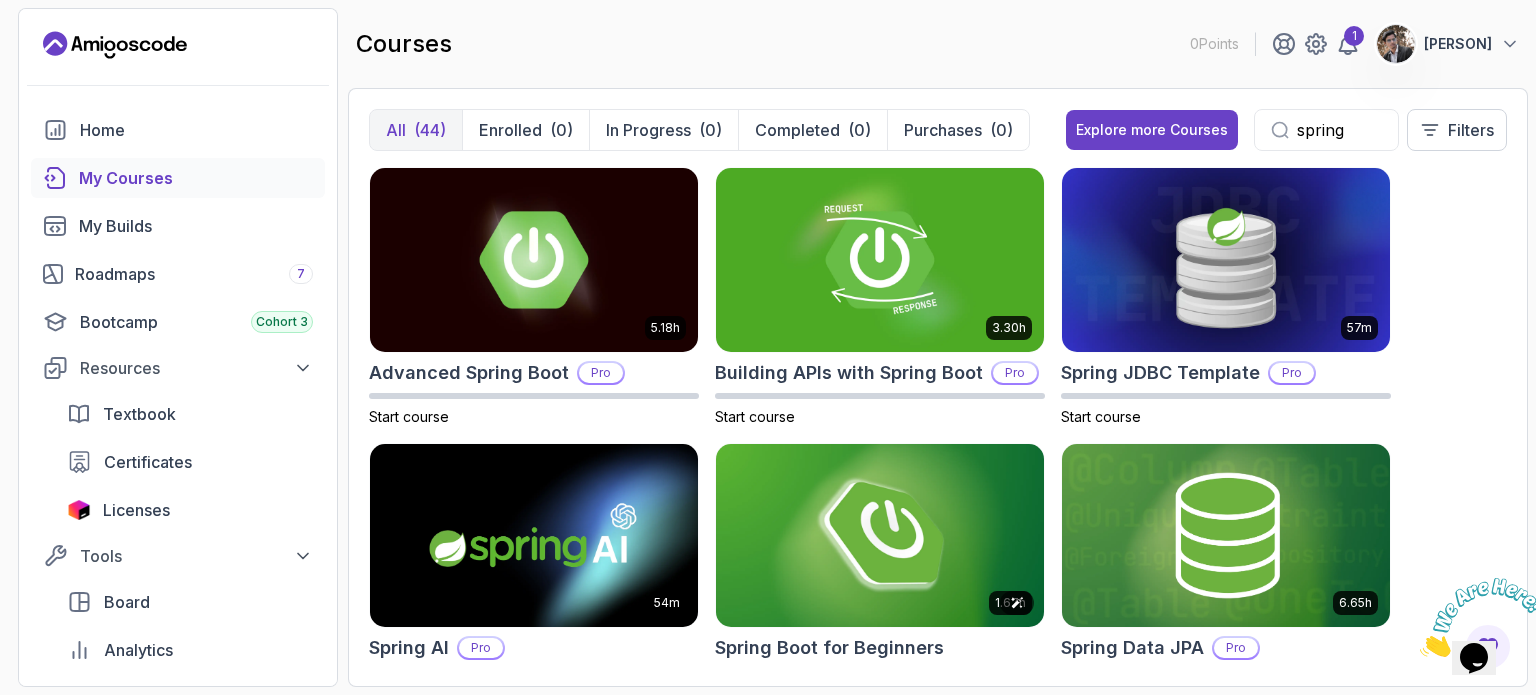 type on "spring" 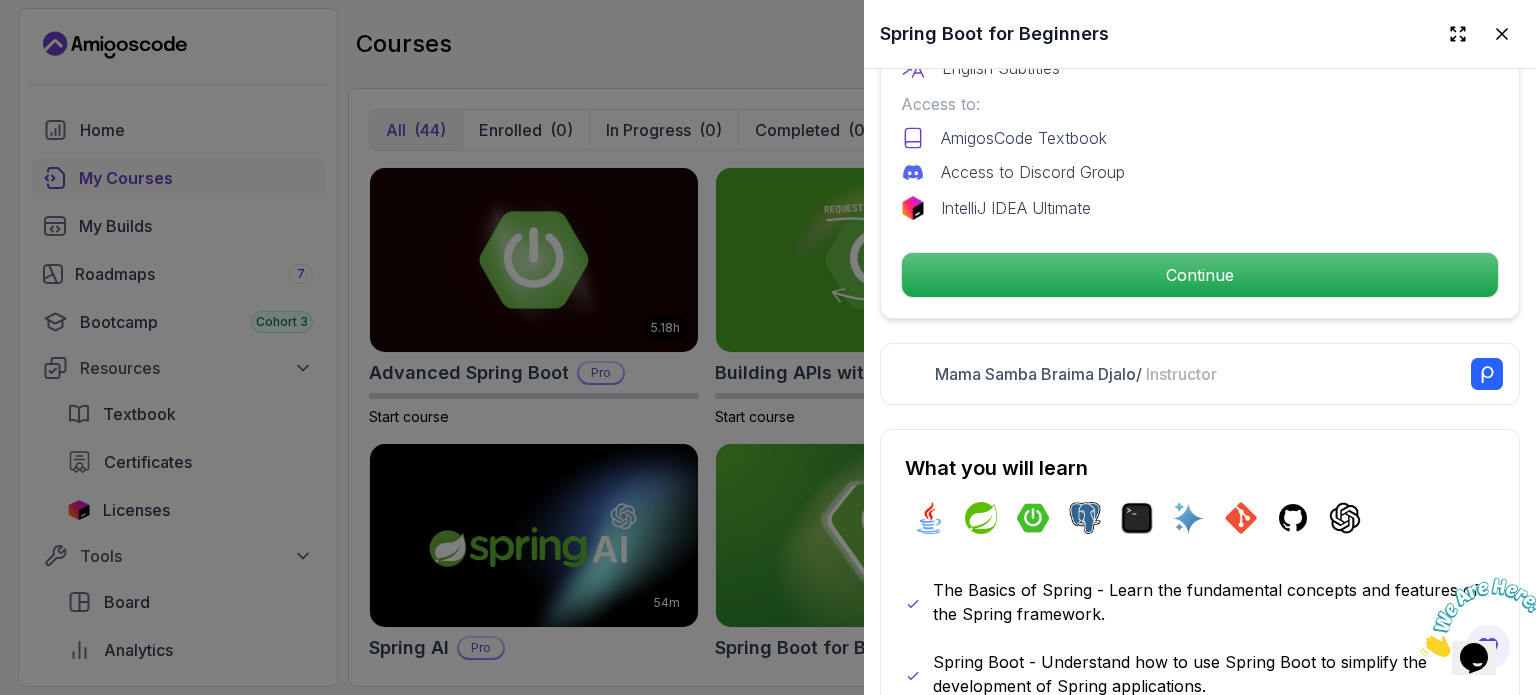scroll, scrollTop: 660, scrollLeft: 0, axis: vertical 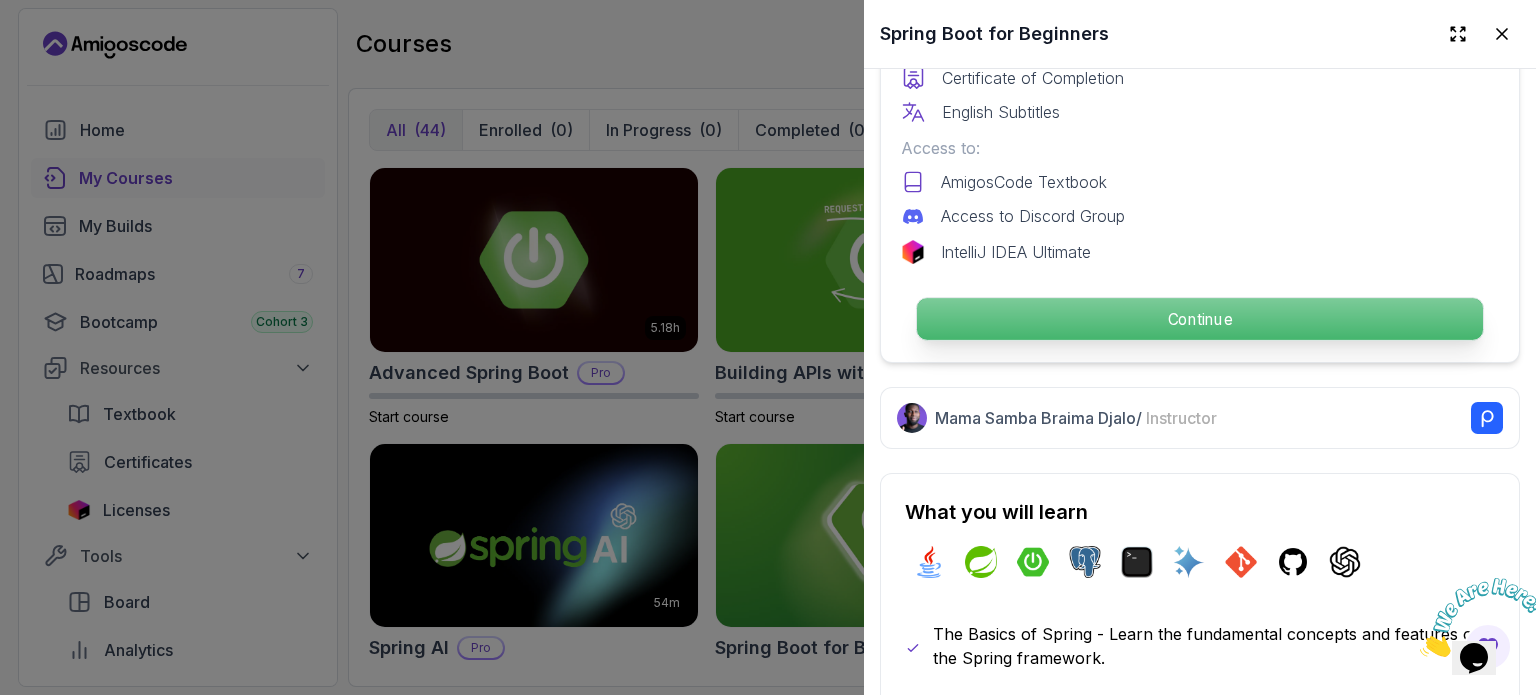 click on "Continue" at bounding box center (1200, 319) 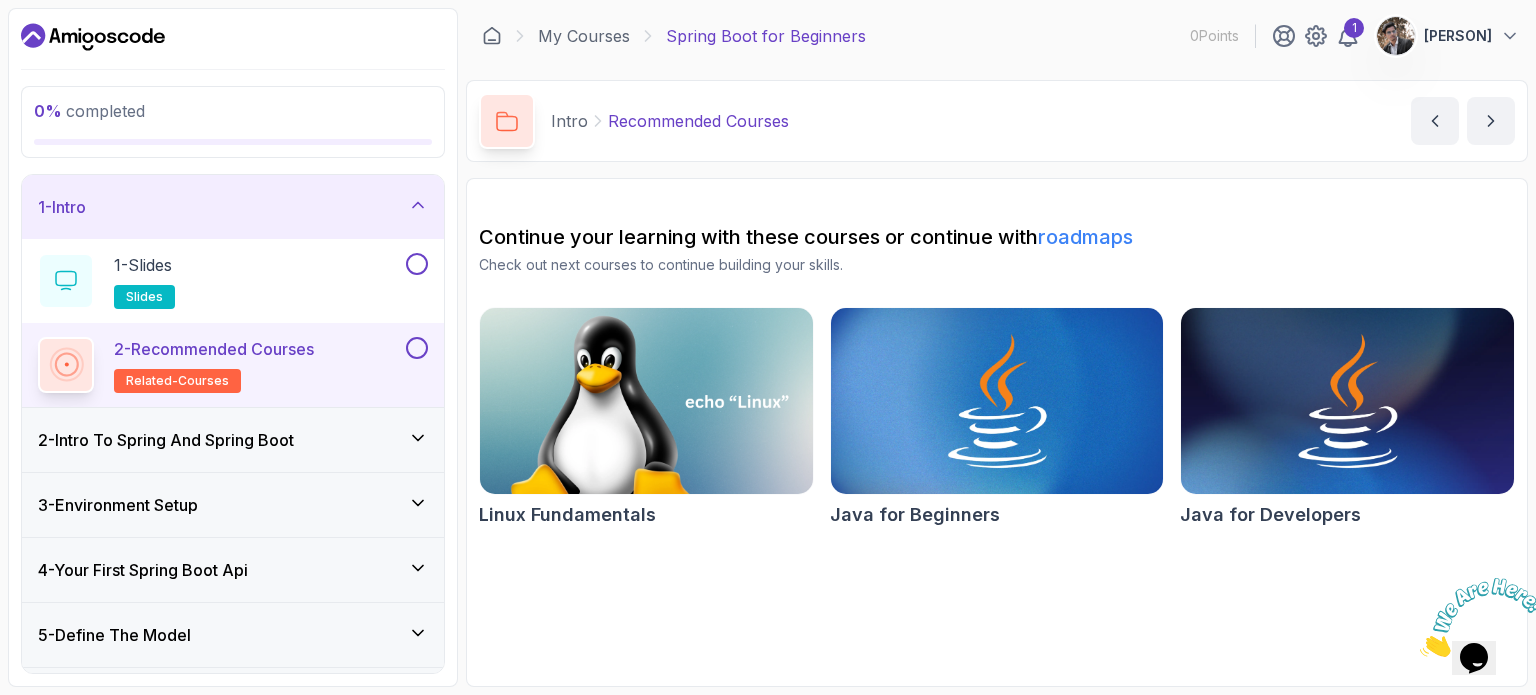 click 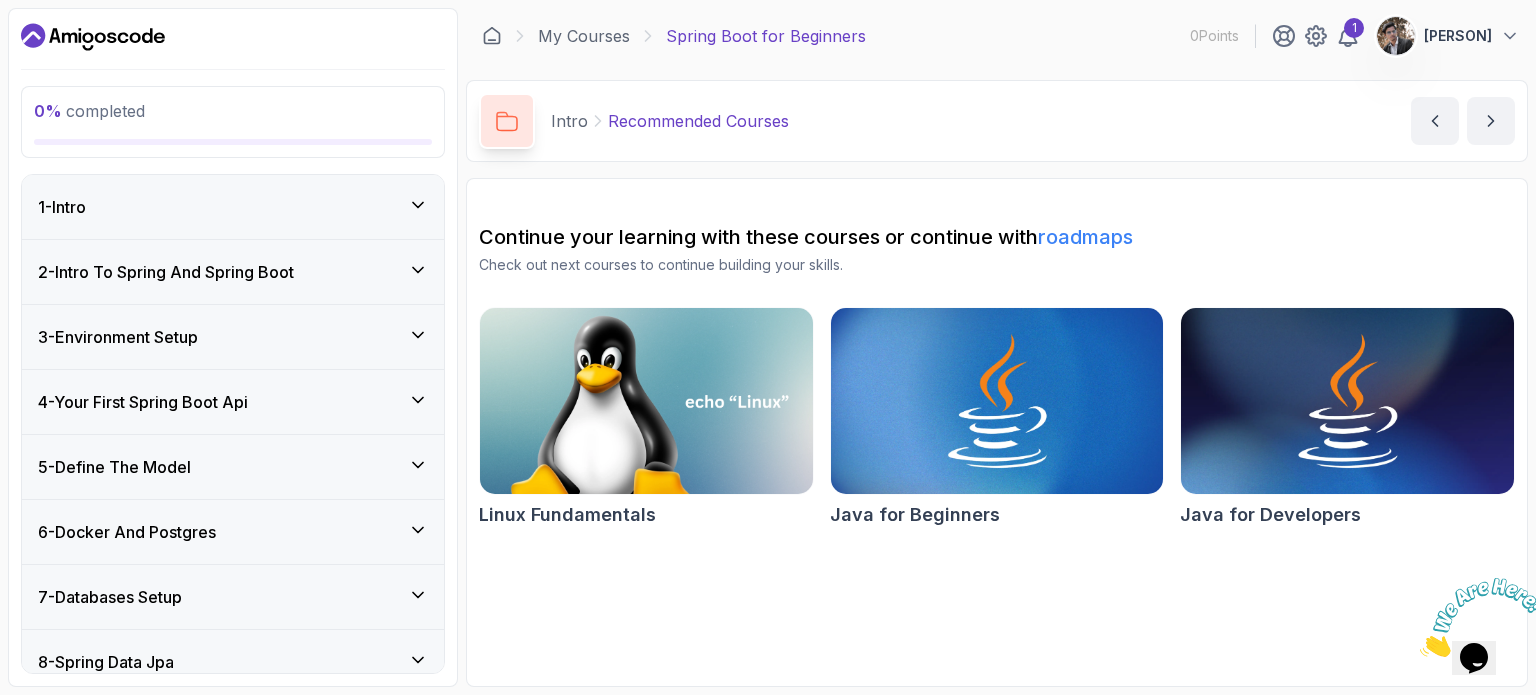 click 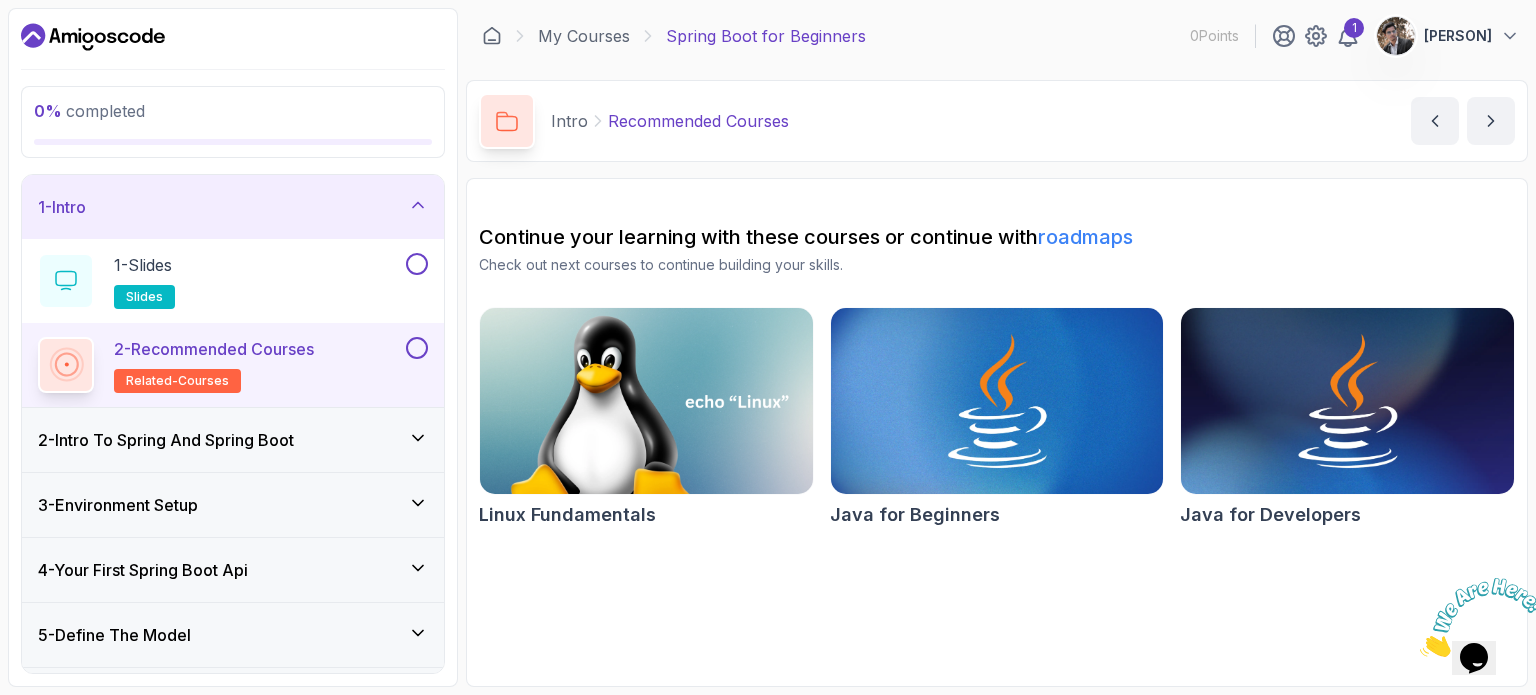click 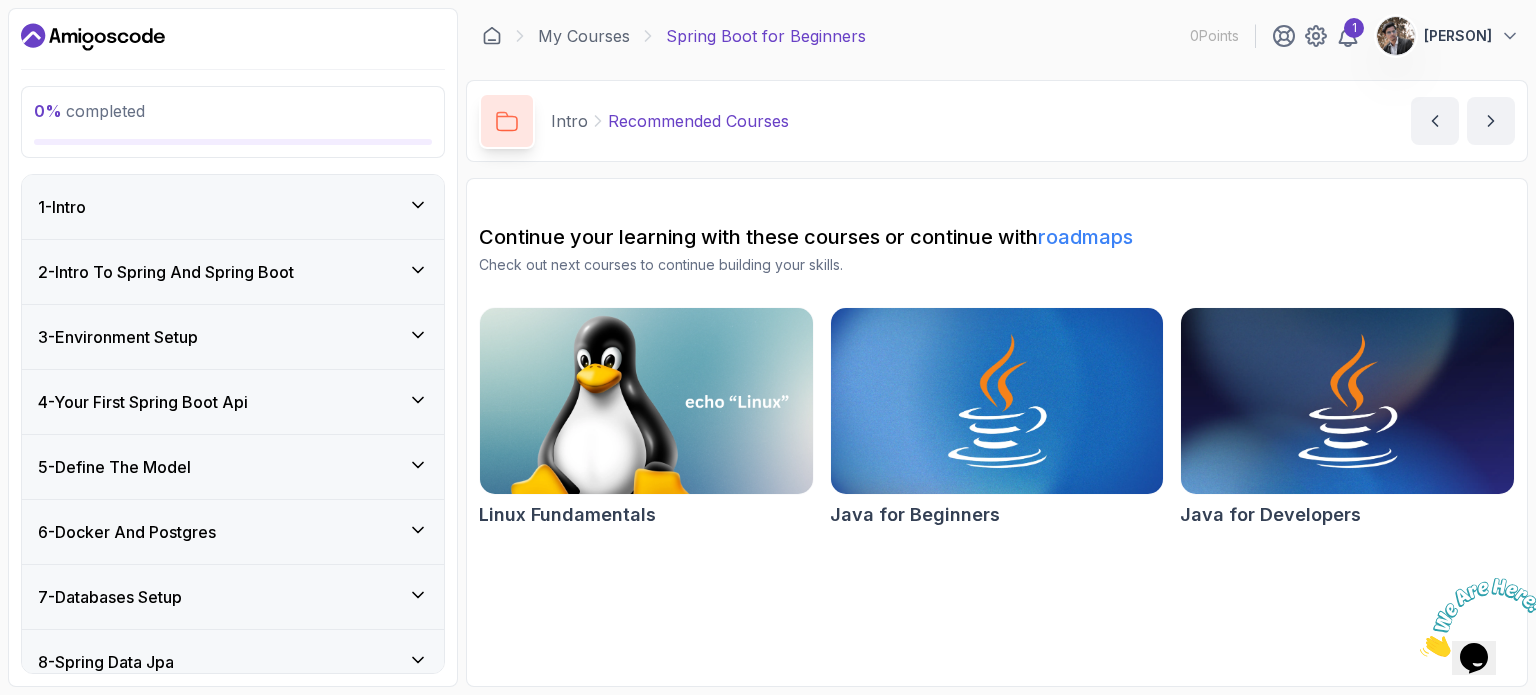 click 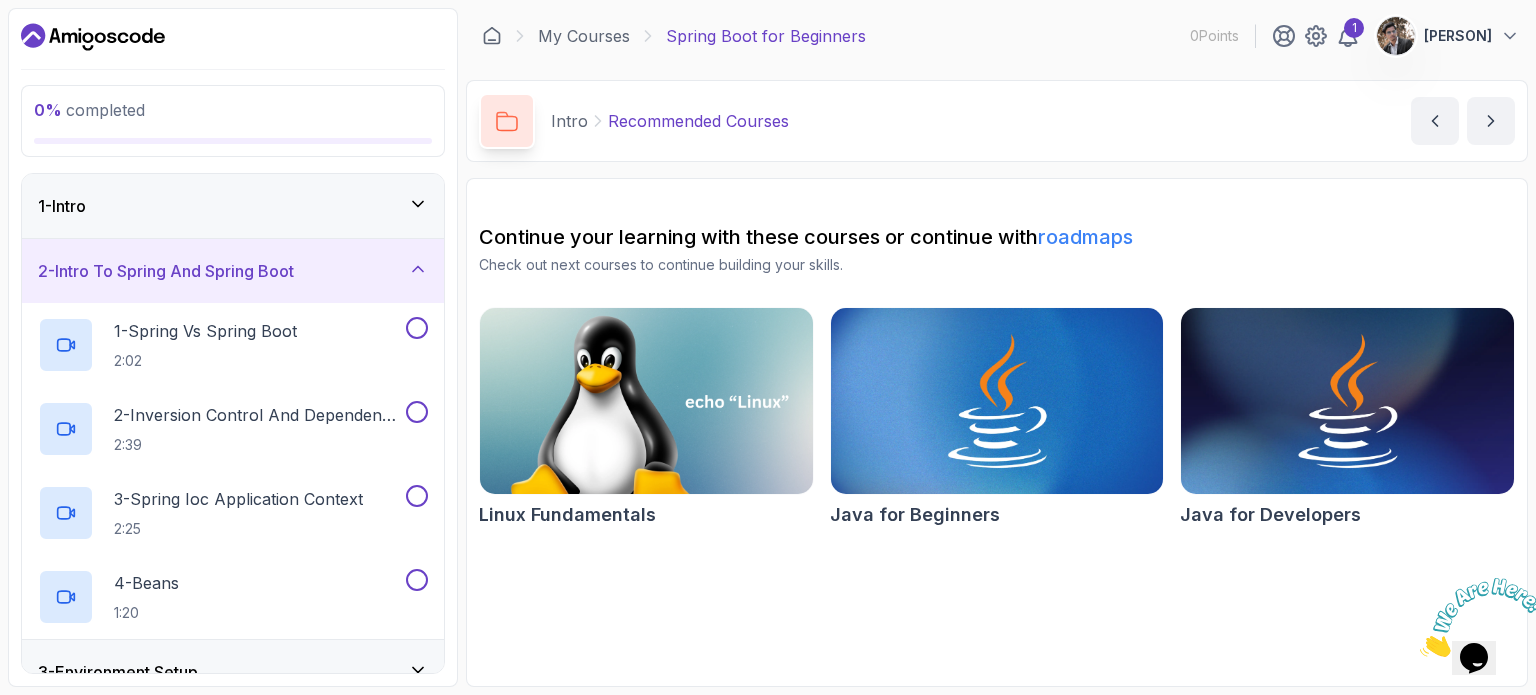 click 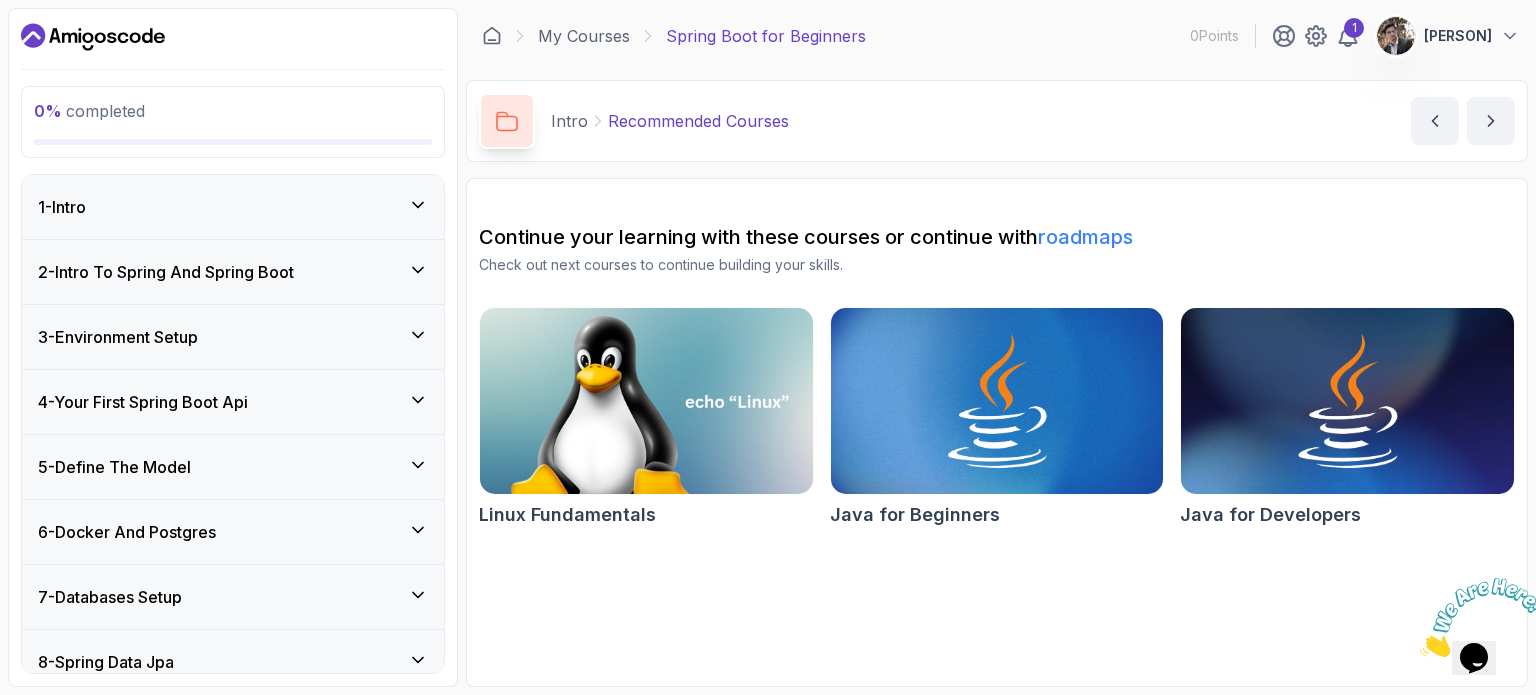 click on "3  -  Environment Setup" at bounding box center [233, 337] 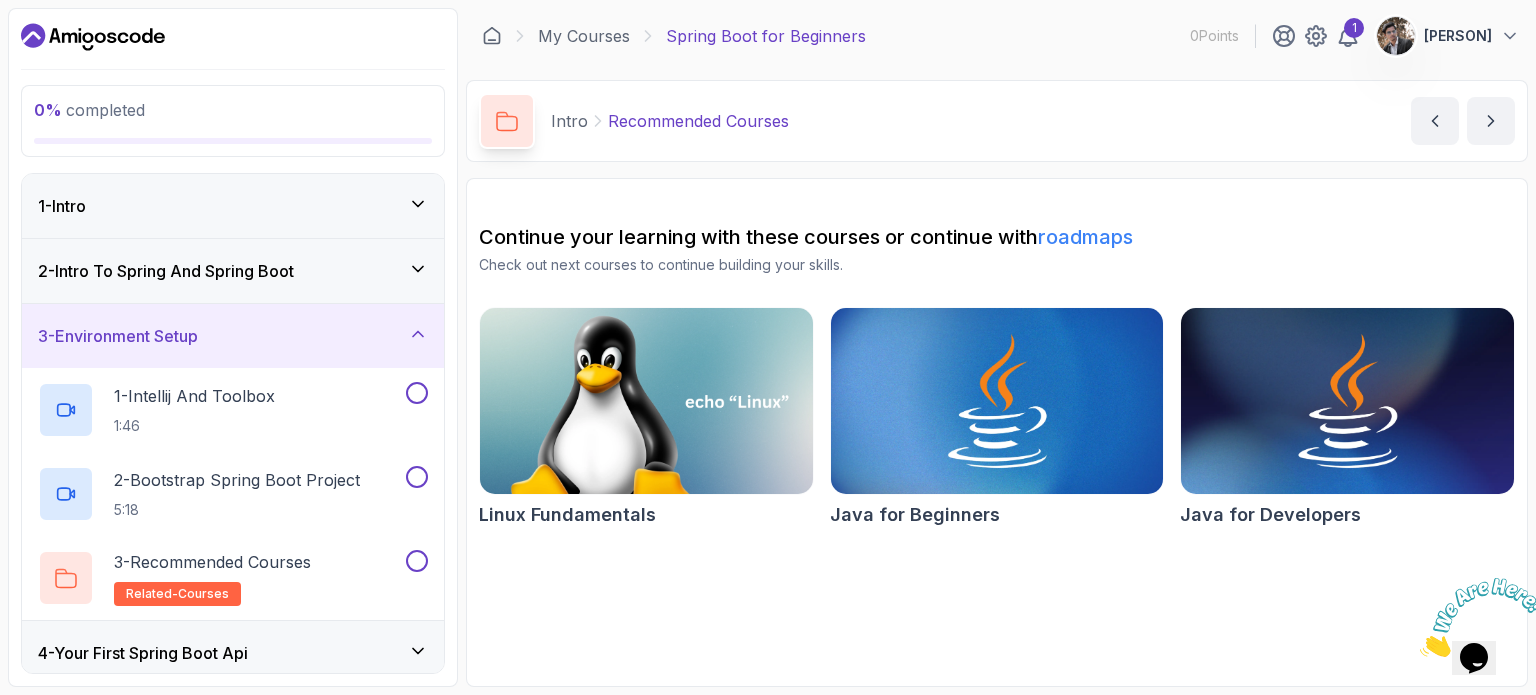 click on "3  -  Environment Setup" at bounding box center (233, 336) 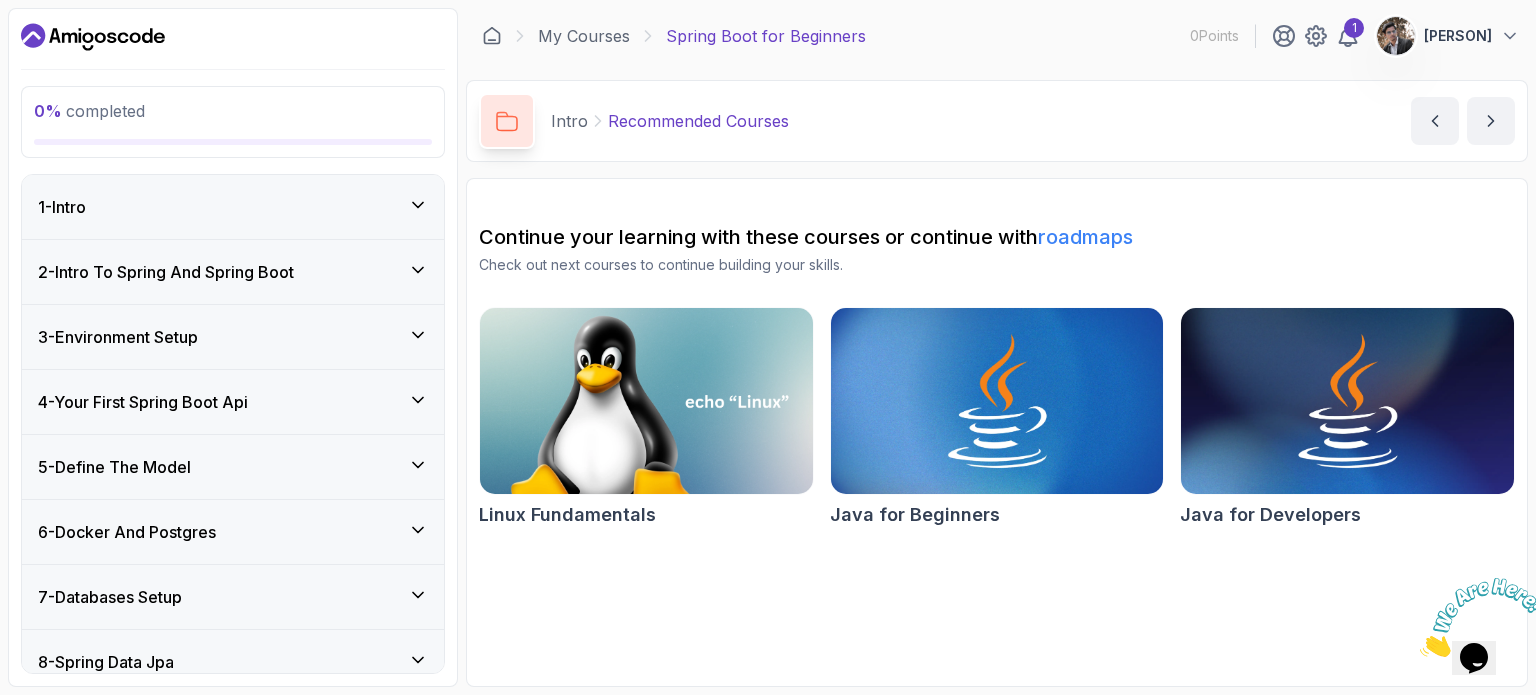 click 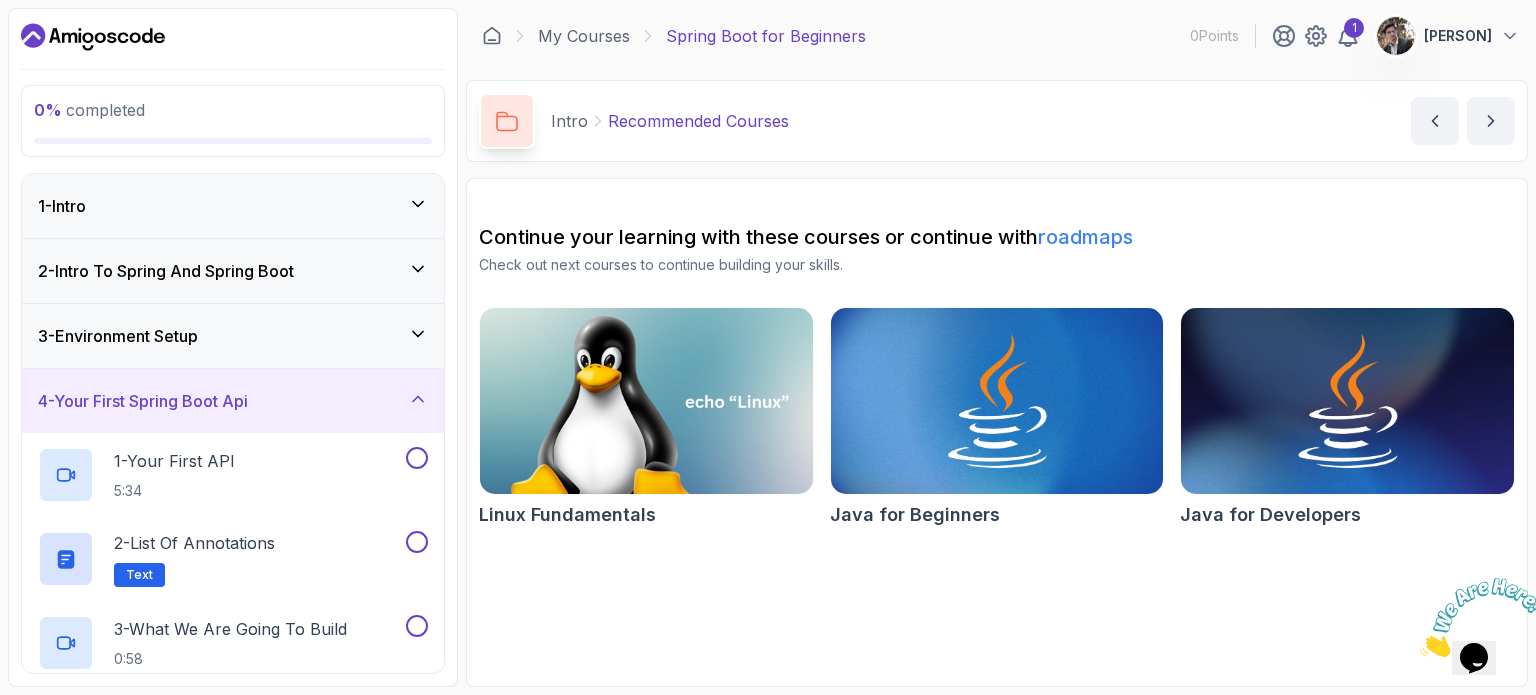 click 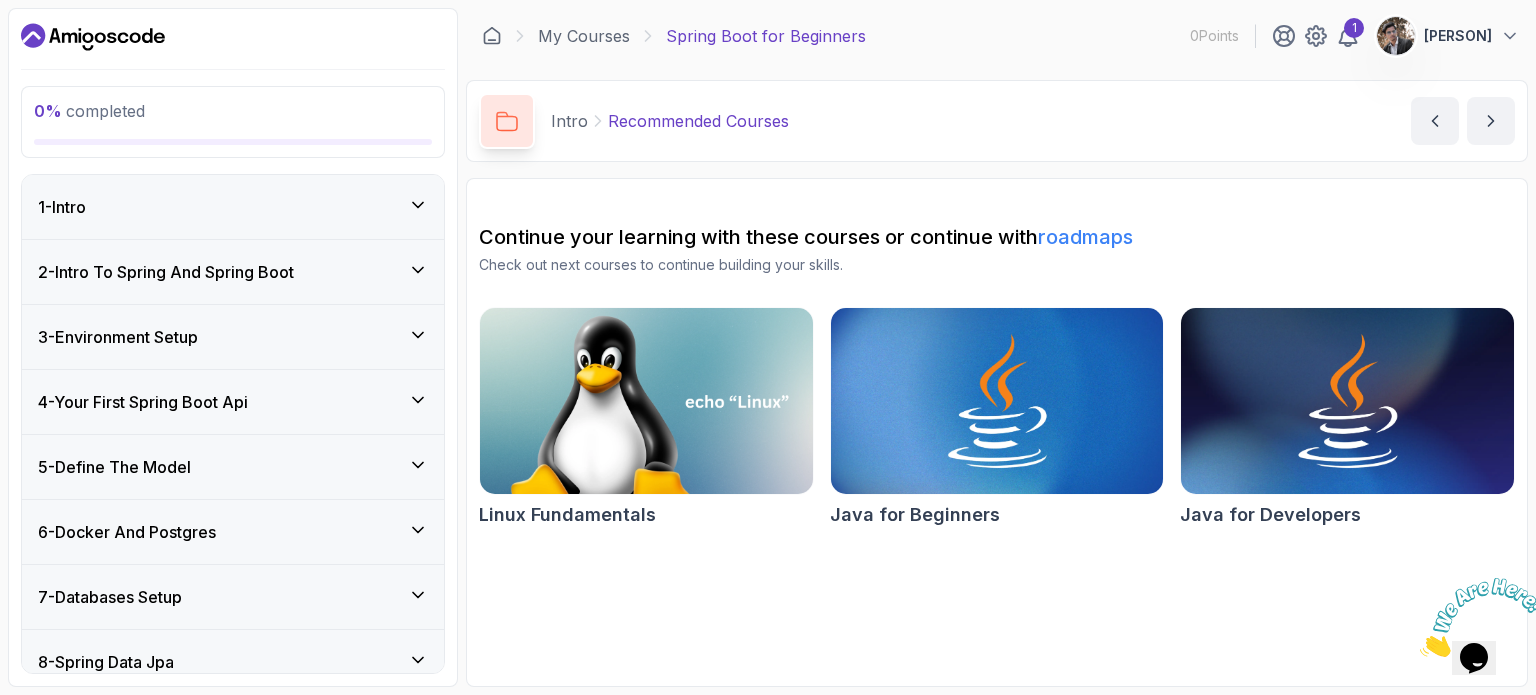 click 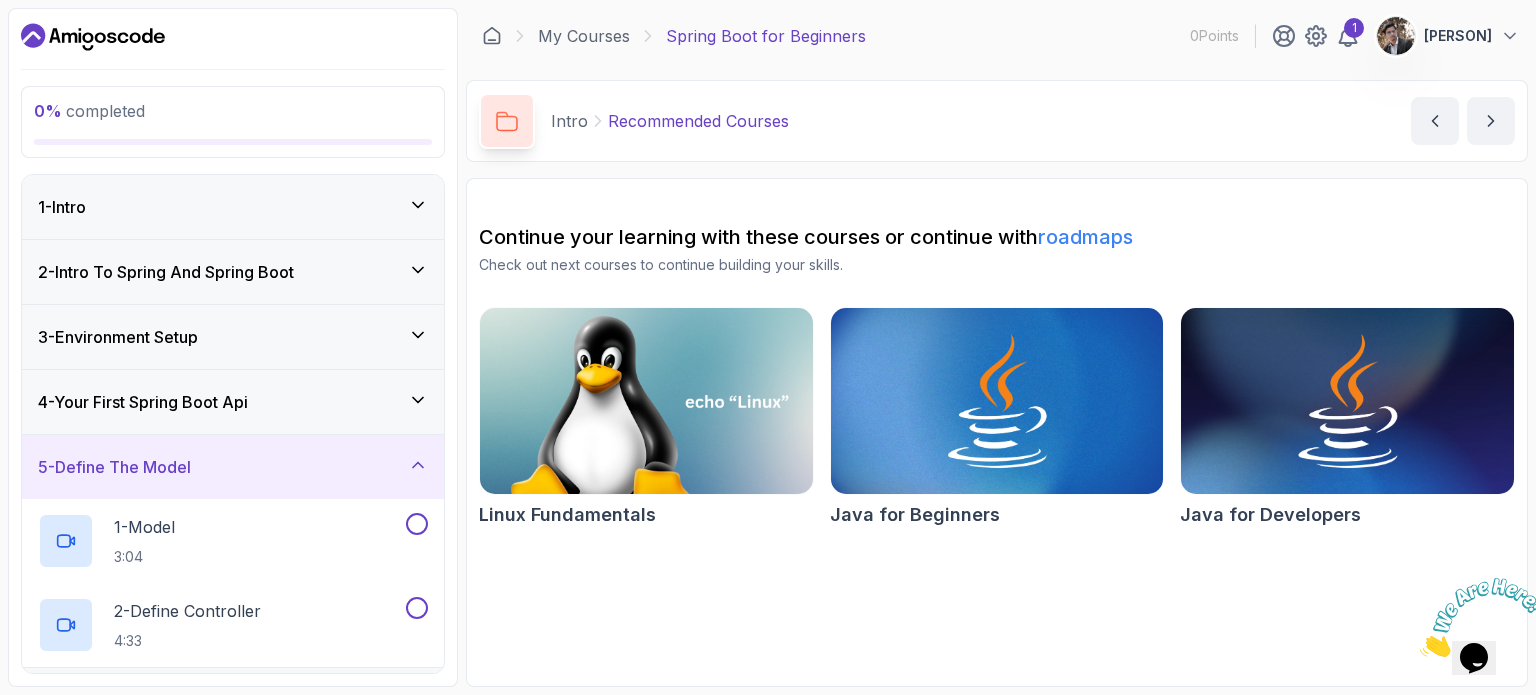 click 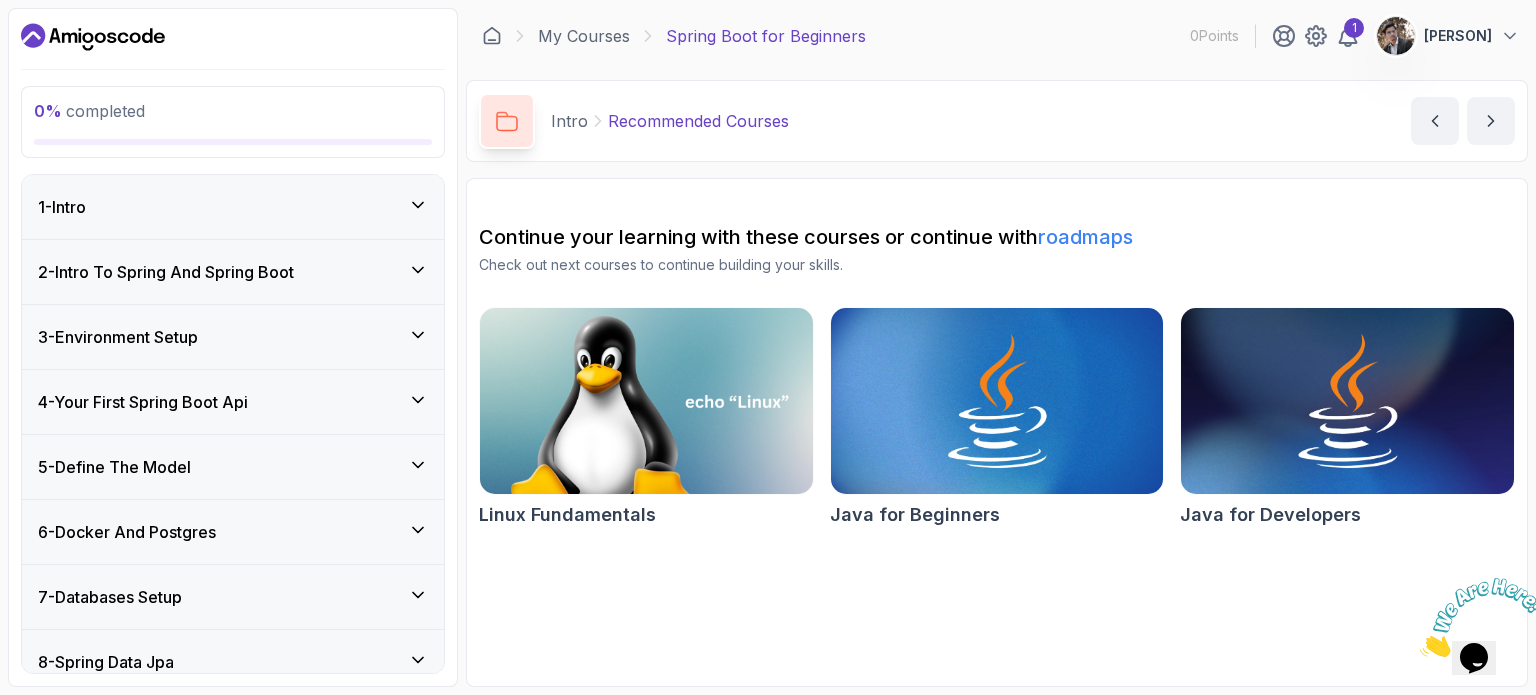 click on "6  -  Docker And Postgres" at bounding box center (233, 532) 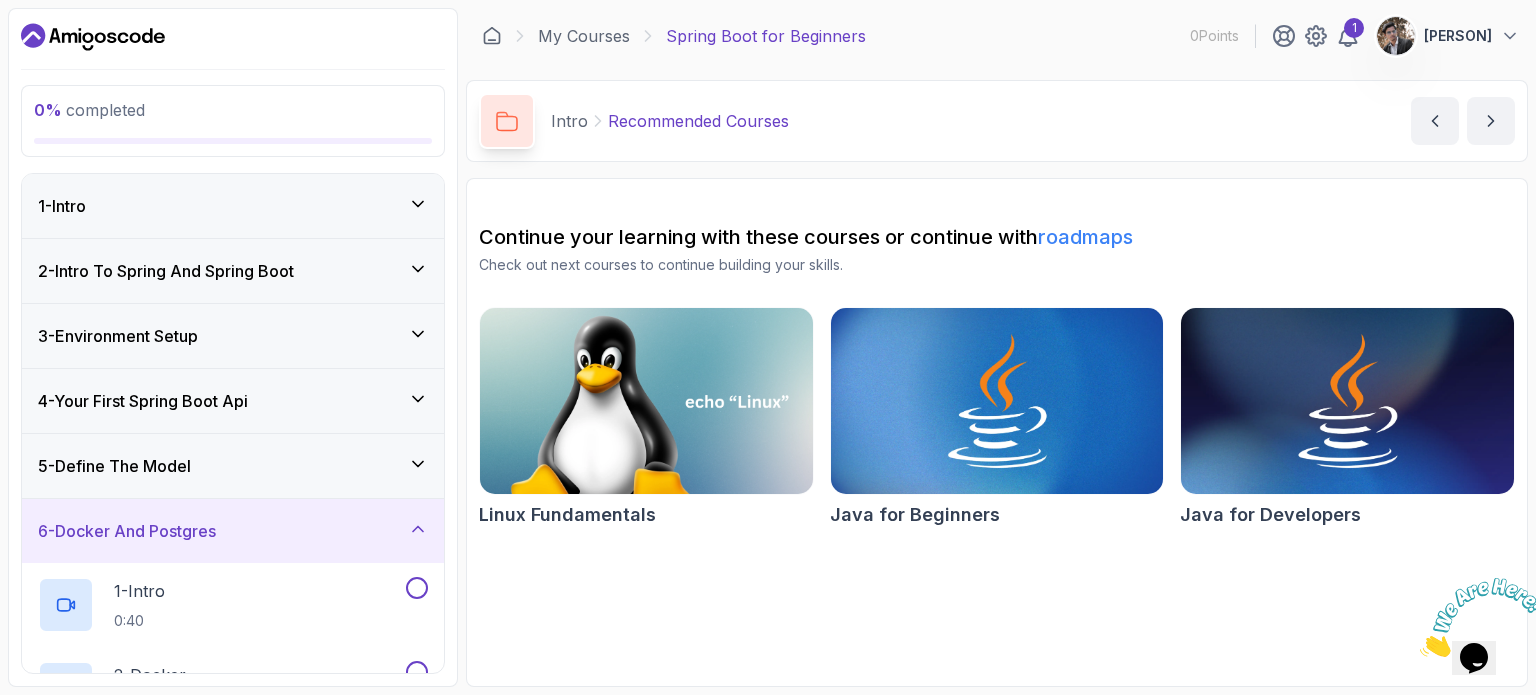 click on "6  -  Docker And Postgres" at bounding box center [233, 531] 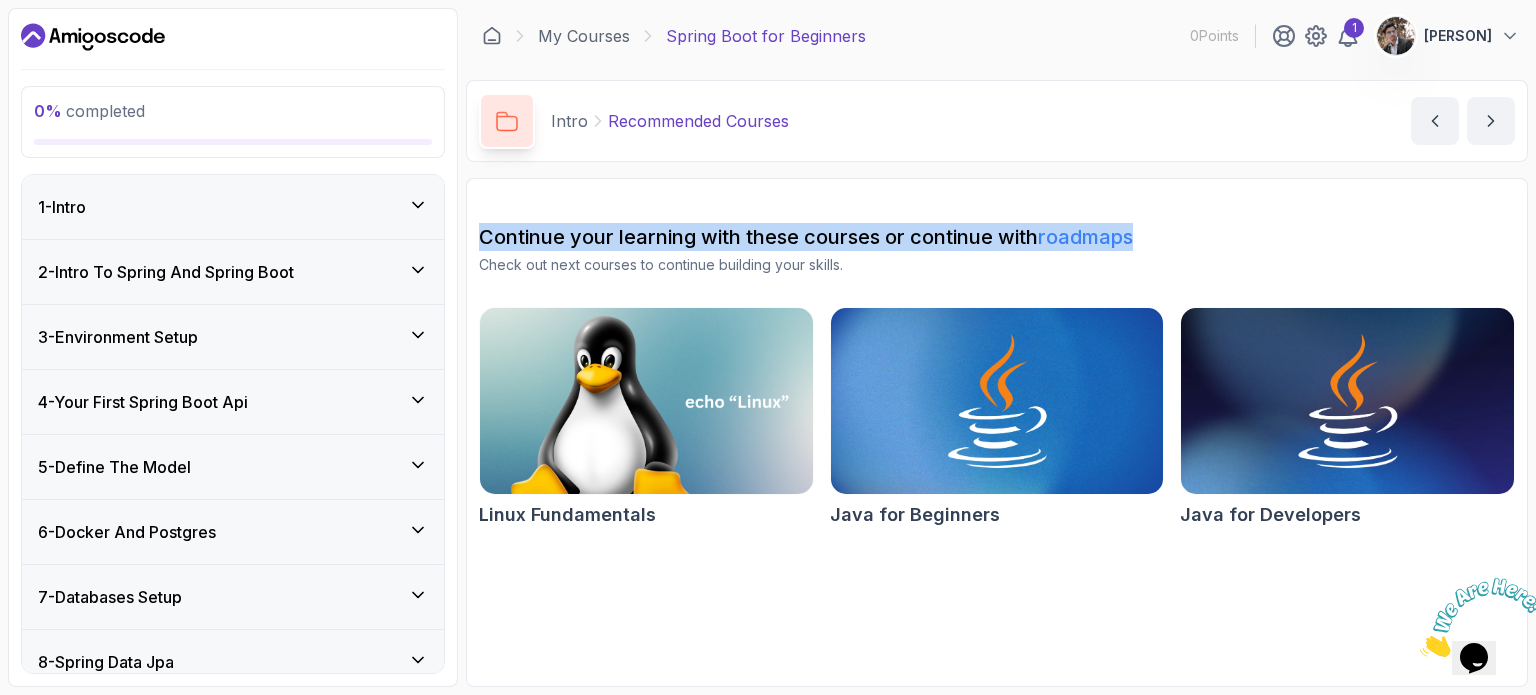 drag, startPoint x: 1533, startPoint y: 136, endPoint x: 1535, endPoint y: 180, distance: 44.04543 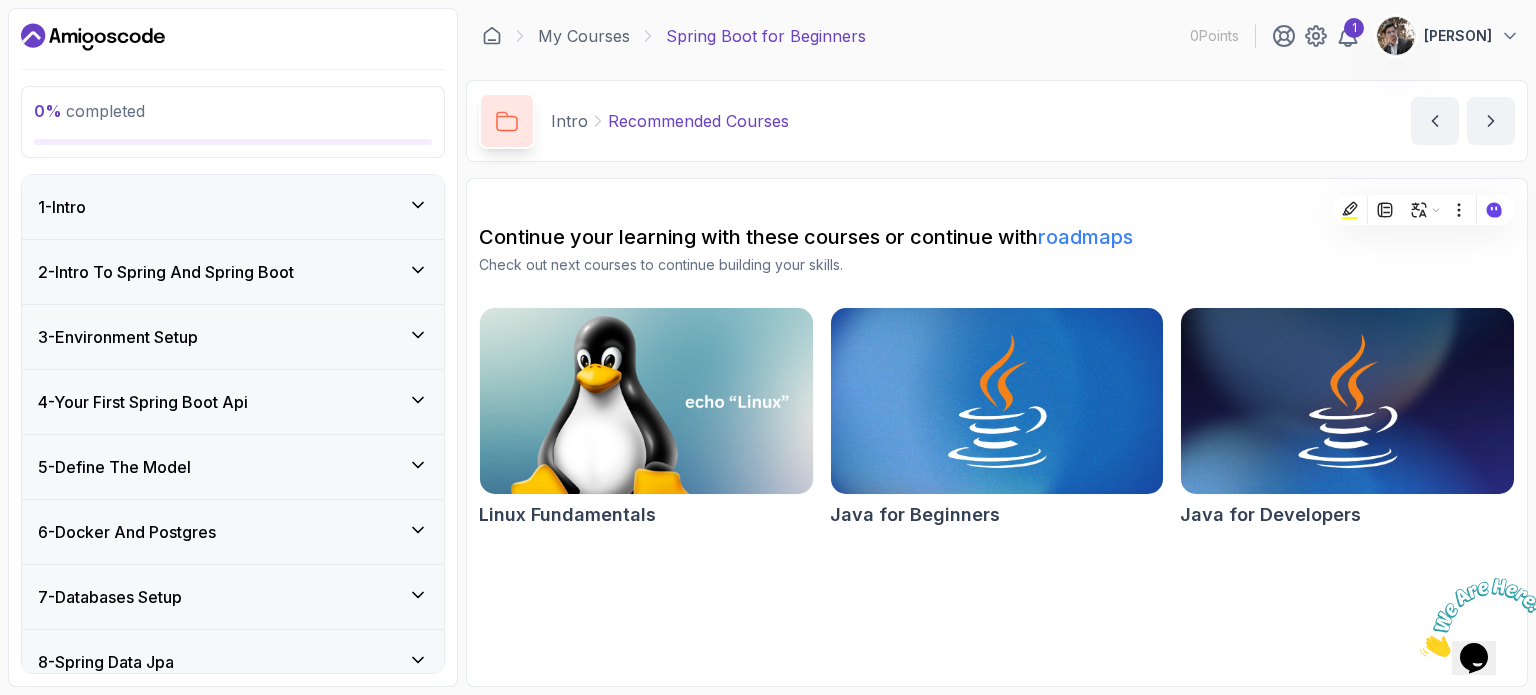 click on "0 % completed 1  -  Intro 2  -  Intro To Spring And Spring Boot 3  -  Environment Setup 4  -  Your First Spring Boot Api 5  -  Define The Model 6  -  Docker And Postgres 7  -  Databases Setup 8  -  Spring Data Jpa 9  -  Crud 10  -  Exercises 11  -  Artificial Intelligence 12  -  Outro" at bounding box center [233, 347] 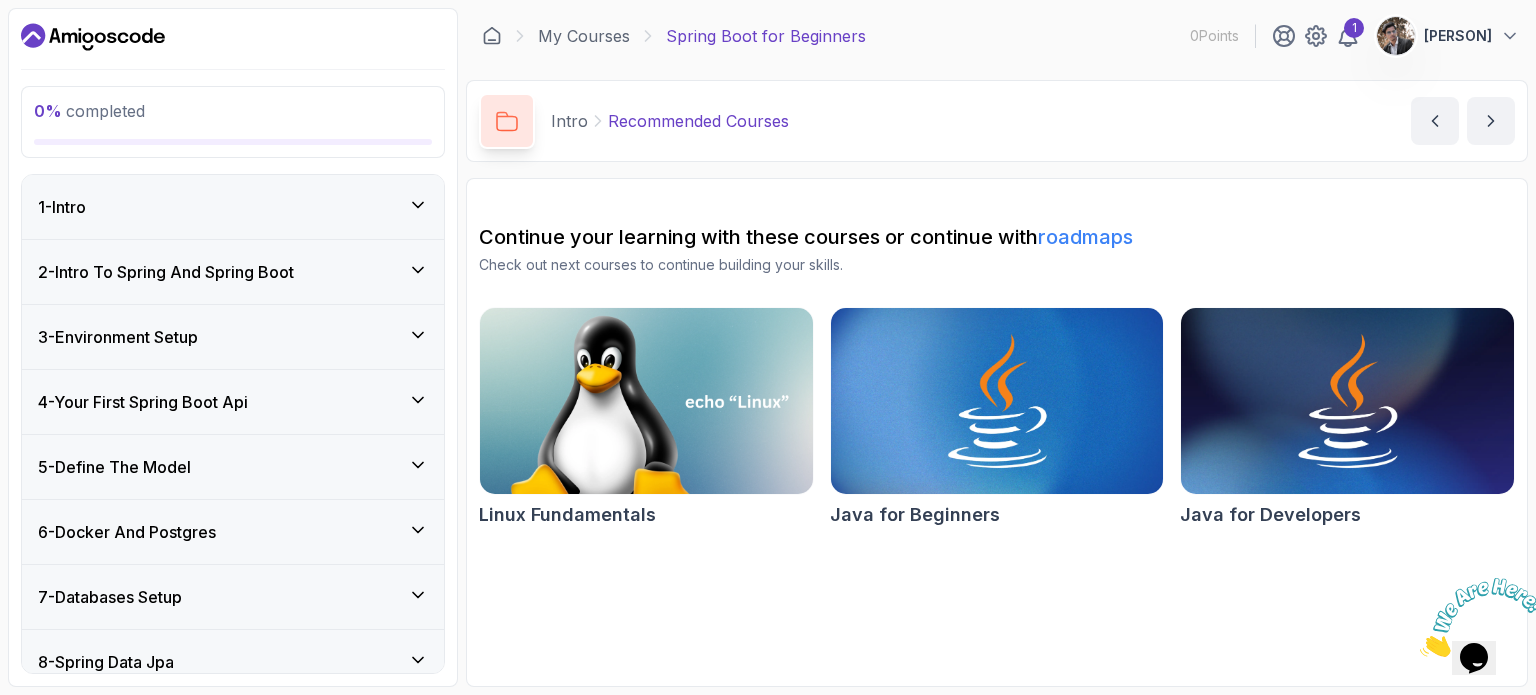 click on "1  -  Intro" at bounding box center (233, 207) 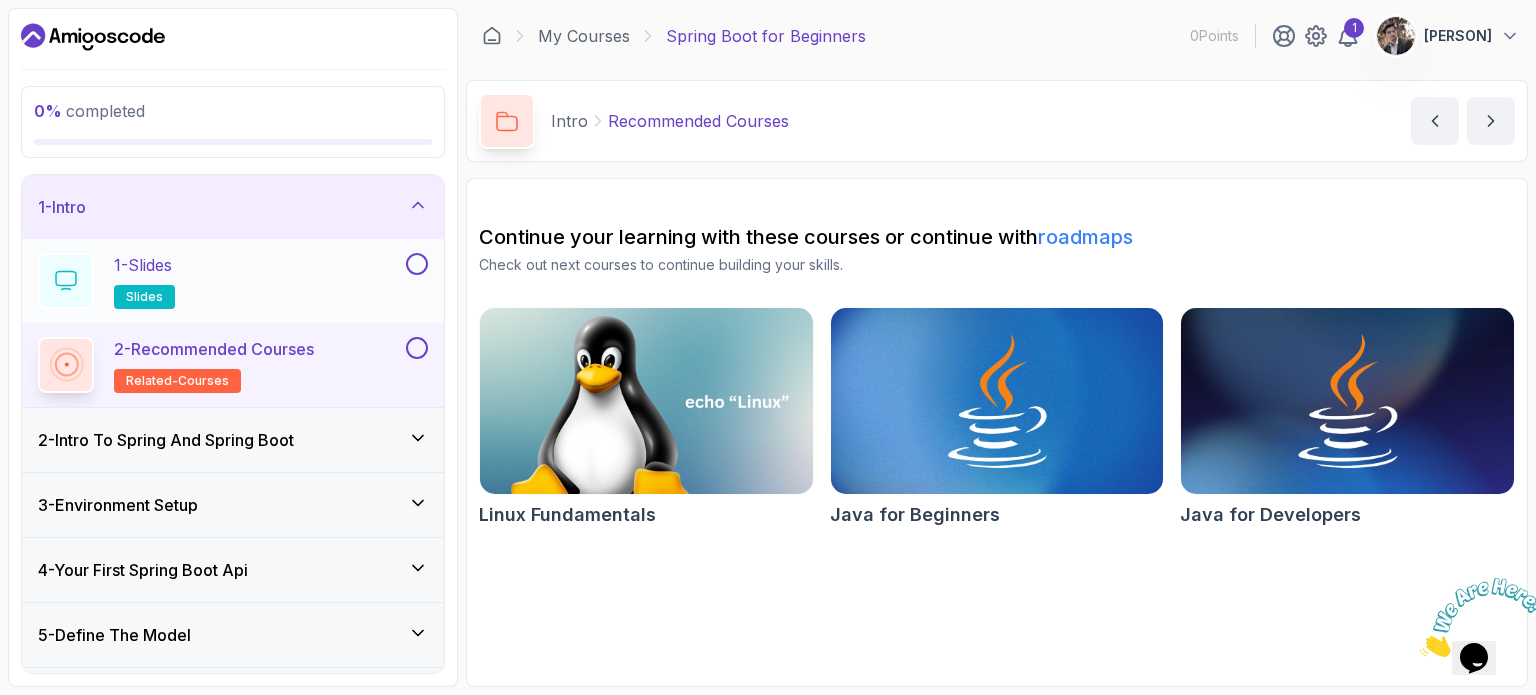 click on "1  -  Slides slides" at bounding box center [220, 281] 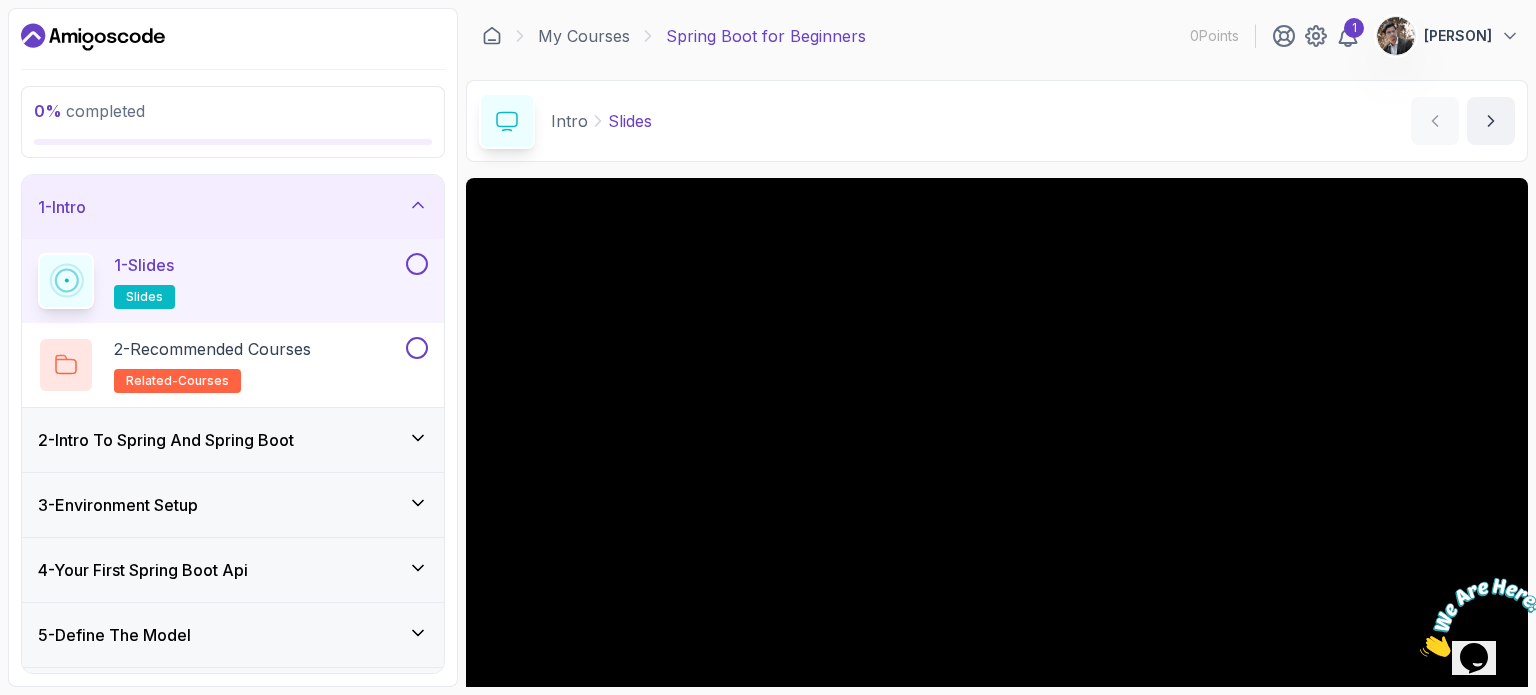 drag, startPoint x: 1535, startPoint y: 188, endPoint x: 1535, endPoint y: 287, distance: 99 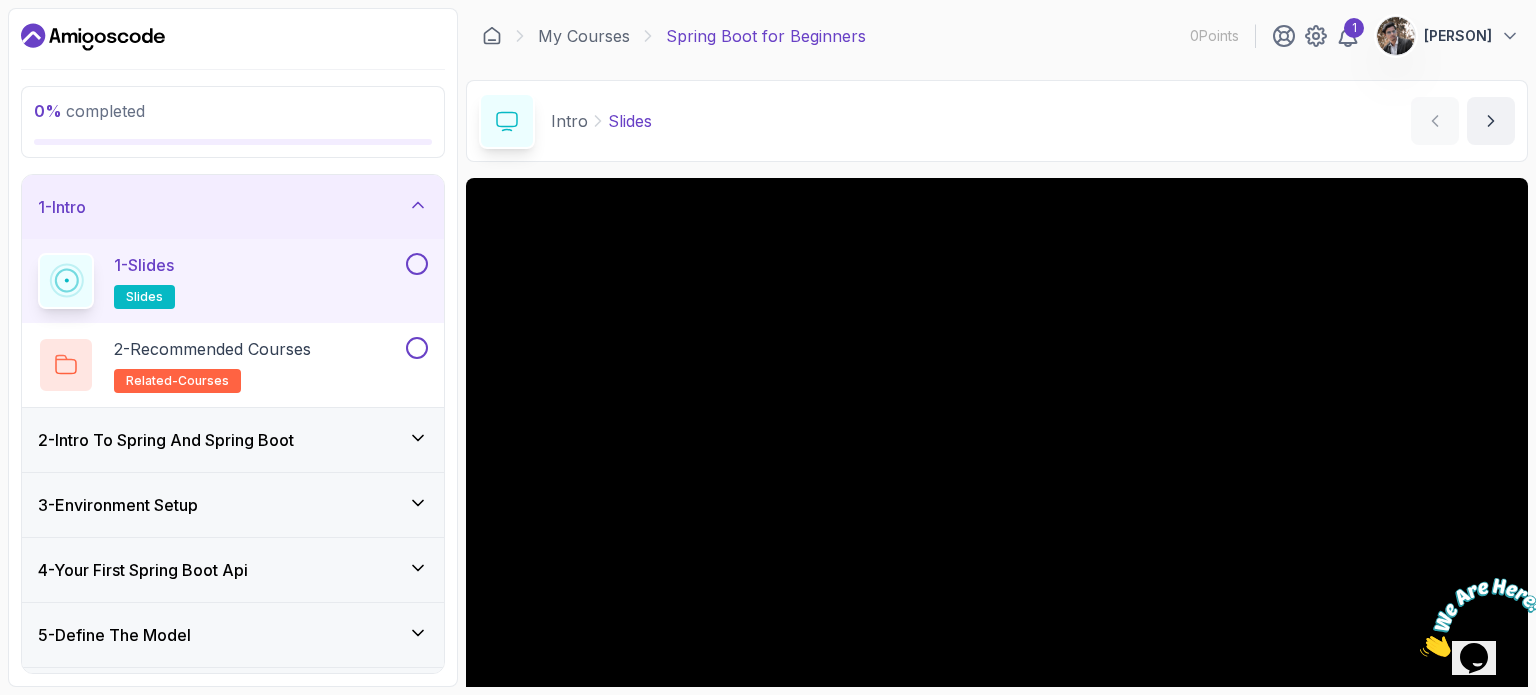 click on "0 % completed 1  -  Intro 1  -  Slides slides 2  -  Recommended Courses related-courses 2  -  Intro To Spring And Spring Boot 3  -  Environment Setup 4  -  Your First Spring Boot Api 5  -  Define The Model 6  -  Docker And Postgres 7  -  Databases Setup 8  -  Spring Data Jpa 9  -  Crud 10  -  Exercises 11  -  Artificial Intelligence 12  -  Outro My Courses Spring Boot for Beginners 0  Points 1 [PERSON] 1 - Intro  0 % completed Intro Slides Slides by  [PERSON] Slides Repo Designs Design not available Share Notes Support Any issues? Slides Repo Designs Design not available Share
3s" at bounding box center (768, 347) 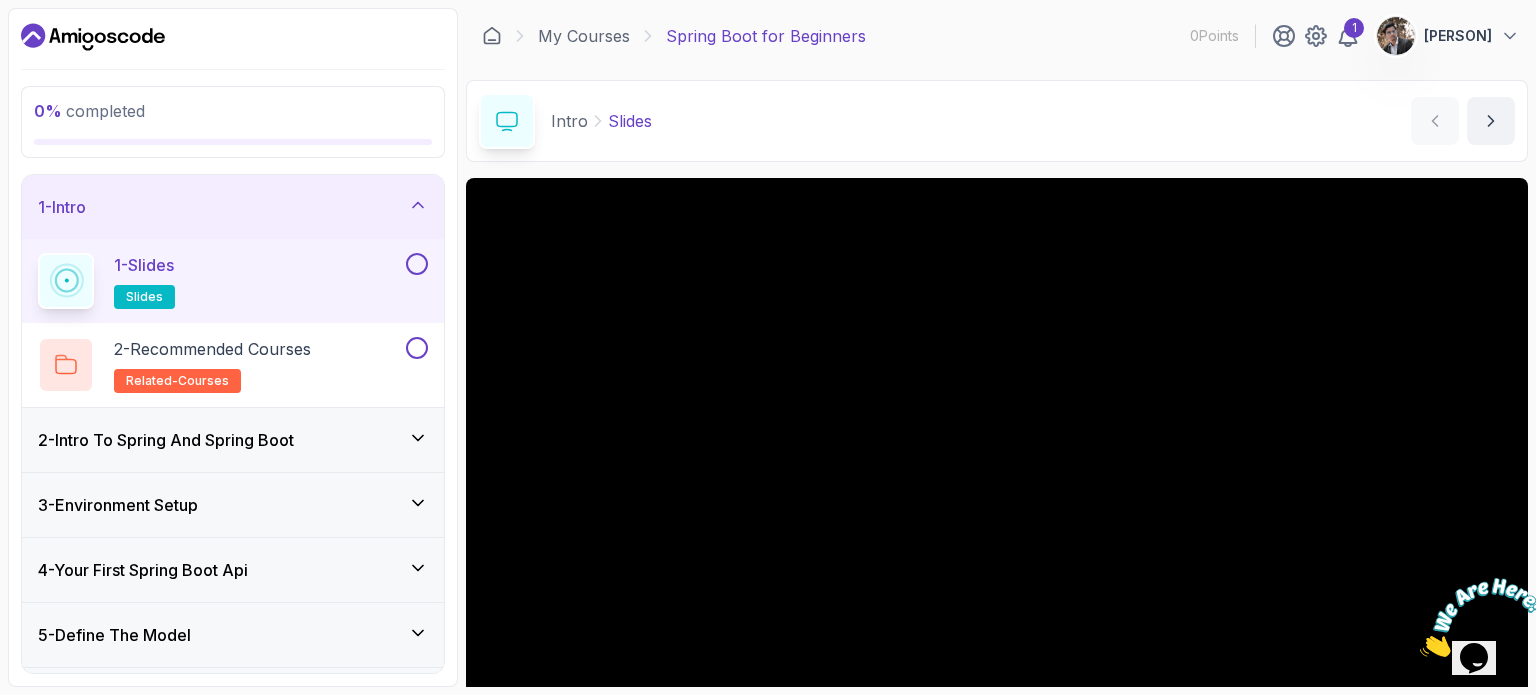 click 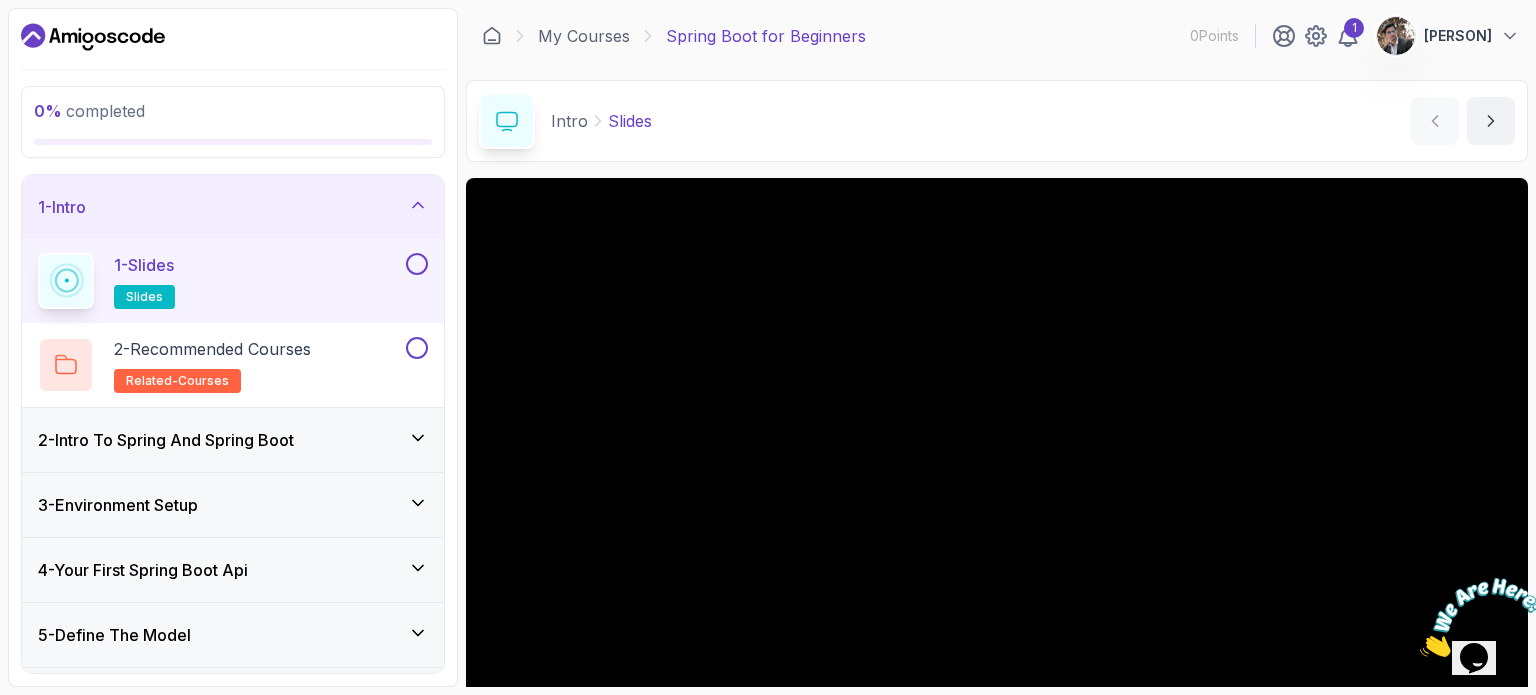 drag, startPoint x: 2924, startPoint y: 1157, endPoint x: 1512, endPoint y: 586, distance: 1523.084 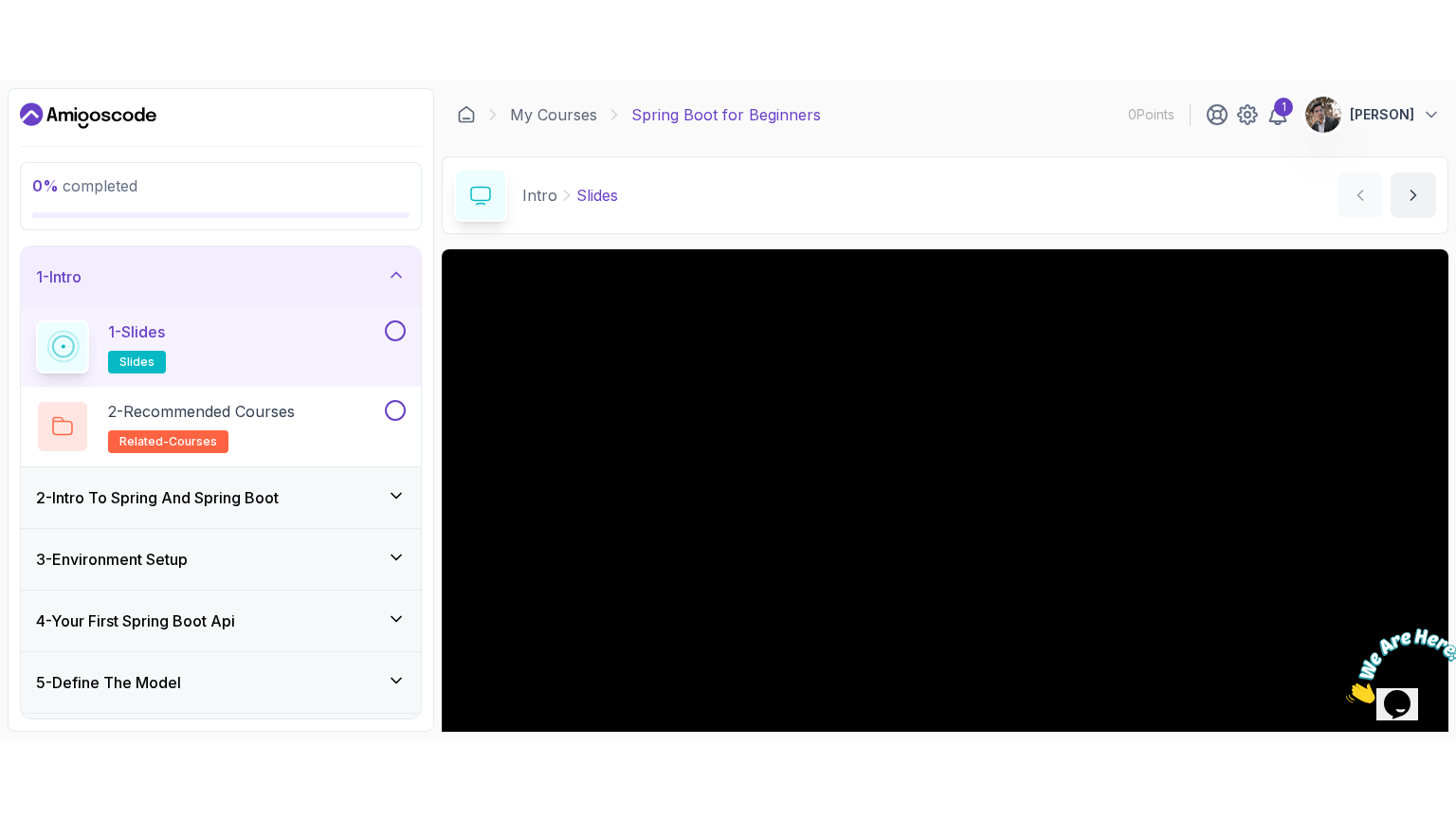 scroll, scrollTop: 455, scrollLeft: 0, axis: vertical 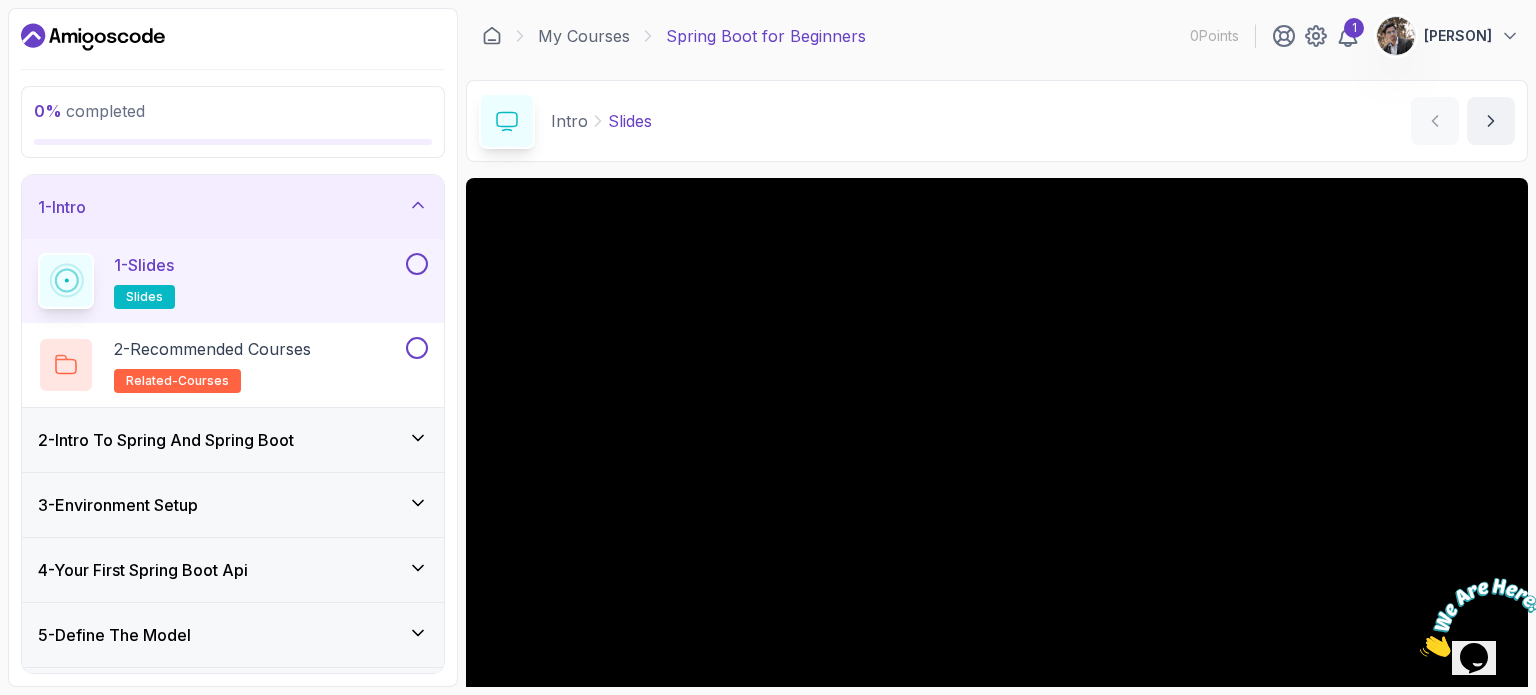 click 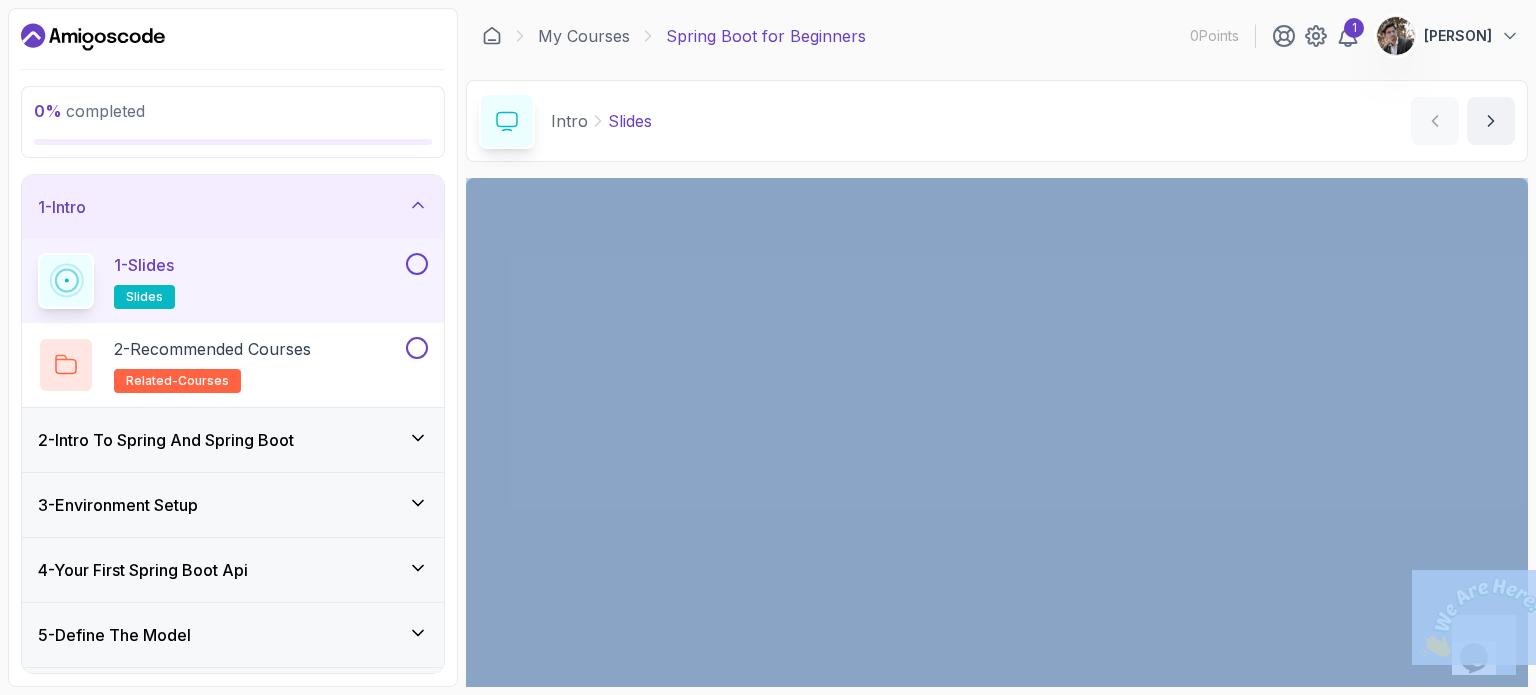 drag, startPoint x: 2947, startPoint y: 1053, endPoint x: 1535, endPoint y: 654, distance: 1467.2917 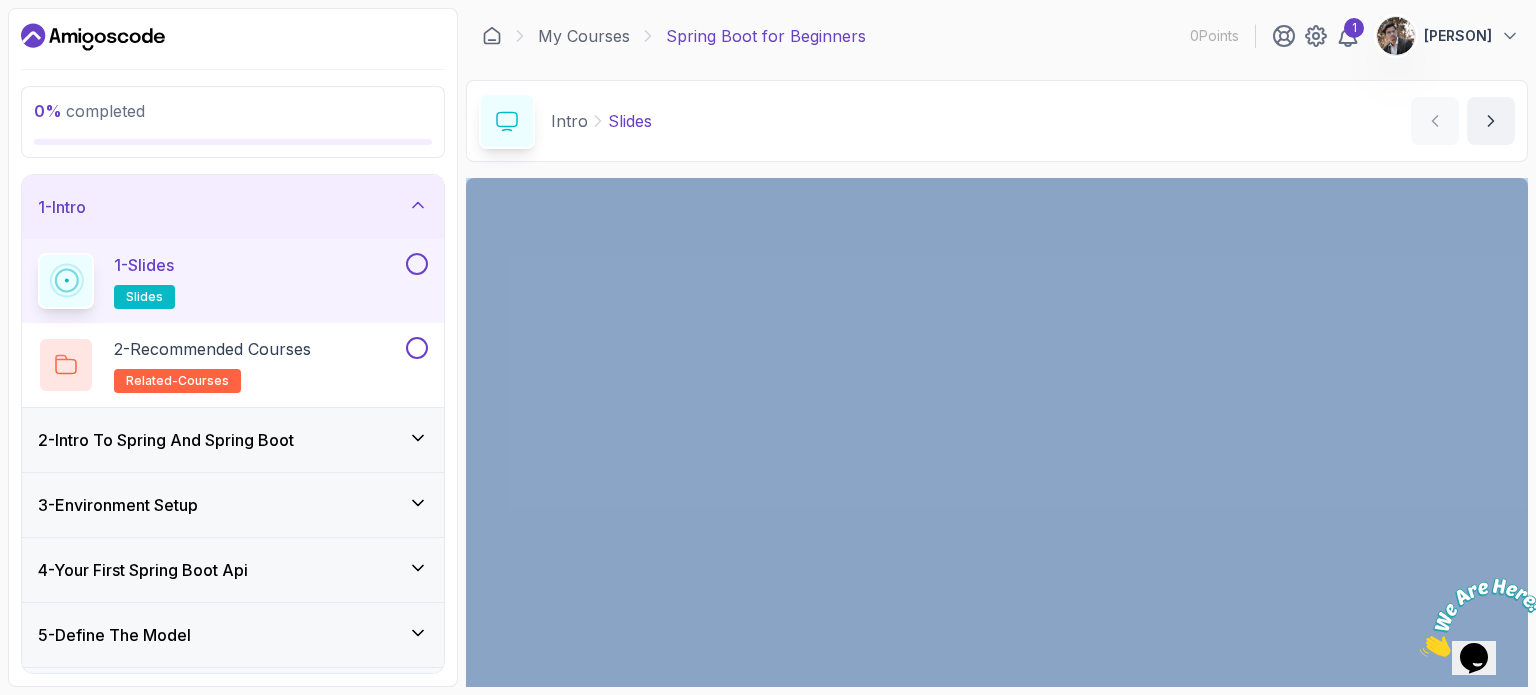 click on "0 % completed 1  -  Intro 1  -  Slides slides 2  -  Recommended Courses related-courses 2  -  Intro To Spring And Spring Boot 3  -  Environment Setup 4  -  Your First Spring Boot Api 5  -  Define The Model 6  -  Docker And Postgres 7  -  Databases Setup 8  -  Spring Data Jpa 9  -  Crud 10  -  Exercises 11  -  Artificial Intelligence 12  -  Outro My Courses Spring Boot for Beginners 0  Points 1 [PERSON] 1 - Intro  0 % completed Intro Slides Slides by  [PERSON] Slides Repo Designs Design not available Share Notes Support Any issues? Slides Repo Designs Design not available Share
3s" at bounding box center (768, 347) 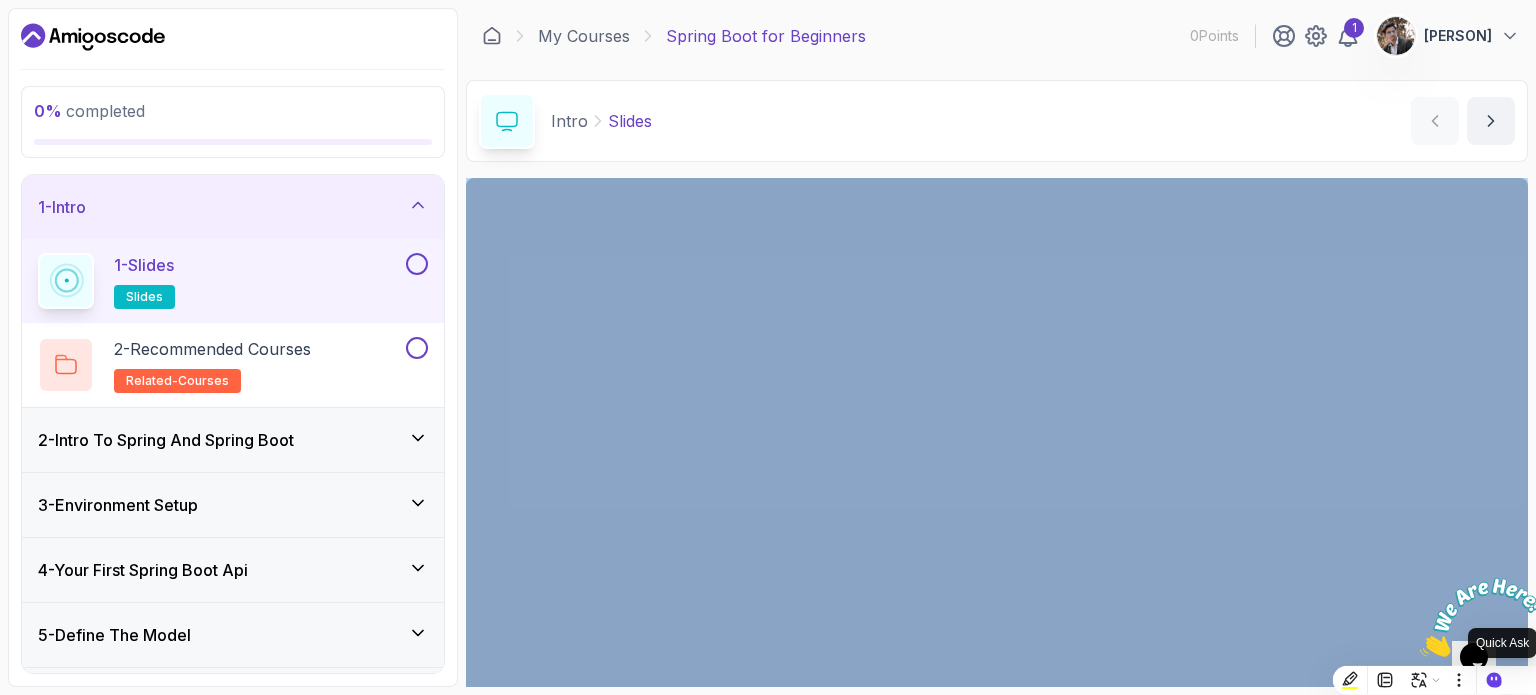 click on "Ctrl J" at bounding box center (1522, 680) 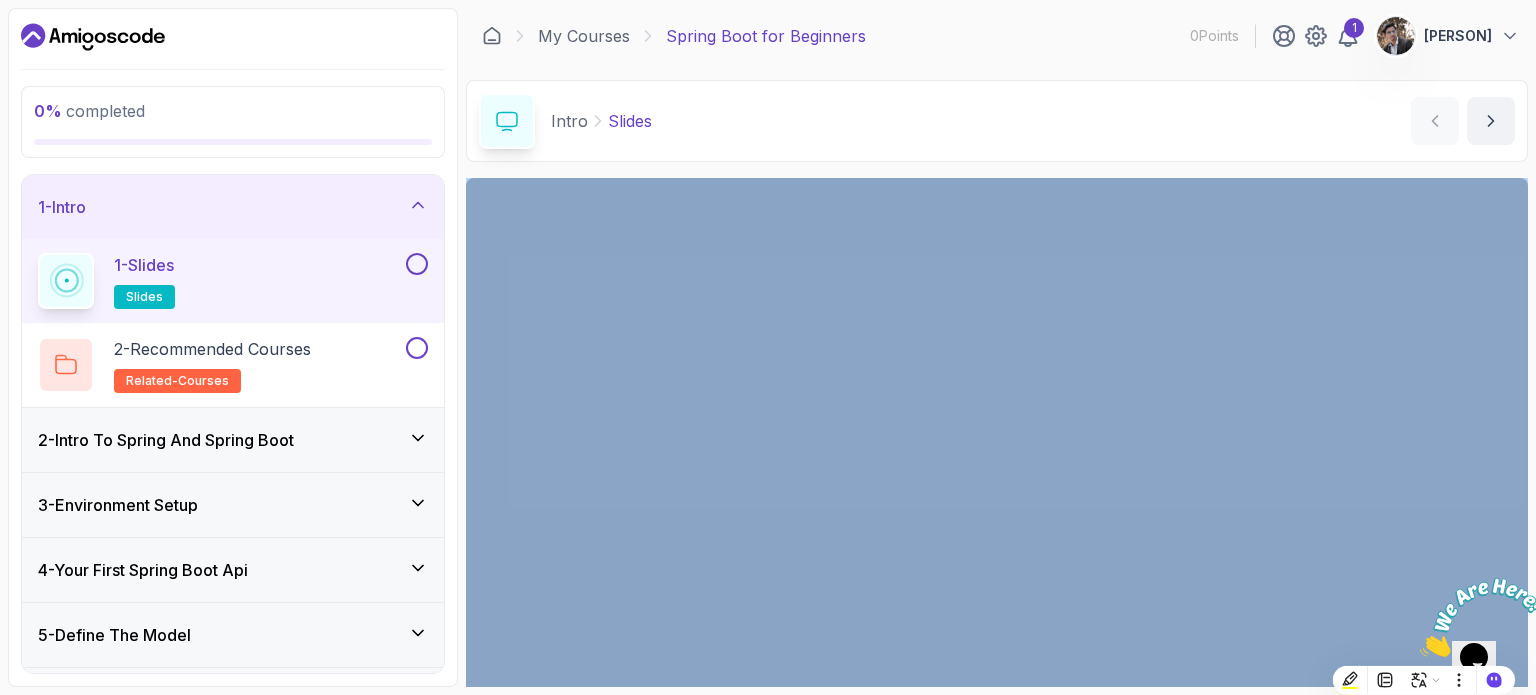 click on "Intro Slides Slides by  [PERSON]" at bounding box center (997, 121) 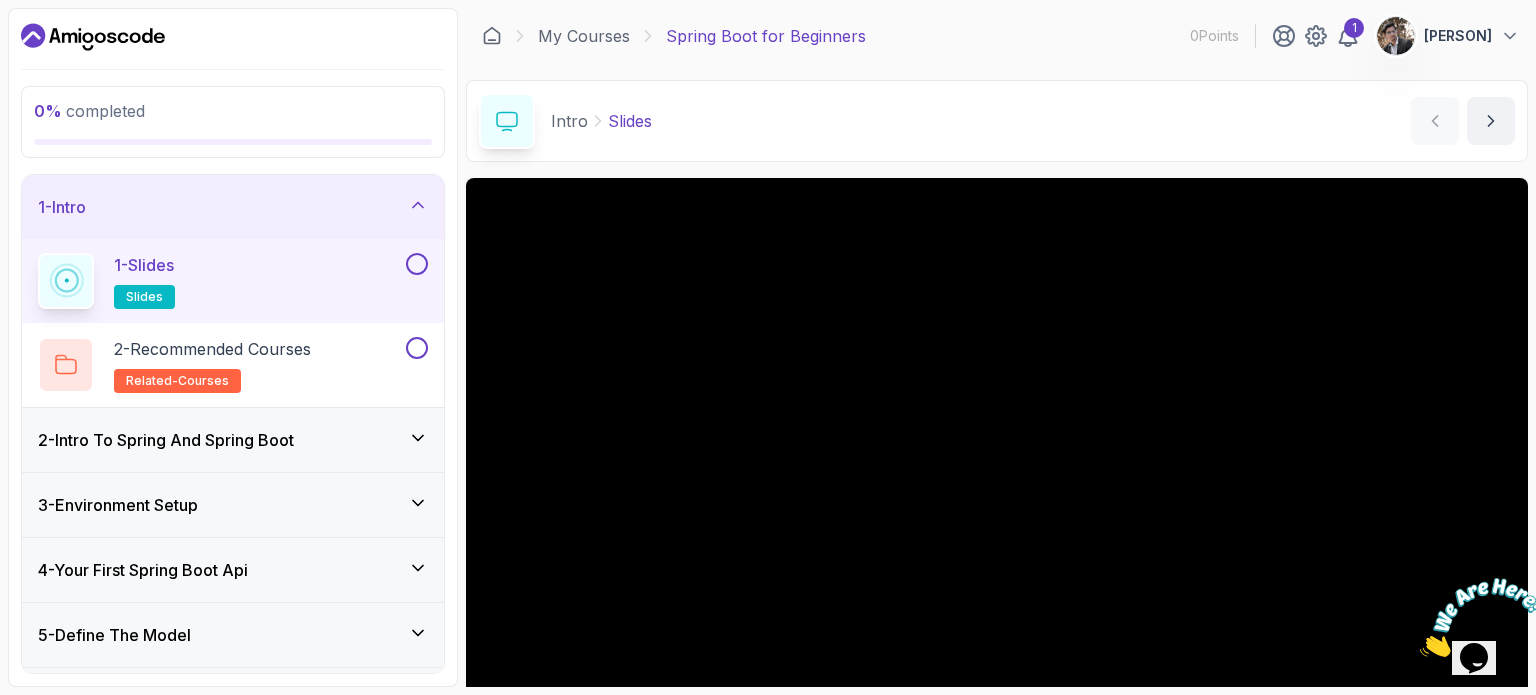 click at bounding box center (1420, 651) 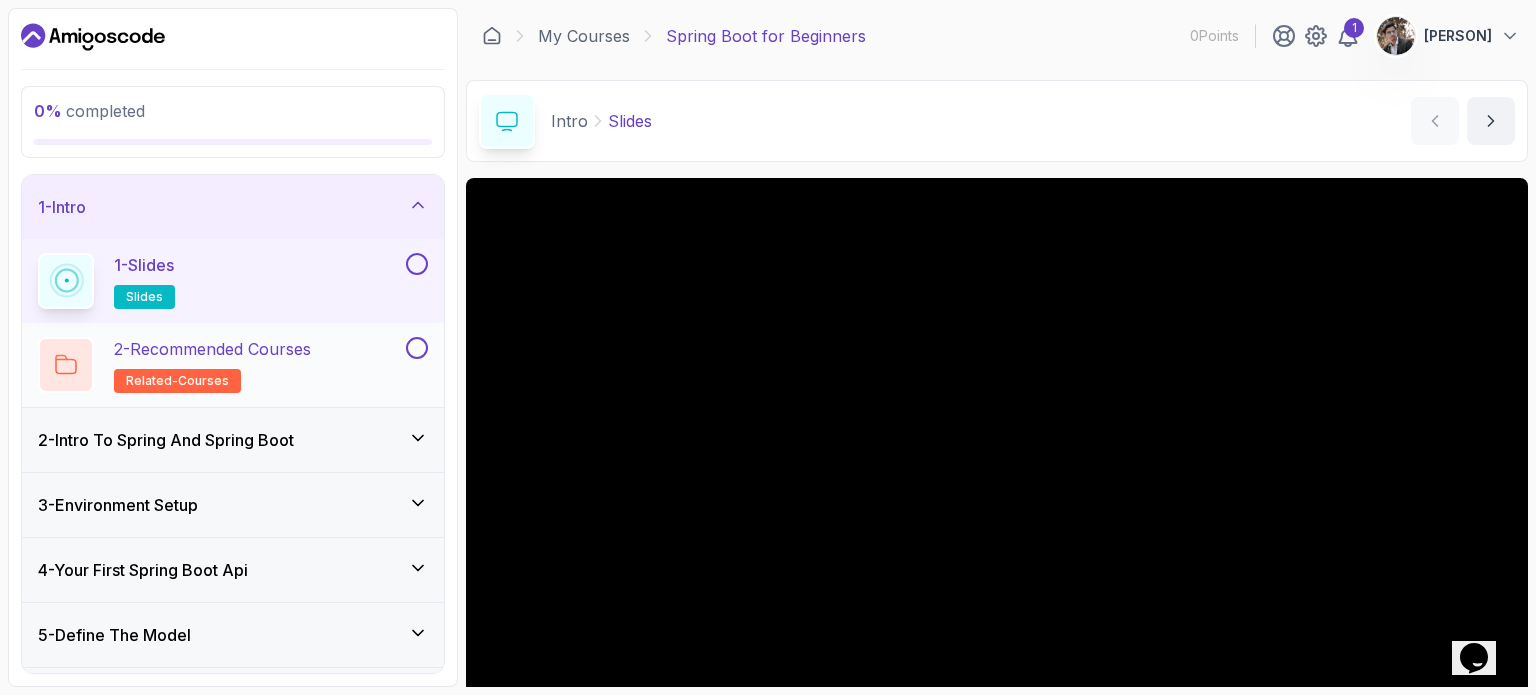 click on "2  -  Recommended Courses related-courses" at bounding box center (220, 365) 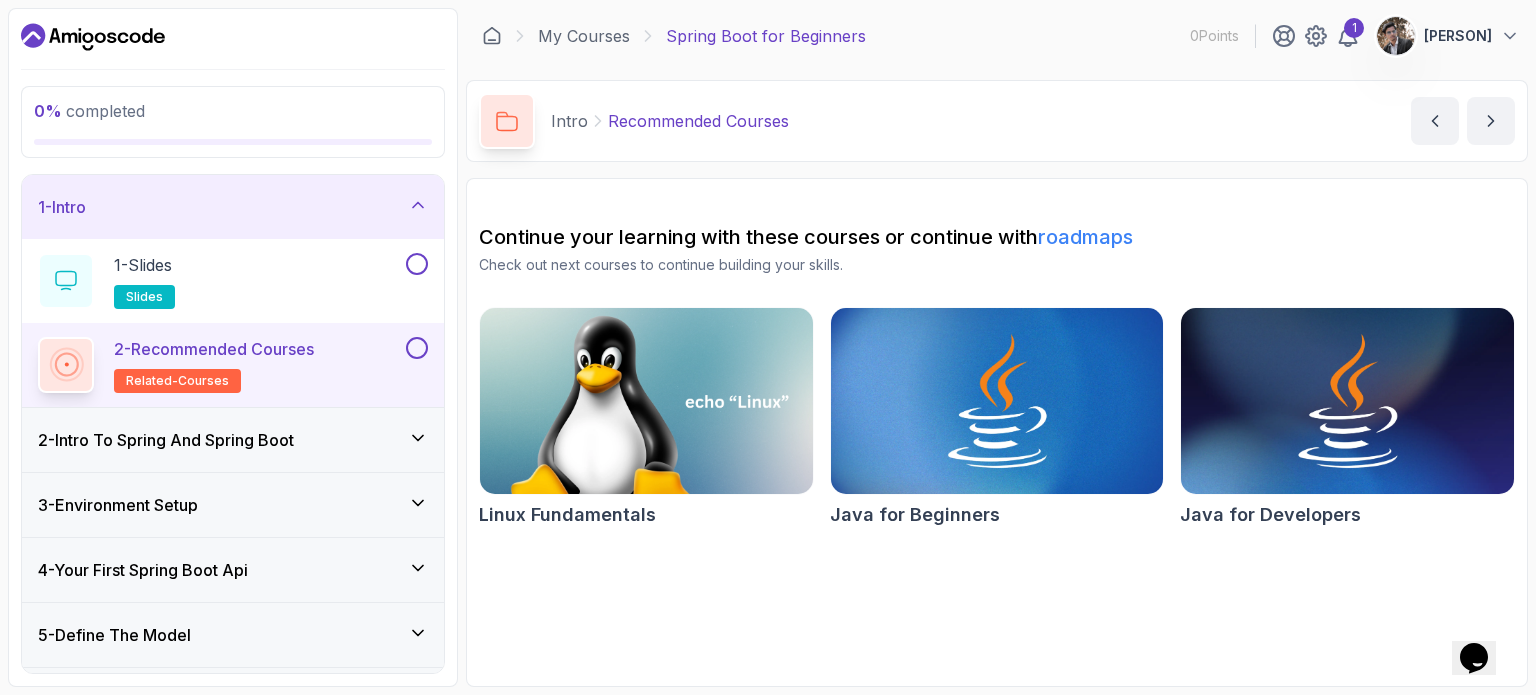 click on "2  -  Intro To Spring And Spring Boot" at bounding box center (233, 440) 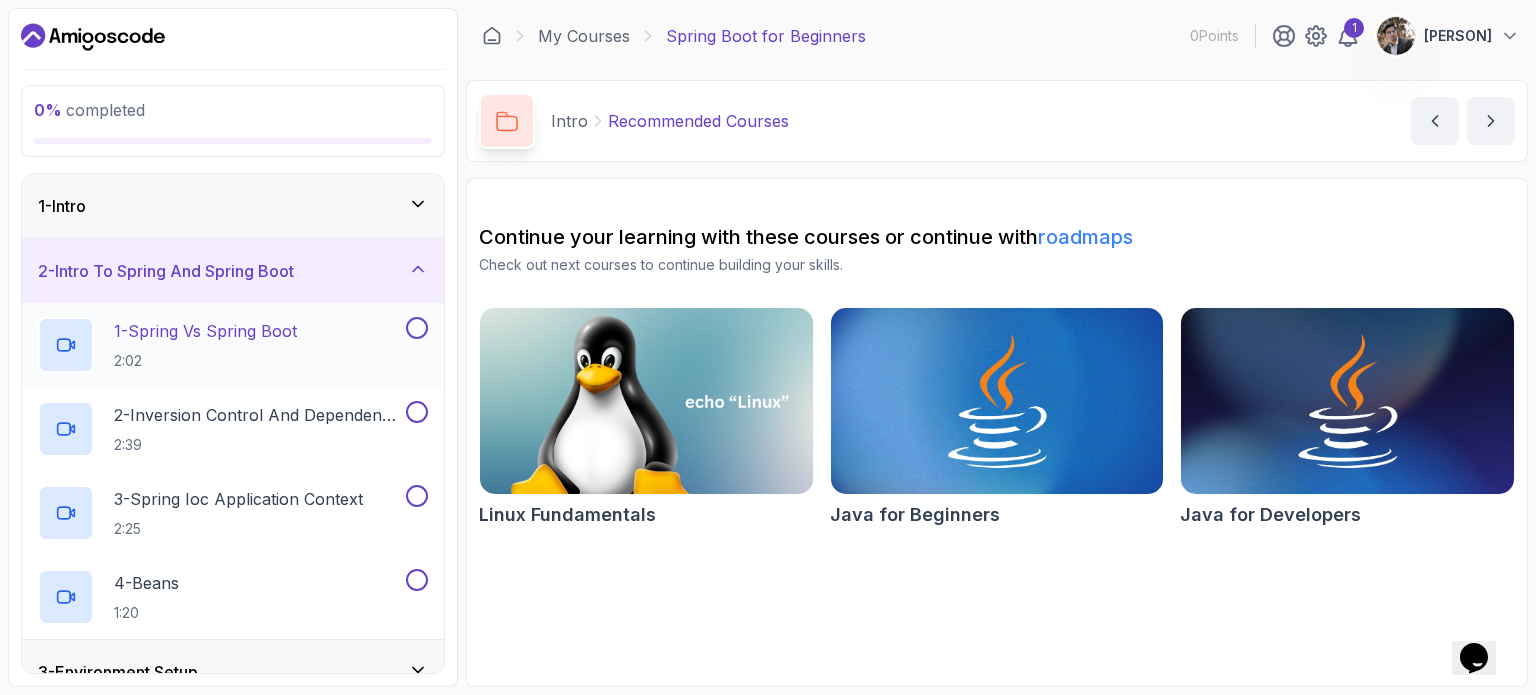 click on "1  -  Spring Vs Spring Boot" at bounding box center (205, 331) 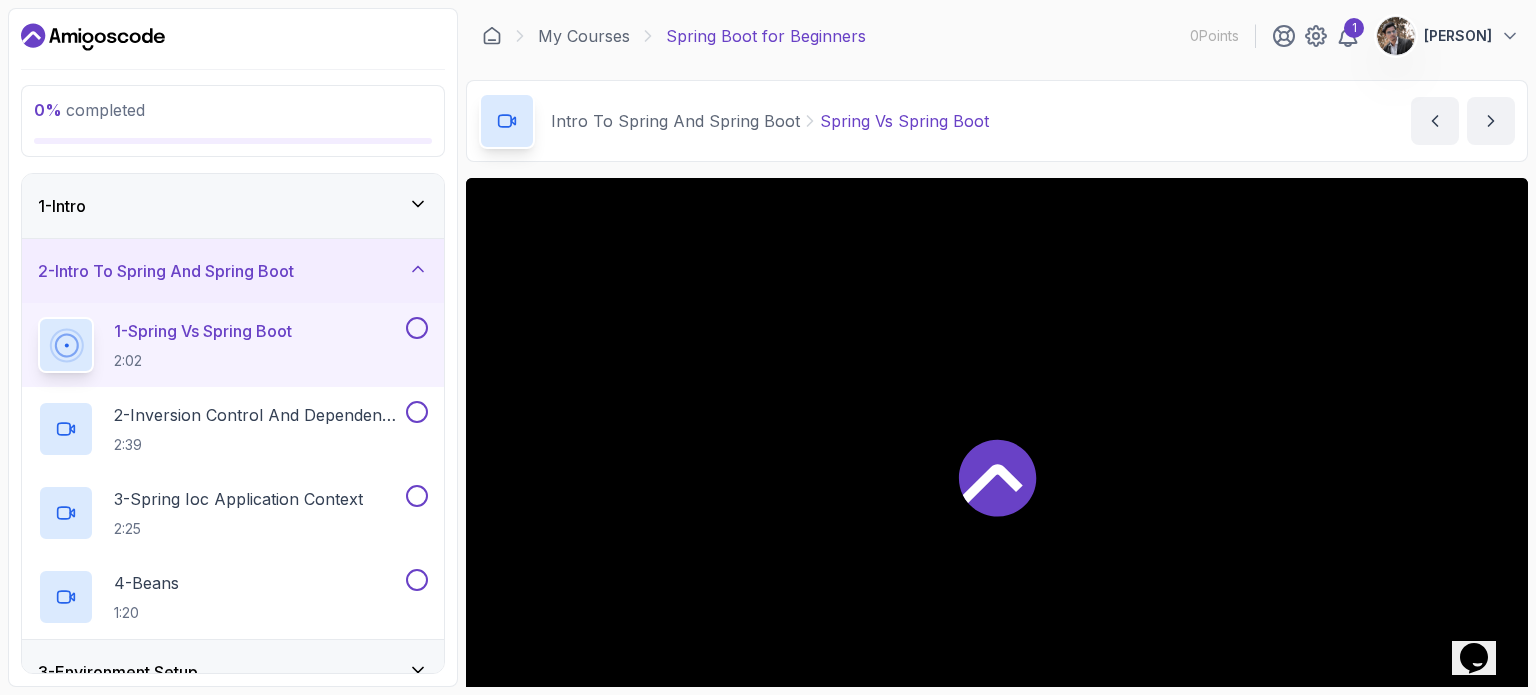 click 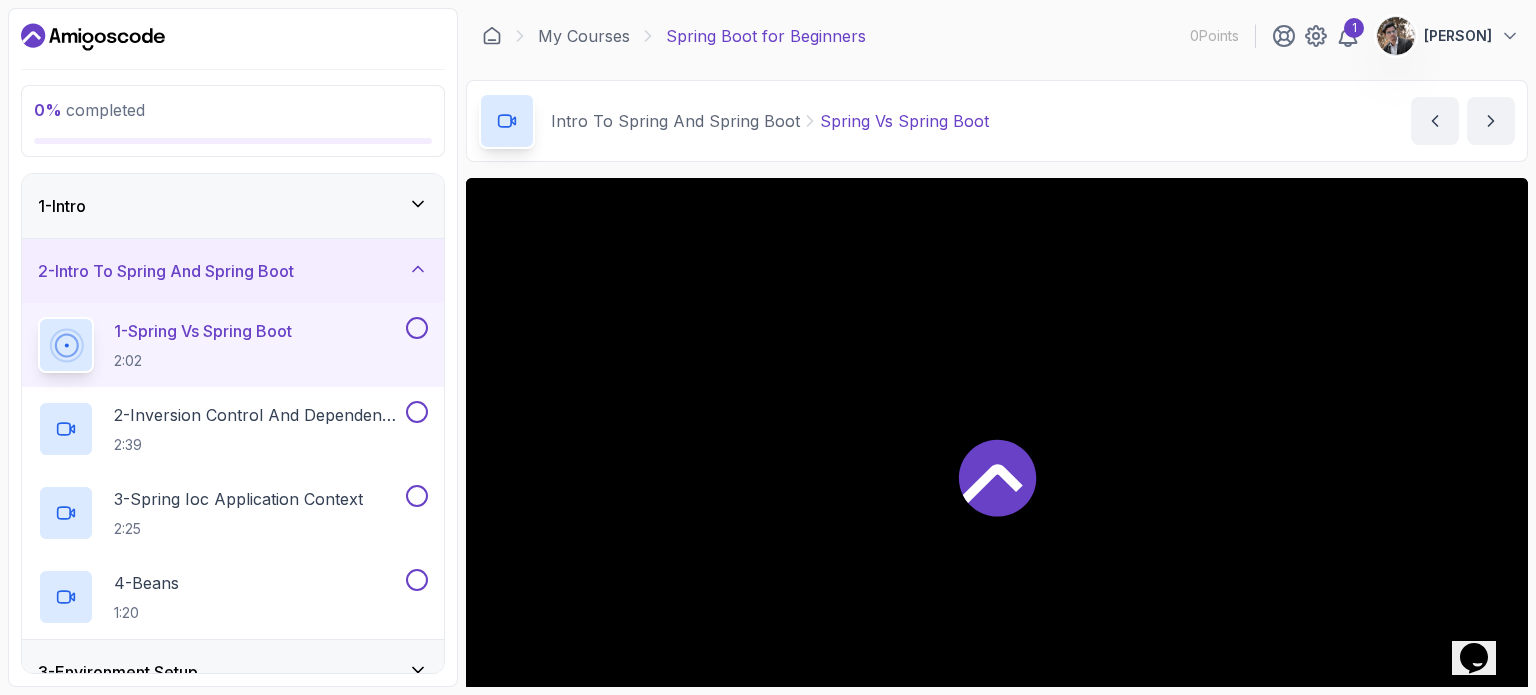 drag, startPoint x: 1535, startPoint y: 432, endPoint x: 1533, endPoint y: 473, distance: 41.04875 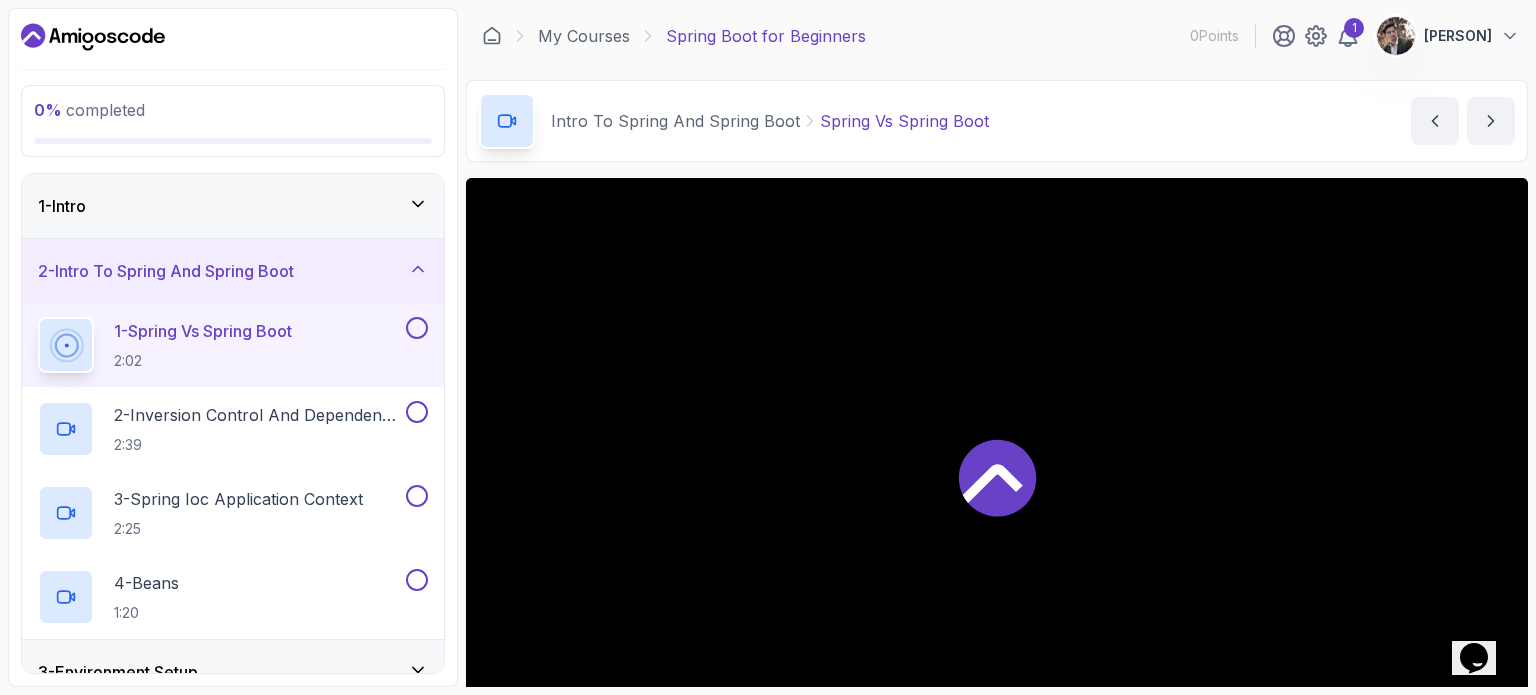 click on "0 % completed 1  -  Intro 2  -  Intro To Spring And Spring Boot 1  -  Spring Vs Spring Boot 2:02 2  -  Inversion Control And Dependency Injection 2:39 3  -  Spring Ioc Application Context 2:25 4  -  Beans 1:20 3  -  Environment Setup 4  -  Your First Spring Boot Api 5  -  Define The Model 6  -  Docker And Postgres 7  -  Databases Setup 8  -  Spring Data Jpa 9  -  Crud 10  -  Exercises 11  -  Artificial Intelligence 12  -  Outro My Courses Spring Boot for Beginners 0  Points 1 [PERSON] 2 - Intro To Spring And Spring Boot  0 % completed Intro To Spring And Spring Boot Spring Vs Spring Boot Spring Vs Spring Boot by  [PERSON] Slides Repo Designs Design not available Share Notes Support Any issues? Slides Repo Designs Design not available Share" at bounding box center [768, 347] 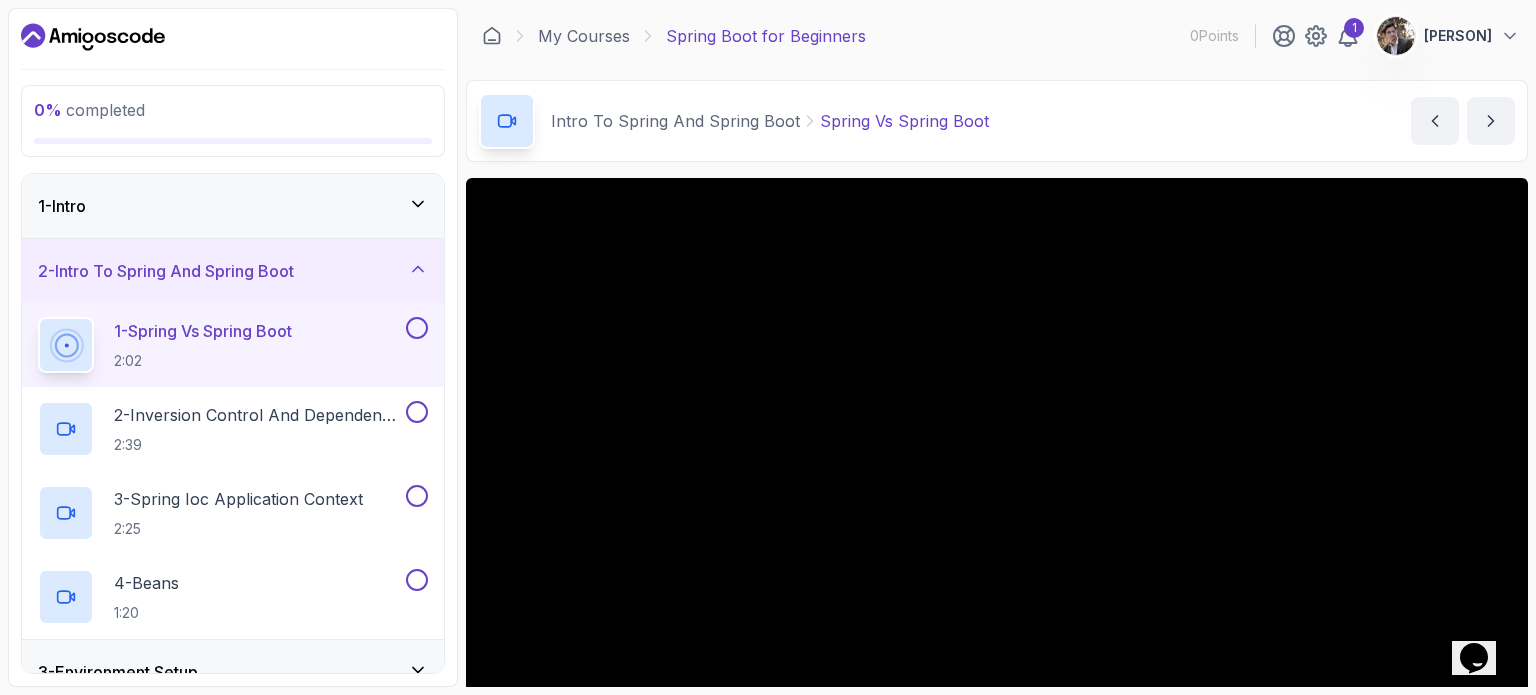 drag, startPoint x: 1533, startPoint y: 473, endPoint x: 1533, endPoint y: 494, distance: 21 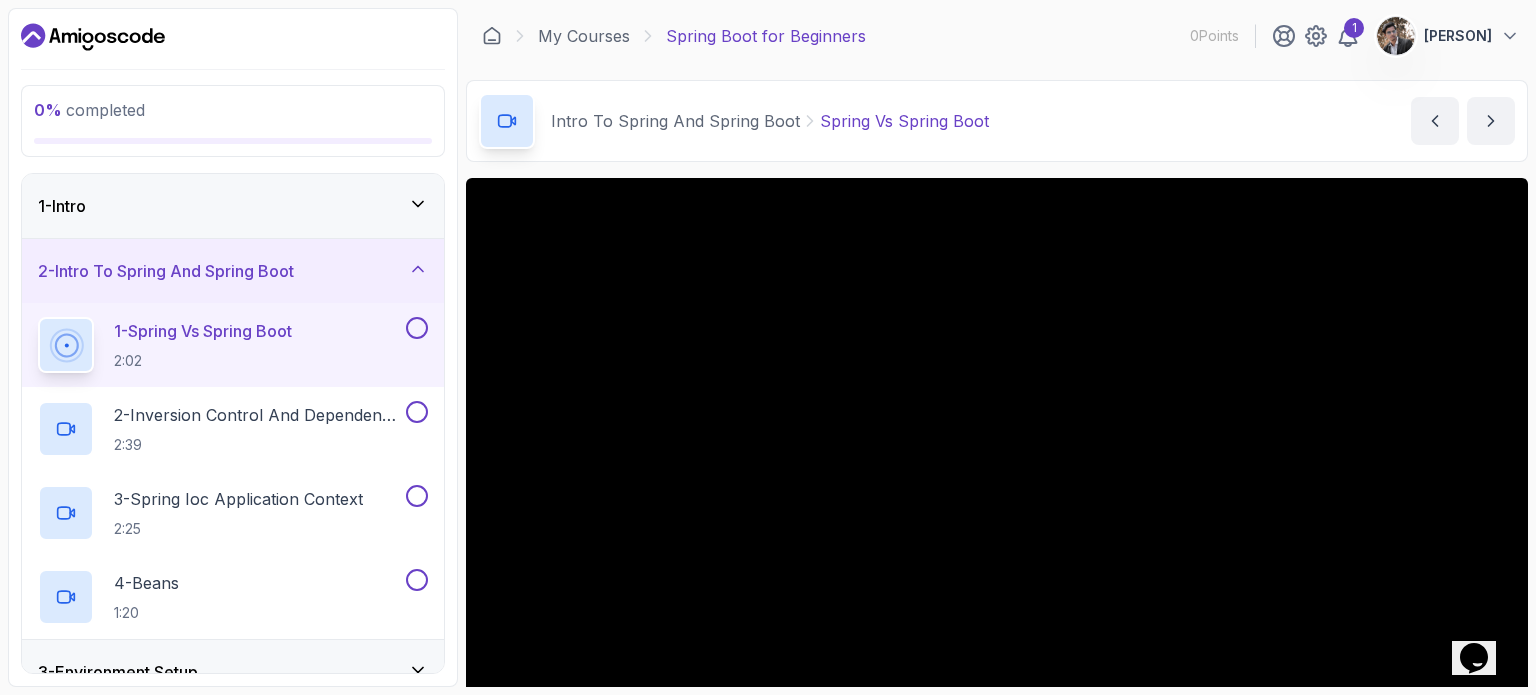 click on "0 % completed 1  -  Intro 2  -  Intro To Spring And Spring Boot 1  -  Spring Vs Spring Boot 2:02 2  -  Inversion Control And Dependency Injection 2:39 3  -  Spring Ioc Application Context 2:25 4  -  Beans 1:20 3  -  Environment Setup 4  -  Your First Spring Boot Api 5  -  Define The Model 6  -  Docker And Postgres 7  -  Databases Setup 8  -  Spring Data Jpa 9  -  Crud 10  -  Exercises 11  -  Artificial Intelligence 12  -  Outro My Courses Spring Boot for Beginners 0  Points 1 [PERSON] 2 - Intro To Spring And Spring Boot  0 % completed Intro To Spring And Spring Boot Spring Vs Spring Boot Spring Vs Spring Boot by  [PERSON] Slides Repo Designs Design not available Share Notes Support Any issues? Slides Repo Designs Design not available Share" at bounding box center (768, 347) 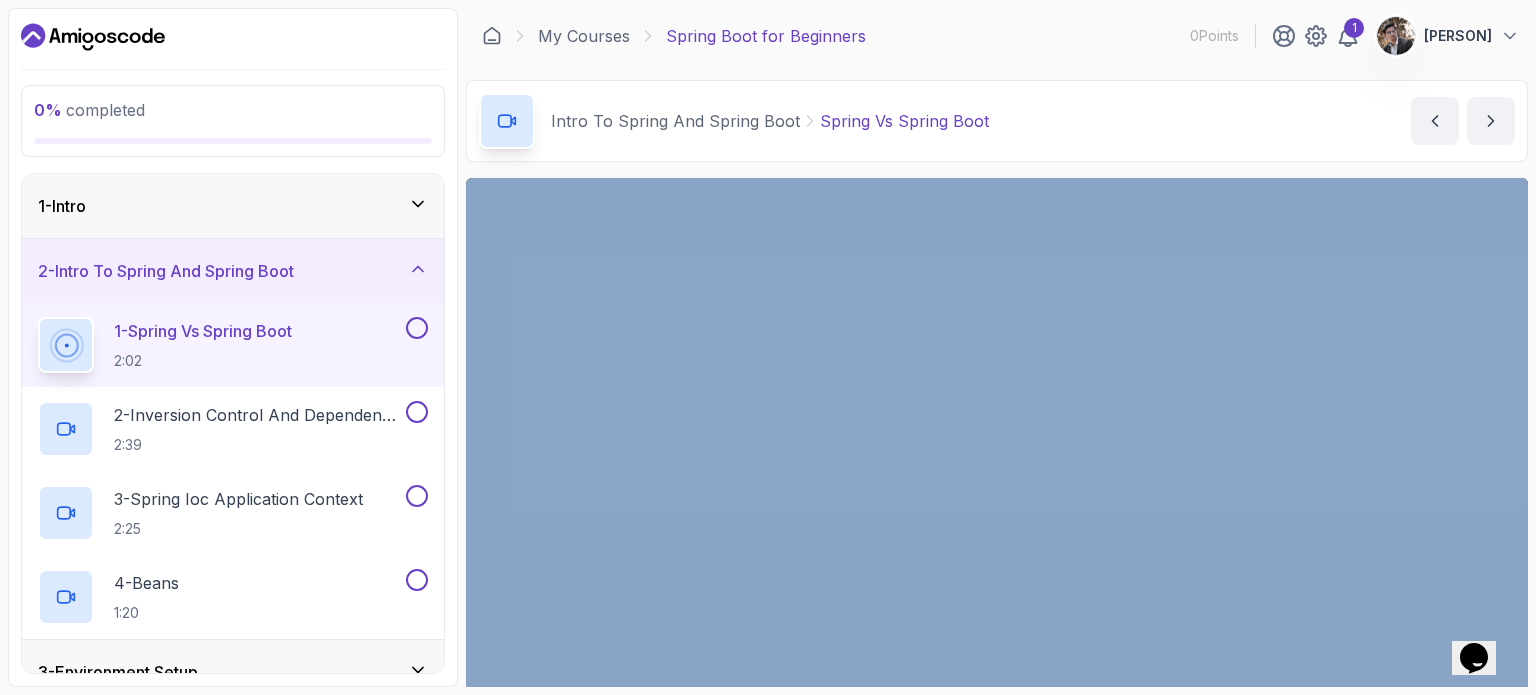 click on "0 % completed 1  -  Intro 2  -  Intro To Spring And Spring Boot 1  -  Spring Vs Spring Boot 2:02 2  -  Inversion Control And Dependency Injection 2:39 3  -  Spring Ioc Application Context 2:25 4  -  Beans 1:20 3  -  Environment Setup 4  -  Your First Spring Boot Api 5  -  Define The Model 6  -  Docker And Postgres 7  -  Databases Setup 8  -  Spring Data Jpa 9  -  Crud 10  -  Exercises 11  -  Artificial Intelligence 12  -  Outro My Courses Spring Boot for Beginners 0  Points 1 [PERSON] 2 - Intro To Spring And Spring Boot  0 % completed Intro To Spring And Spring Boot Spring Vs Spring Boot Spring Vs Spring Boot by  [PERSON] Slides Repo Designs Design not available Share Notes Support Any issues? Slides Repo Designs Design not available Share" at bounding box center (768, 347) 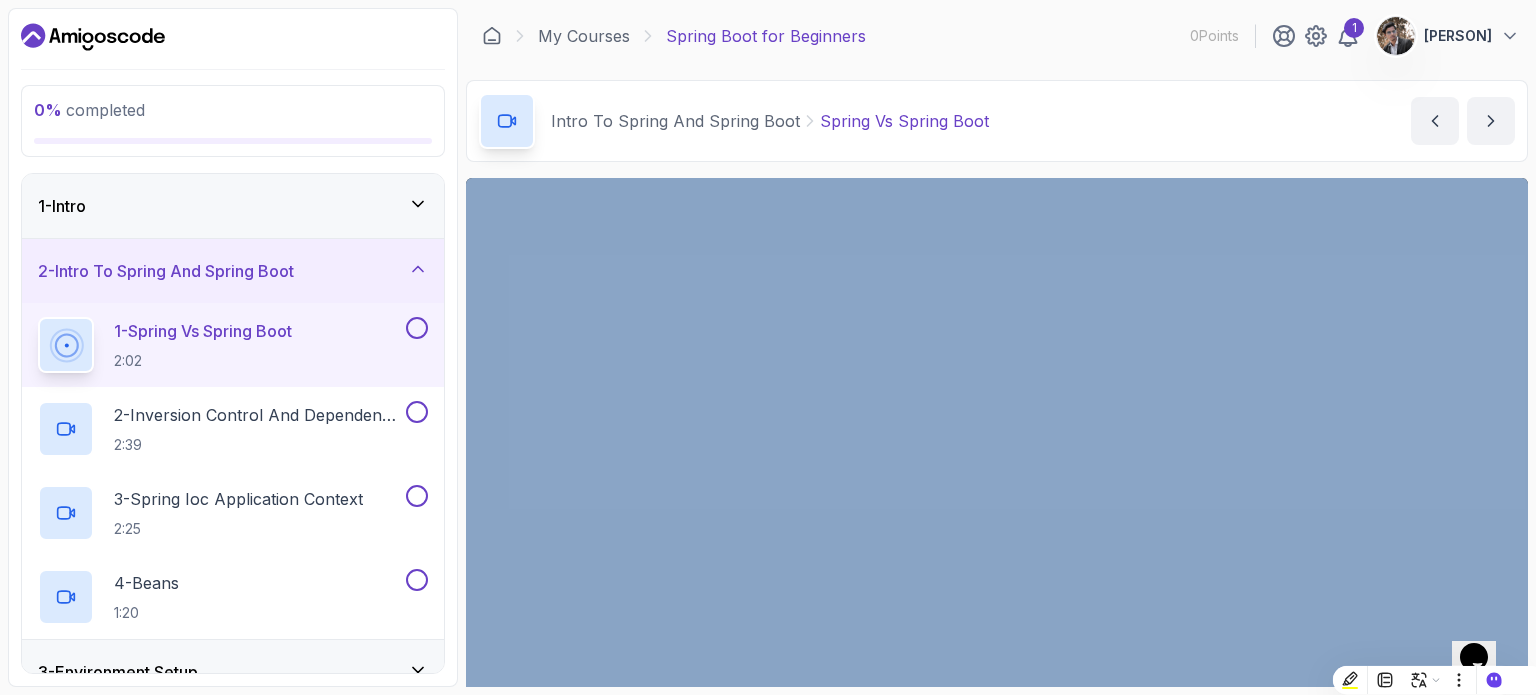 click on "Ctrl J" at bounding box center [1522, 680] 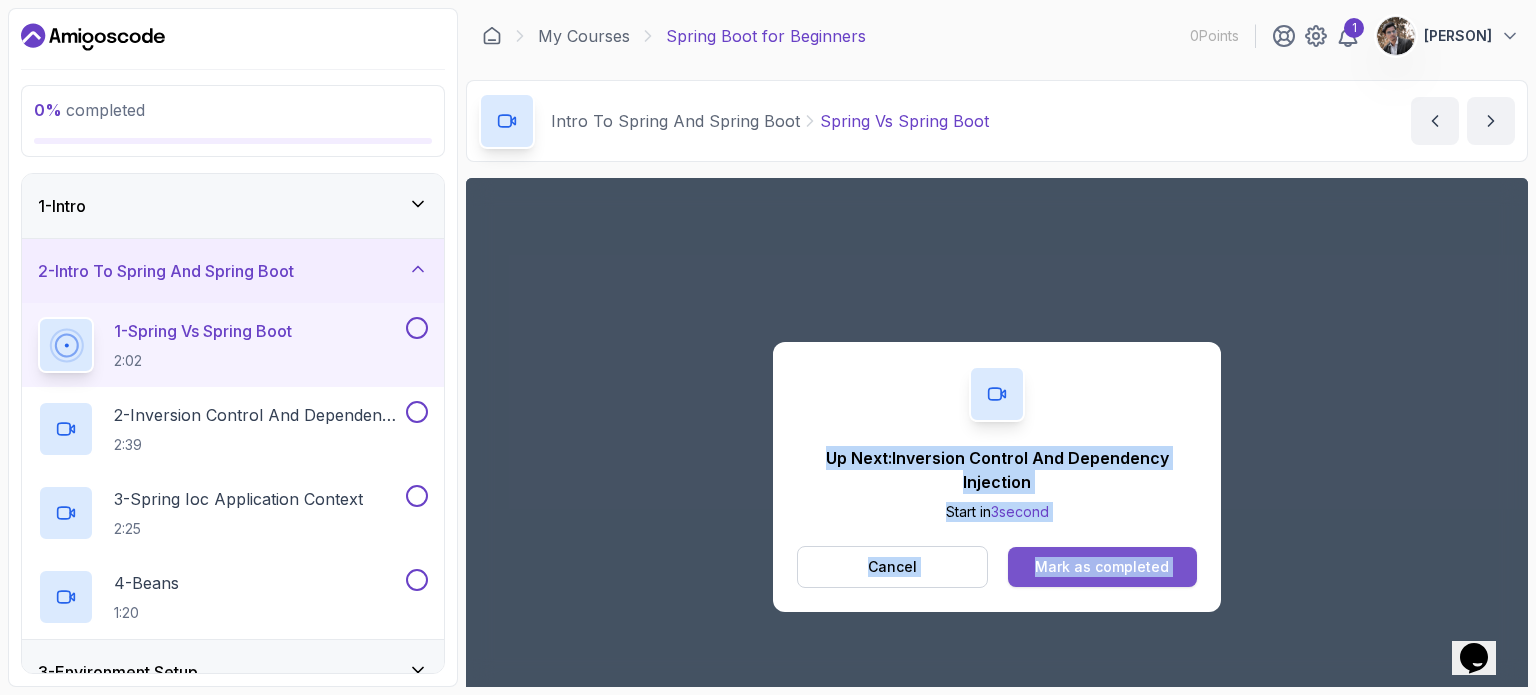 click on "Mark as completed" at bounding box center [1102, 567] 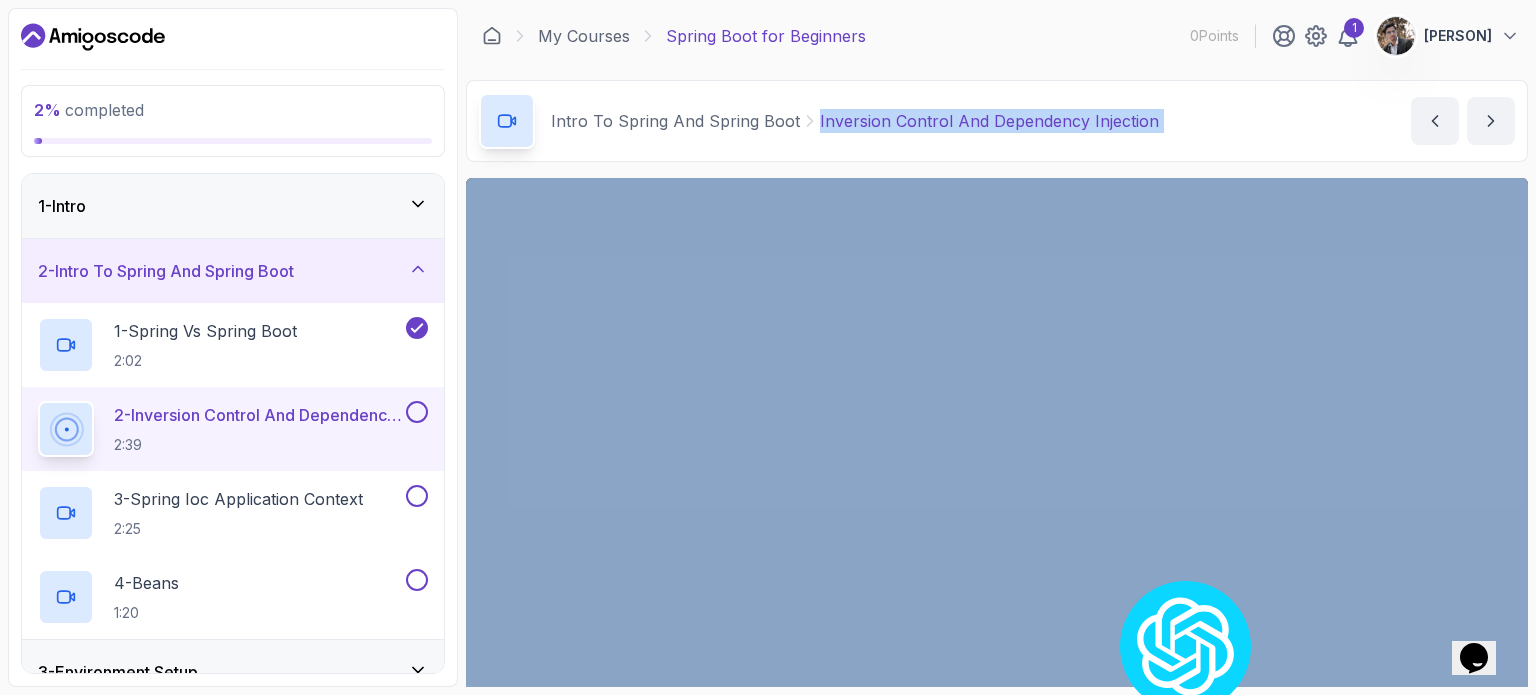 click on "Inversion Control And Dependency Injection" at bounding box center [989, 121] 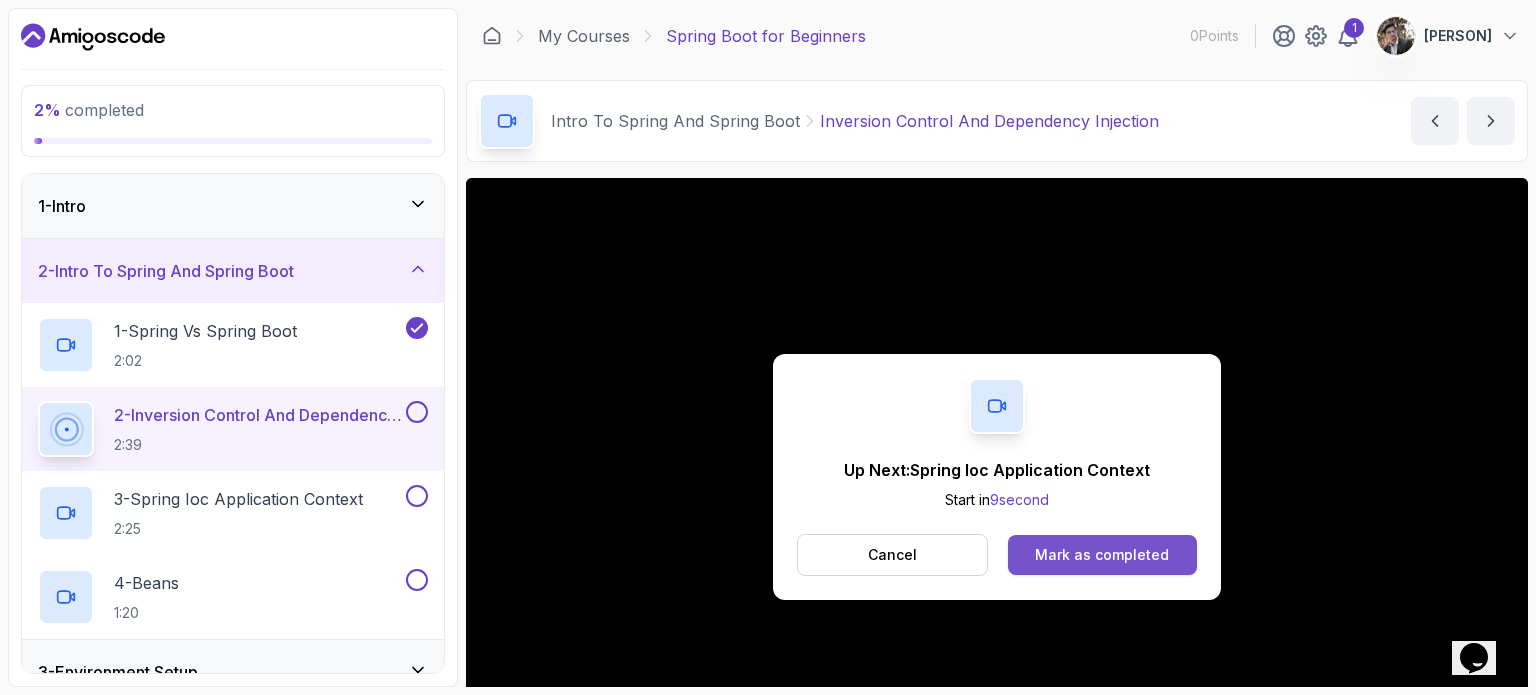 click on "Mark as completed" at bounding box center [1102, 555] 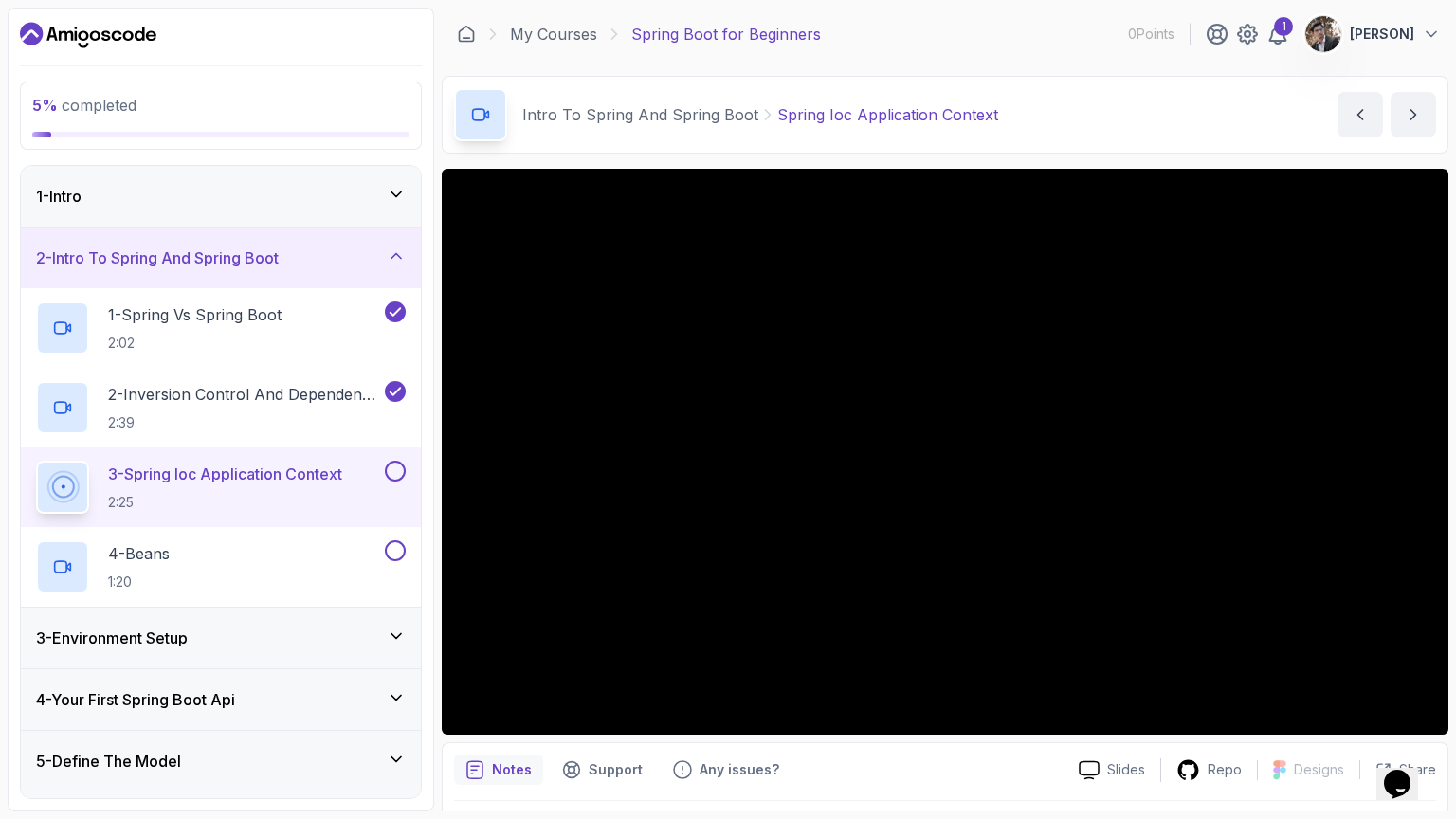 scroll, scrollTop: 296, scrollLeft: 0, axis: vertical 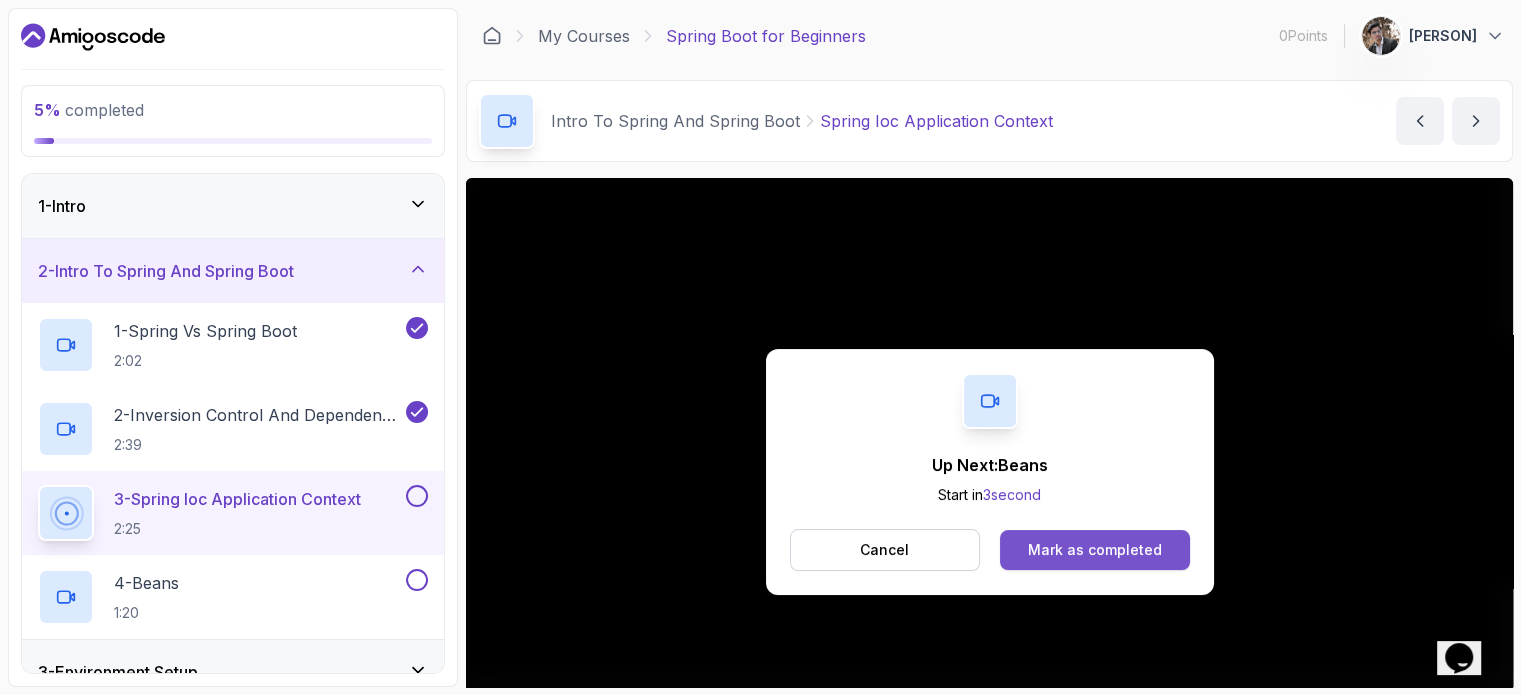 click on "Mark as completed" at bounding box center (1095, 550) 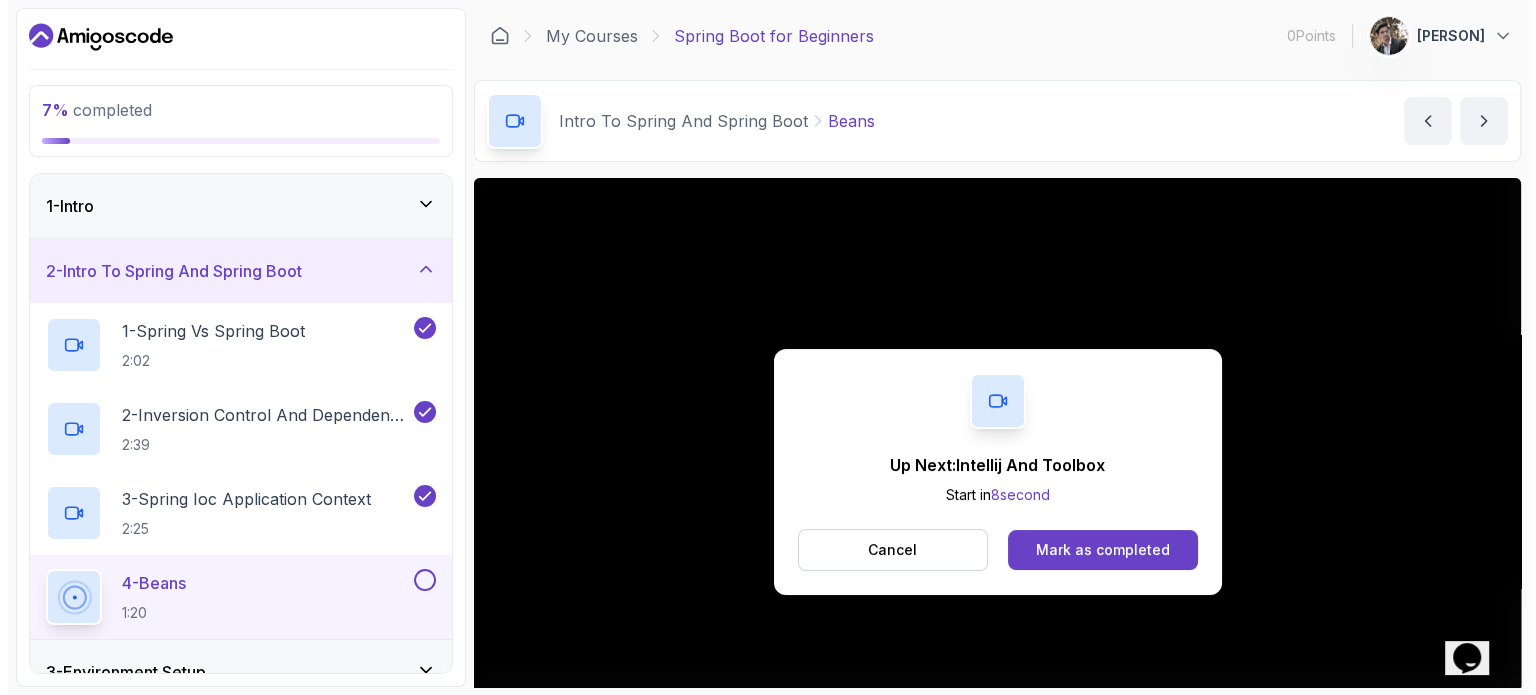 scroll, scrollTop: 480, scrollLeft: 0, axis: vertical 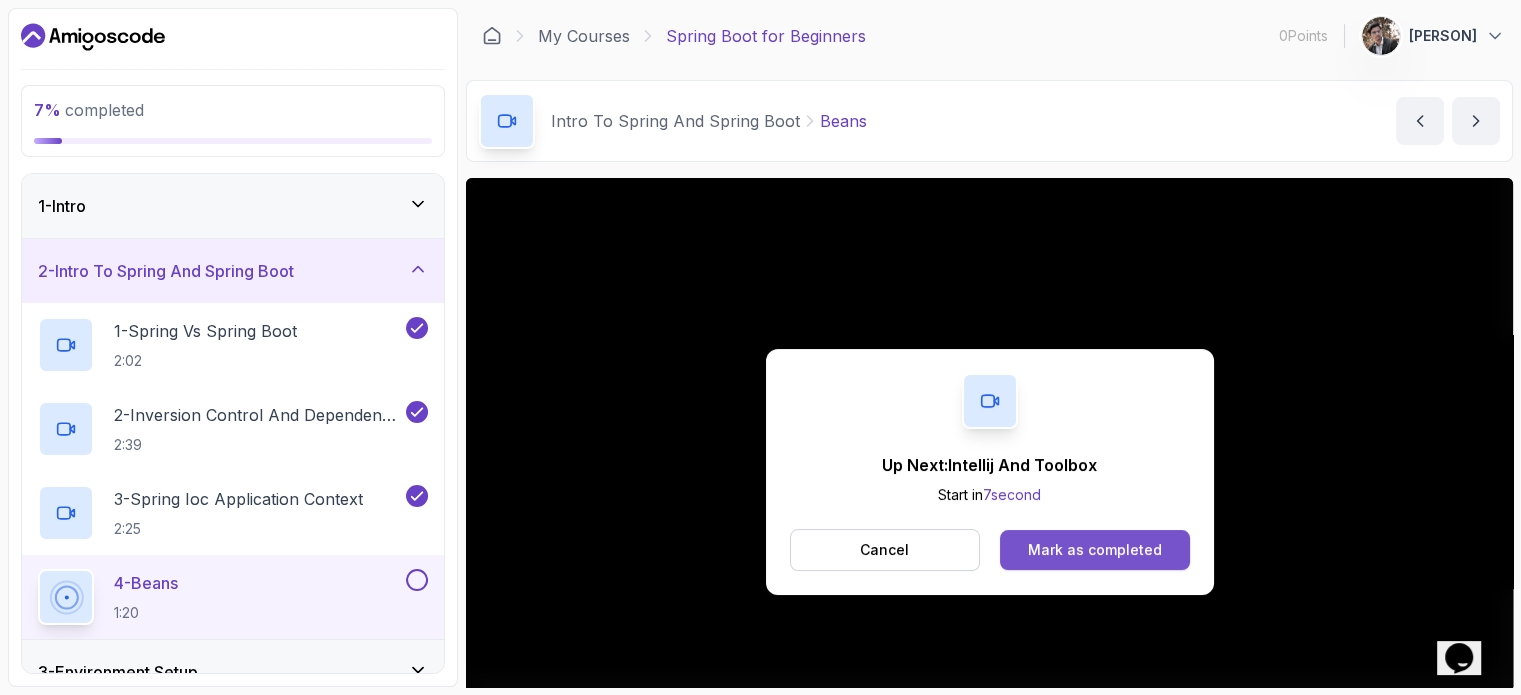 click on "Mark as completed" at bounding box center (1095, 550) 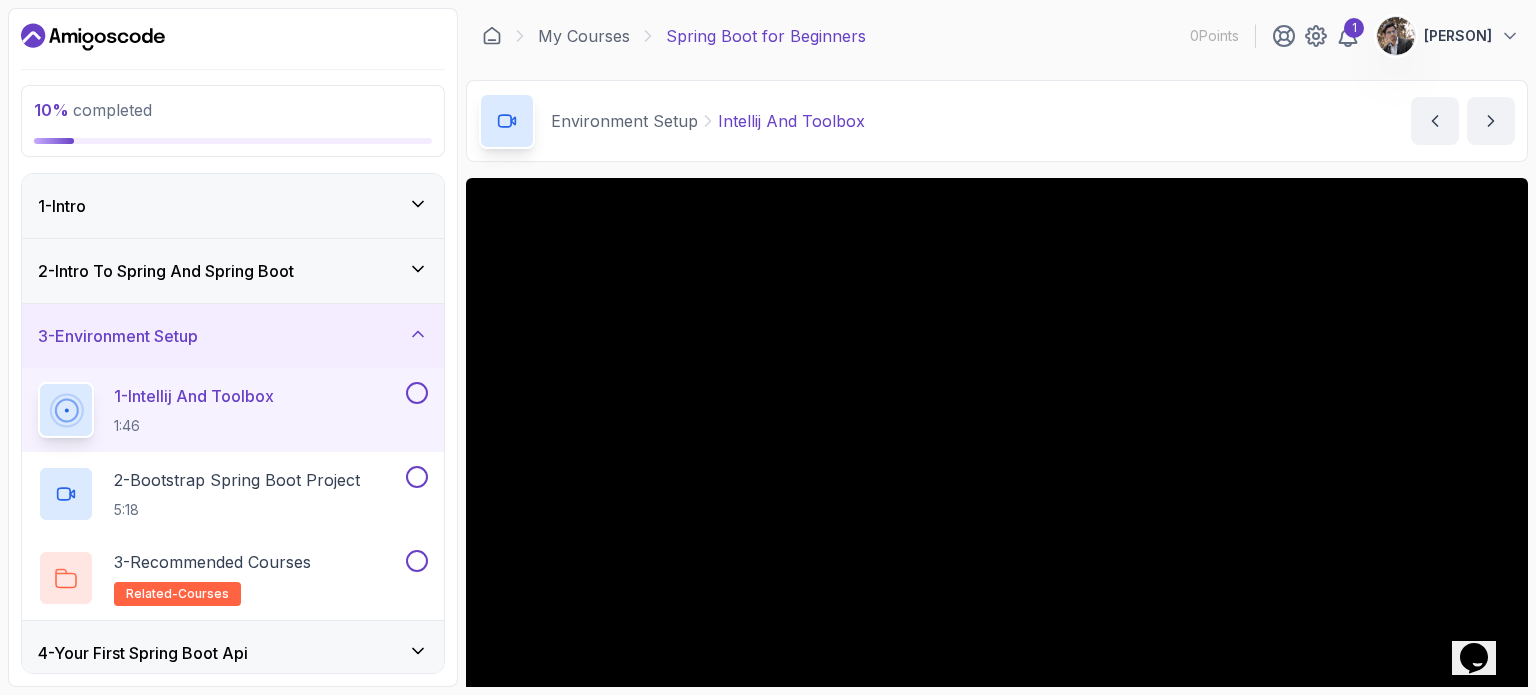 scroll, scrollTop: 480, scrollLeft: 0, axis: vertical 